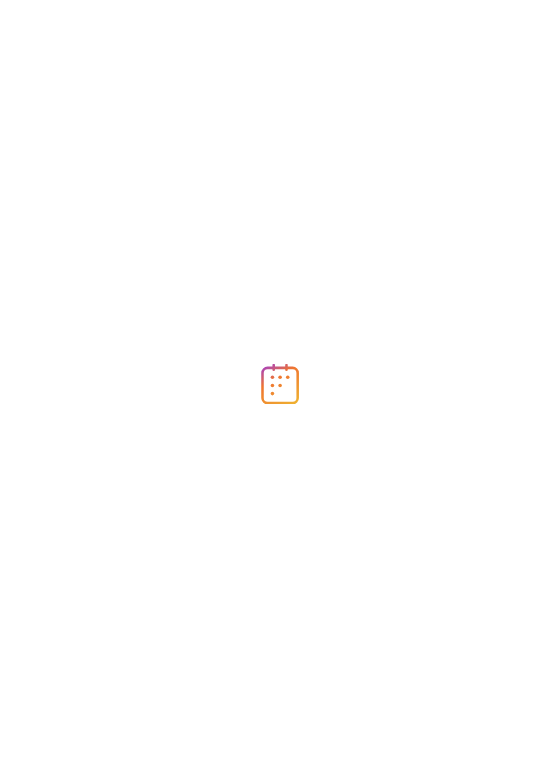 scroll, scrollTop: 0, scrollLeft: 0, axis: both 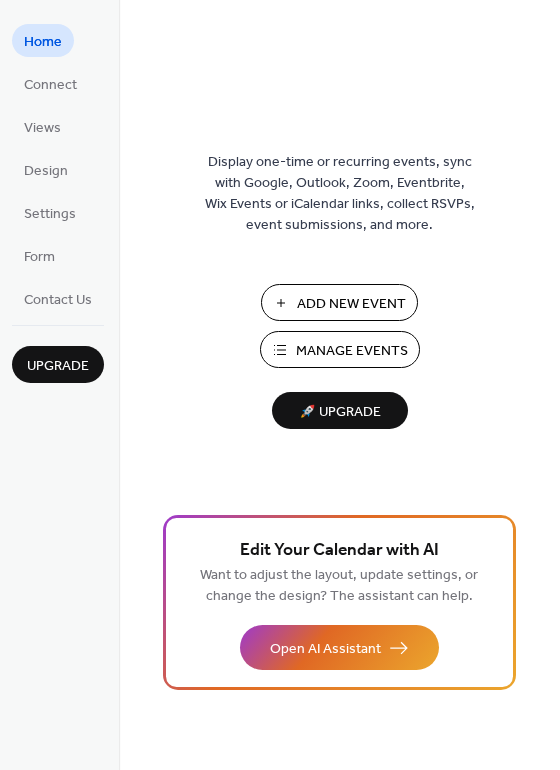 click on "Manage Events" at bounding box center [352, 351] 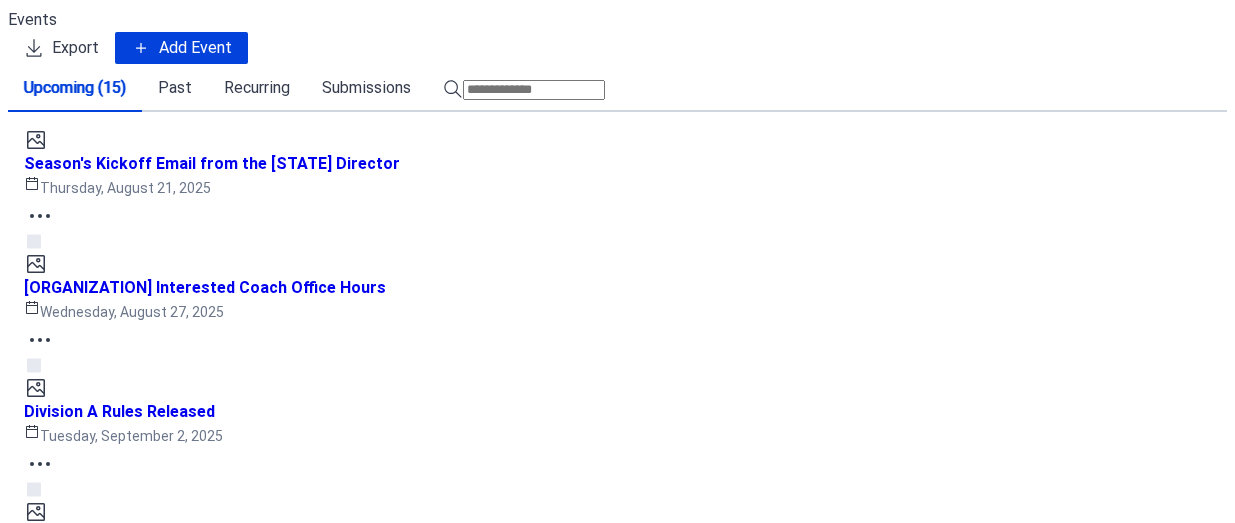 scroll, scrollTop: 0, scrollLeft: 0, axis: both 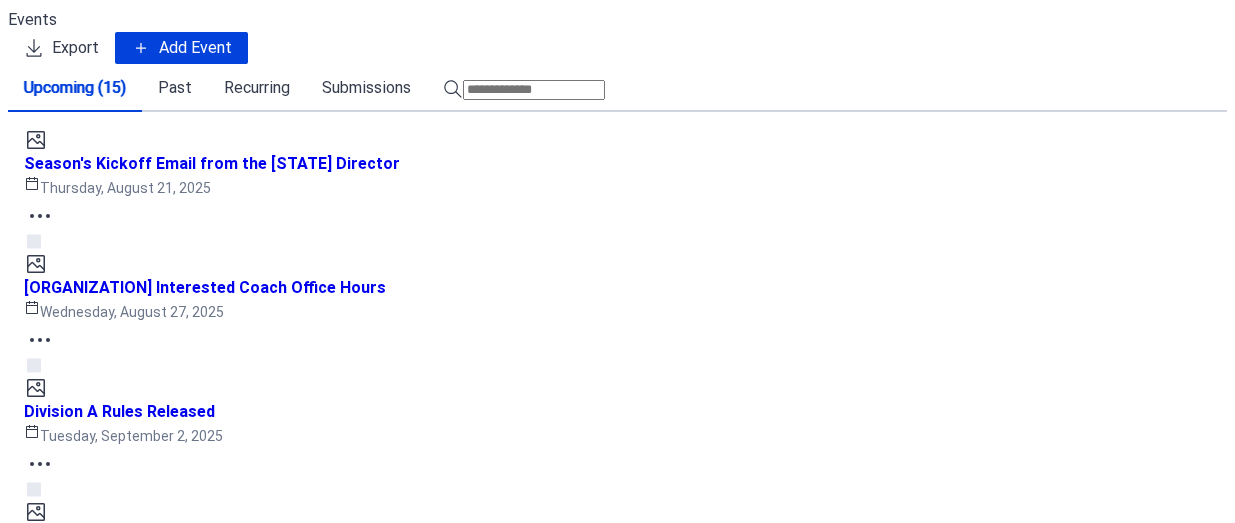 click on "Division A Tournaments" at bounding box center (113, 1776) 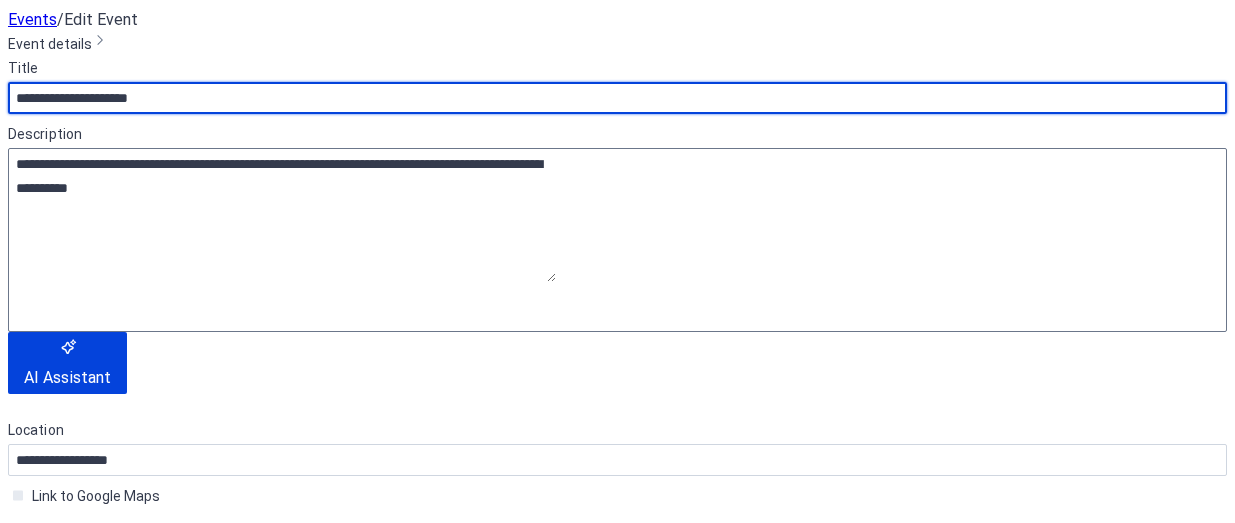 scroll, scrollTop: 907, scrollLeft: 0, axis: vertical 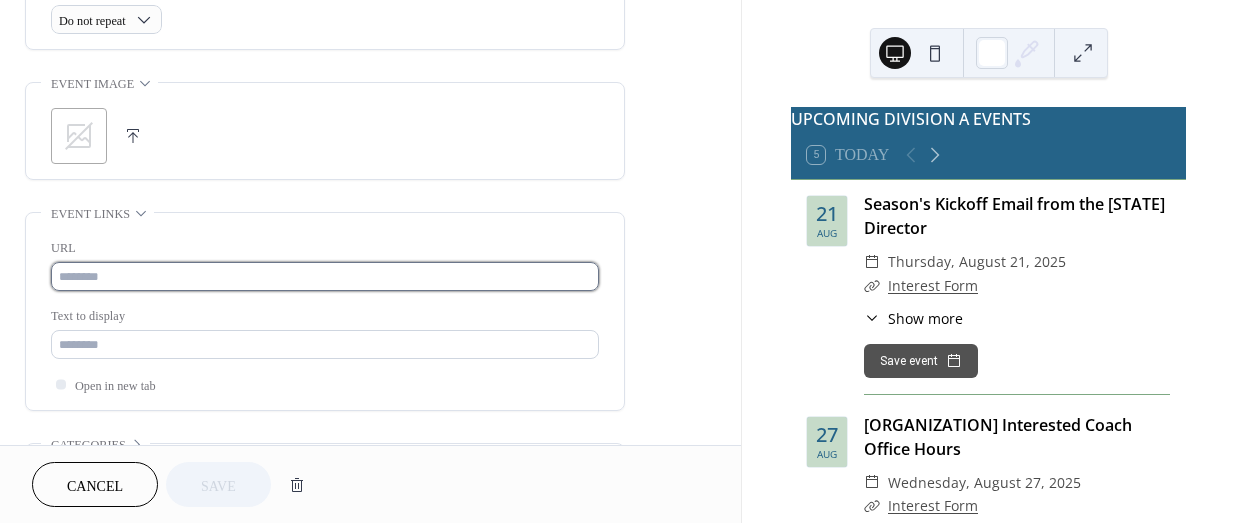 click at bounding box center (325, 276) 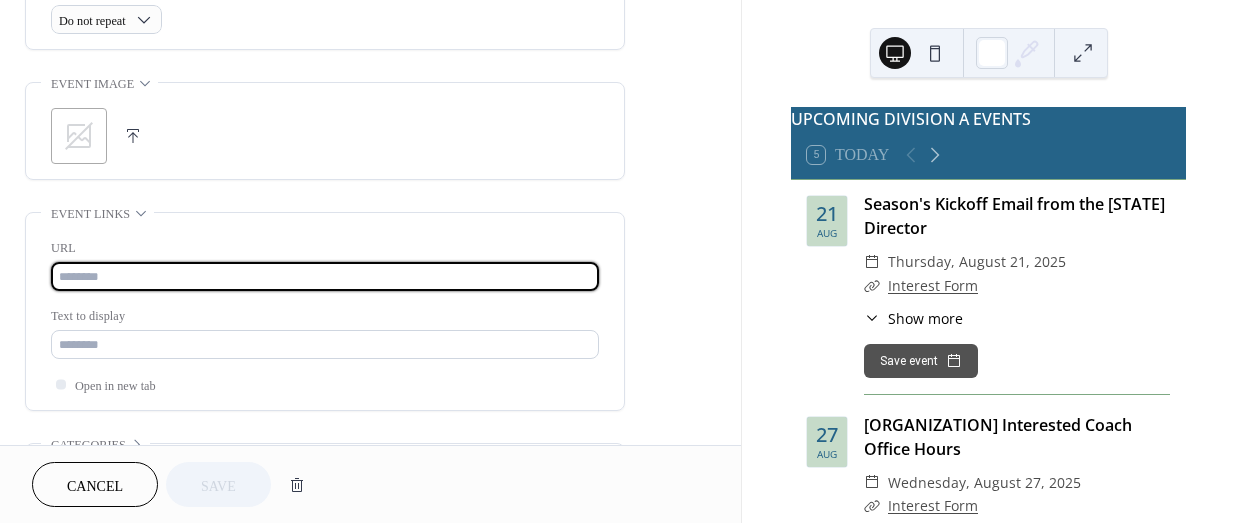 paste on "**********" 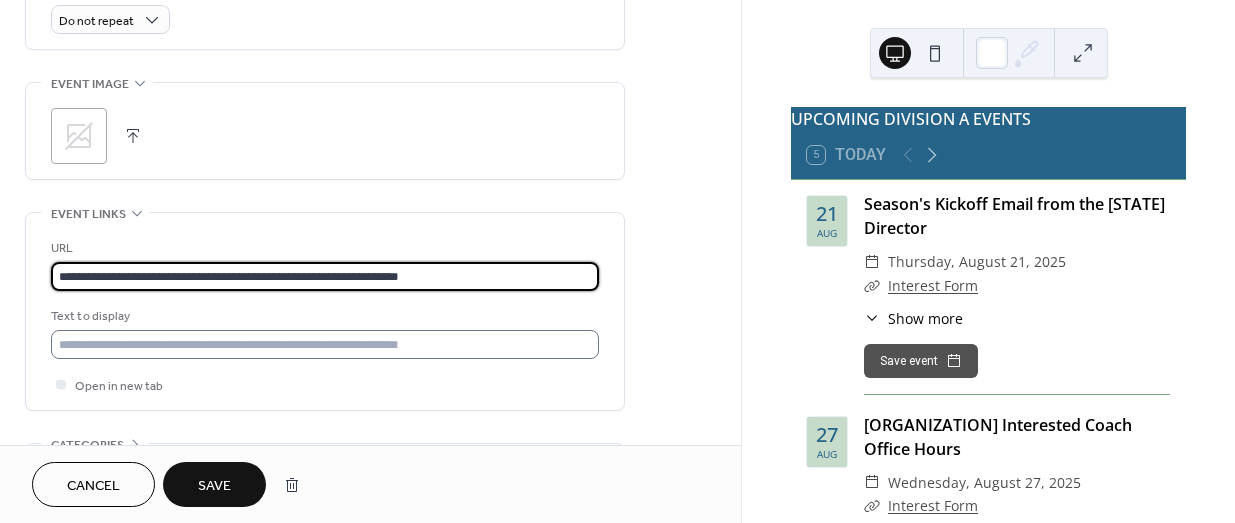 type on "**********" 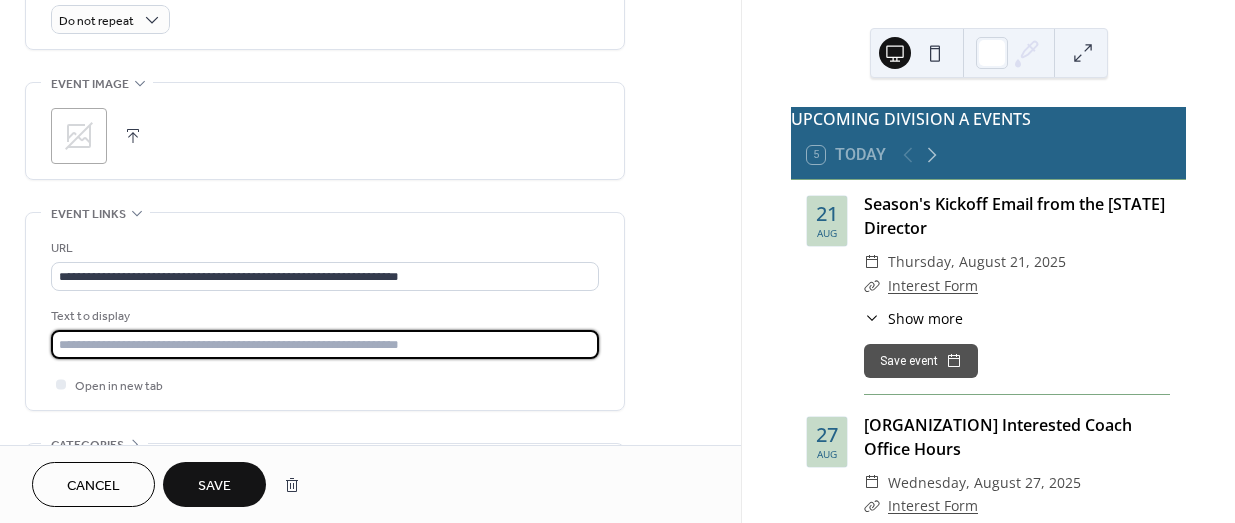 click at bounding box center (325, 344) 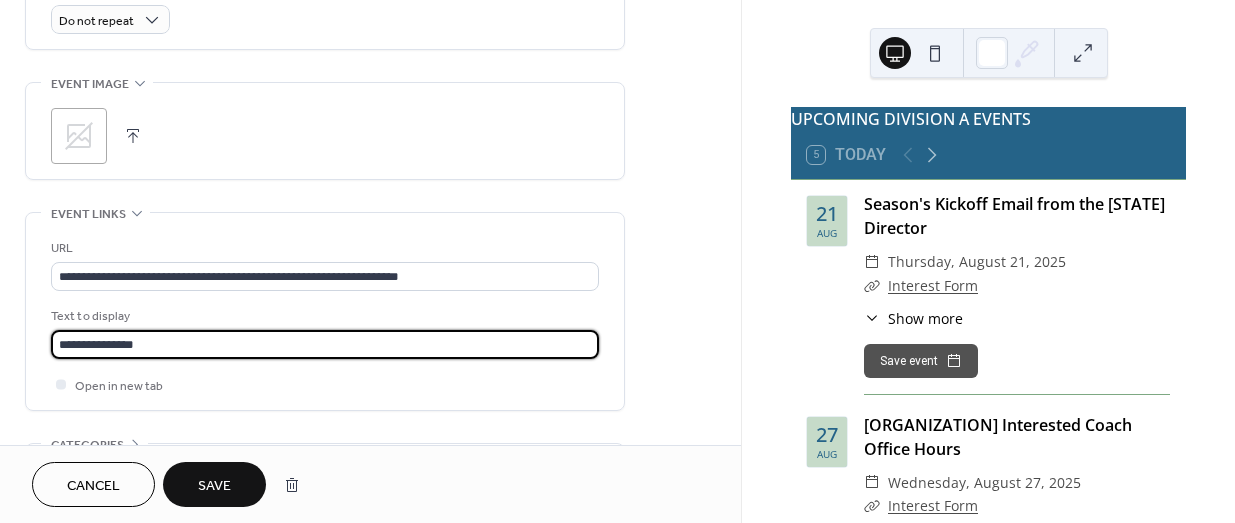 type on "**********" 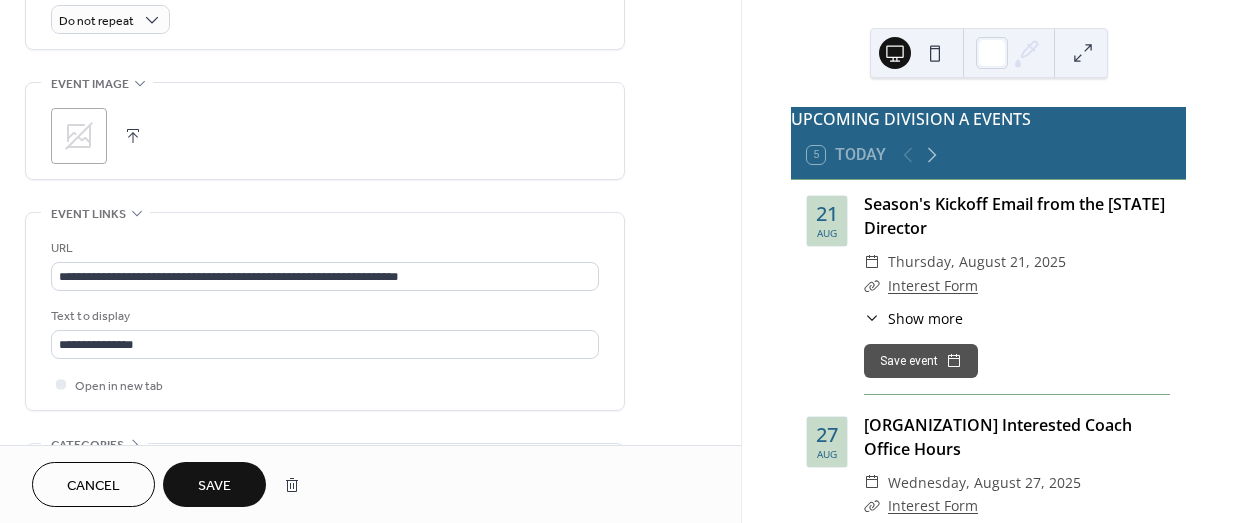 click on "Save" at bounding box center [214, 486] 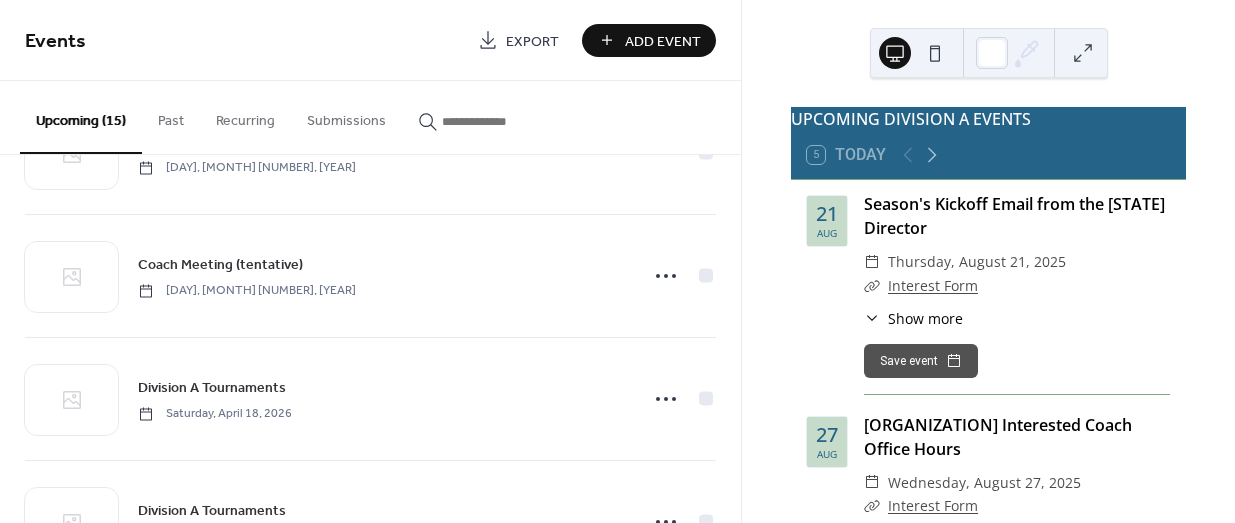 scroll, scrollTop: 1536, scrollLeft: 0, axis: vertical 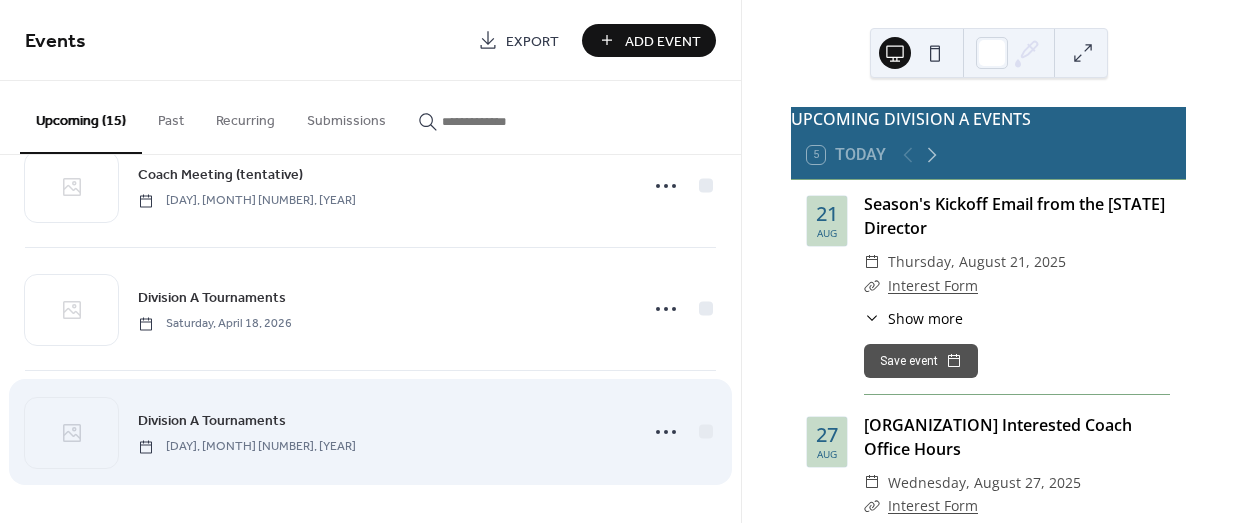 click on "Division A Tournaments" at bounding box center [212, 421] 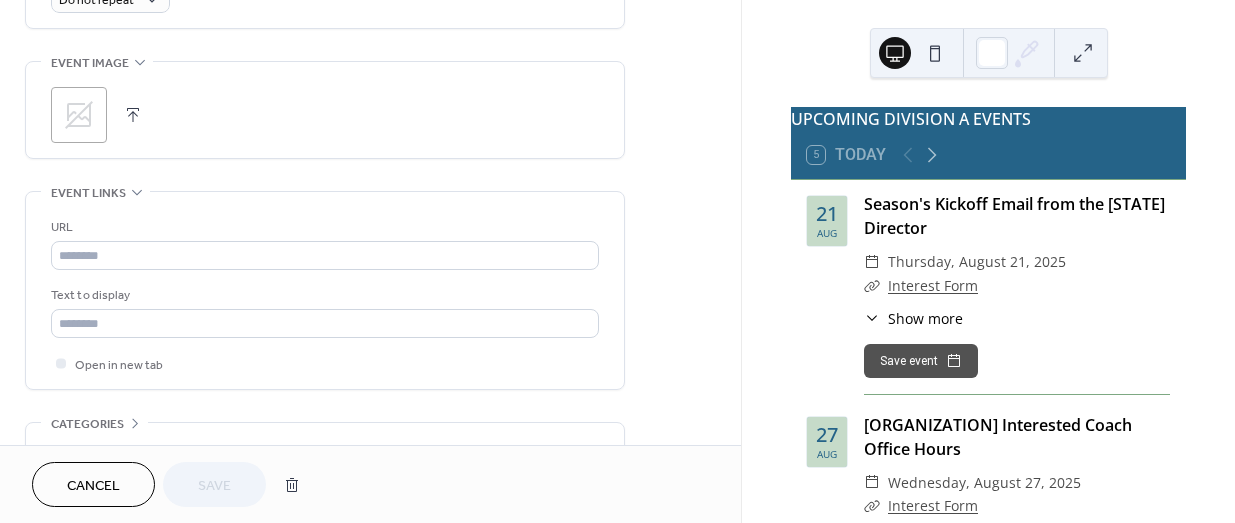 scroll, scrollTop: 929, scrollLeft: 0, axis: vertical 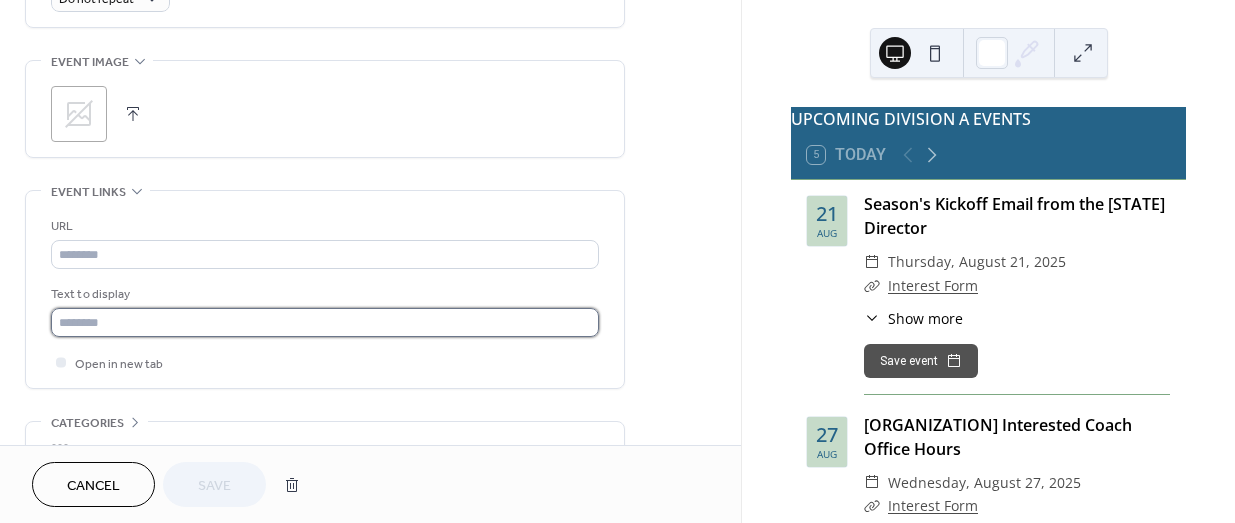 click at bounding box center [325, 322] 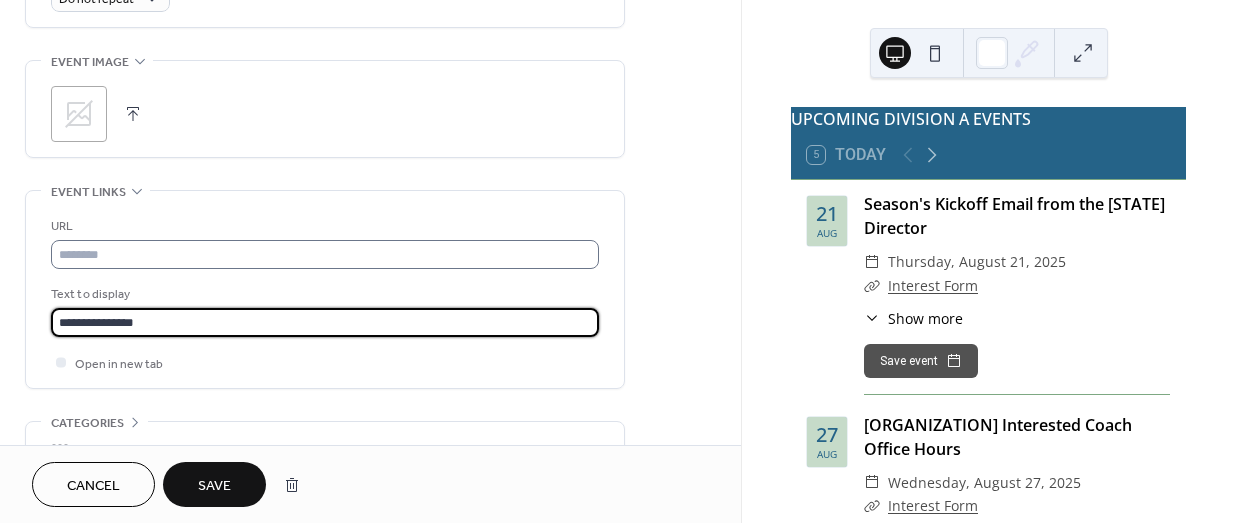 type on "**********" 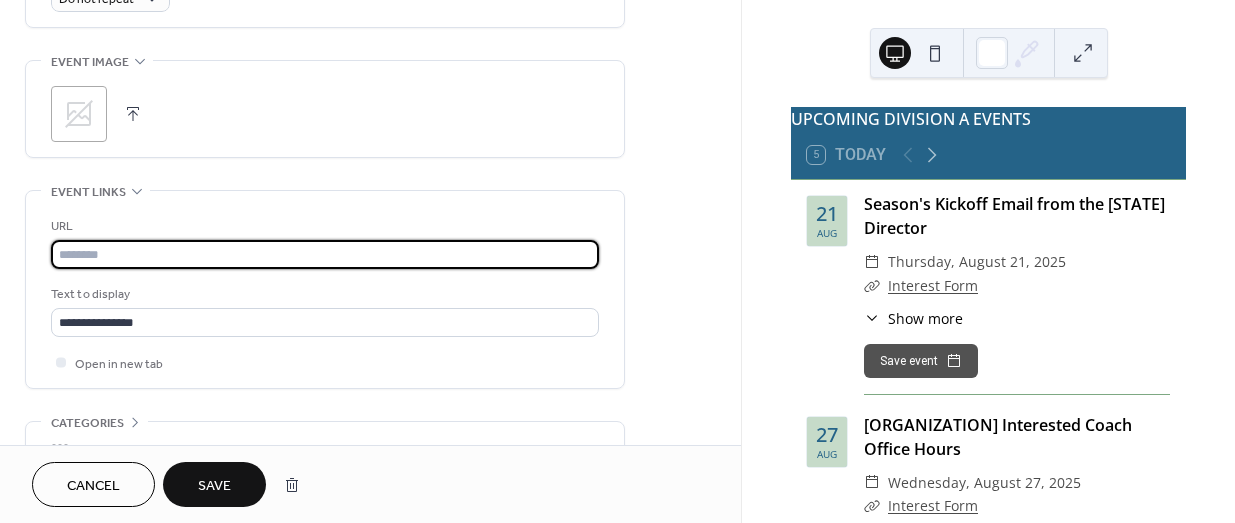 click at bounding box center (325, 254) 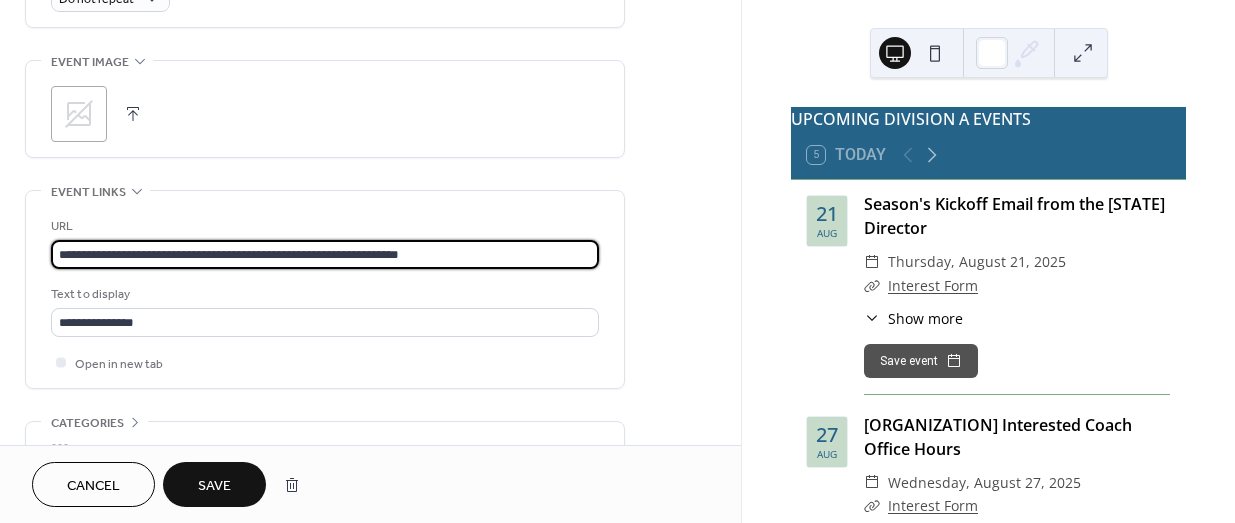 type on "**********" 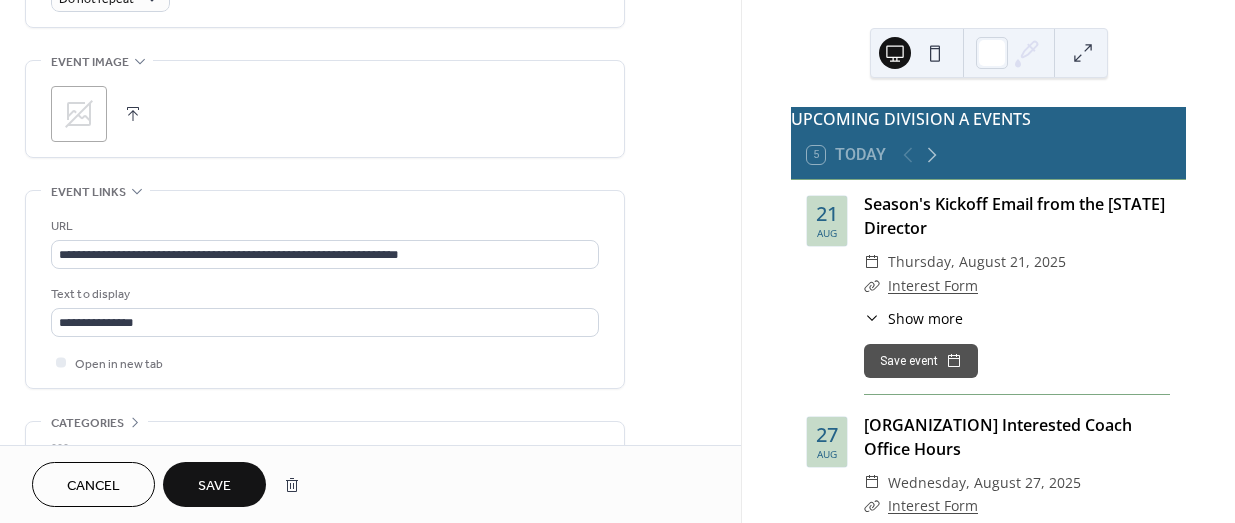 click on "Save" at bounding box center (214, 486) 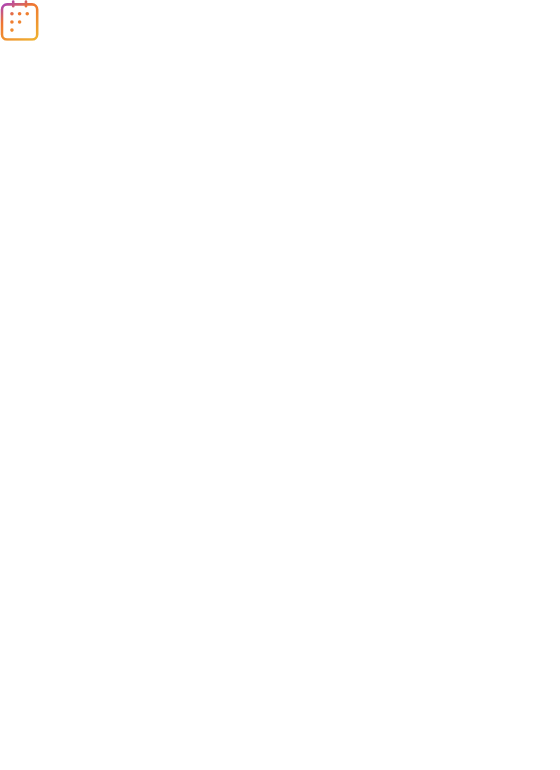 scroll, scrollTop: 0, scrollLeft: 0, axis: both 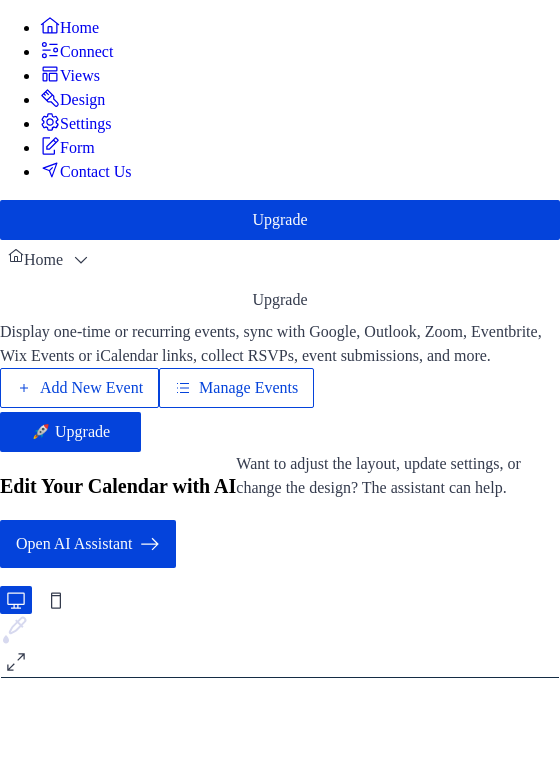 click on "Manage Events" at bounding box center (248, 388) 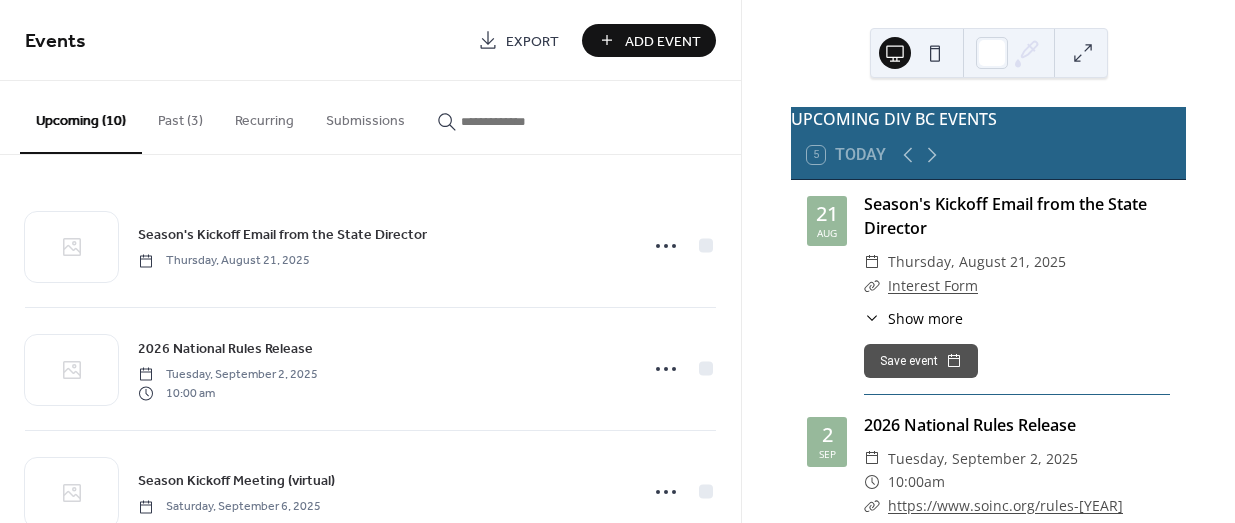 scroll, scrollTop: 0, scrollLeft: 0, axis: both 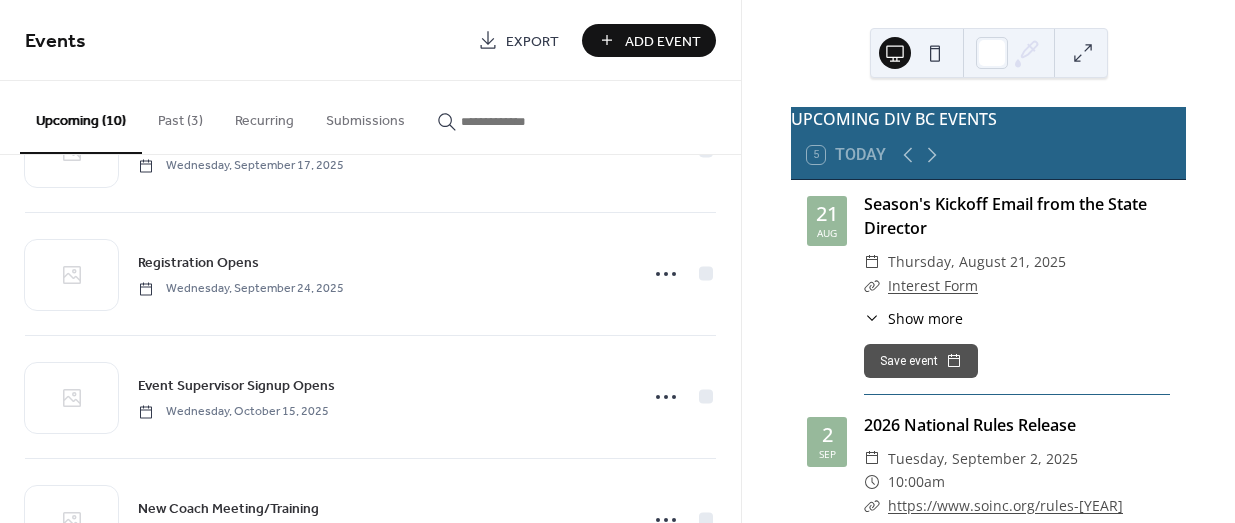 click on "Past (3)" at bounding box center [180, 116] 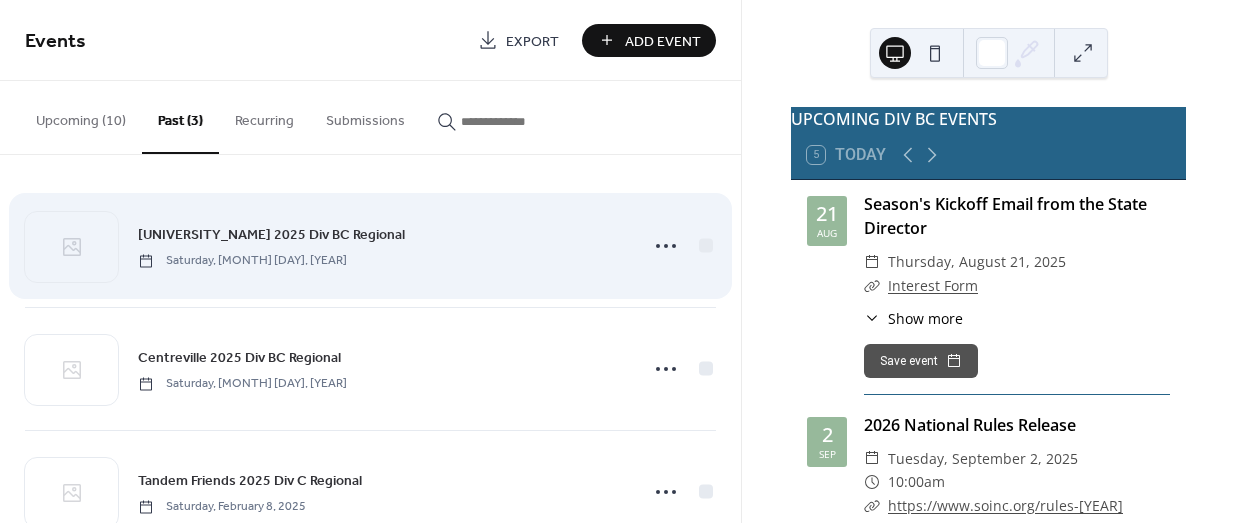 click on "Virginia Tech 2025 Div BC Regional" at bounding box center (271, 235) 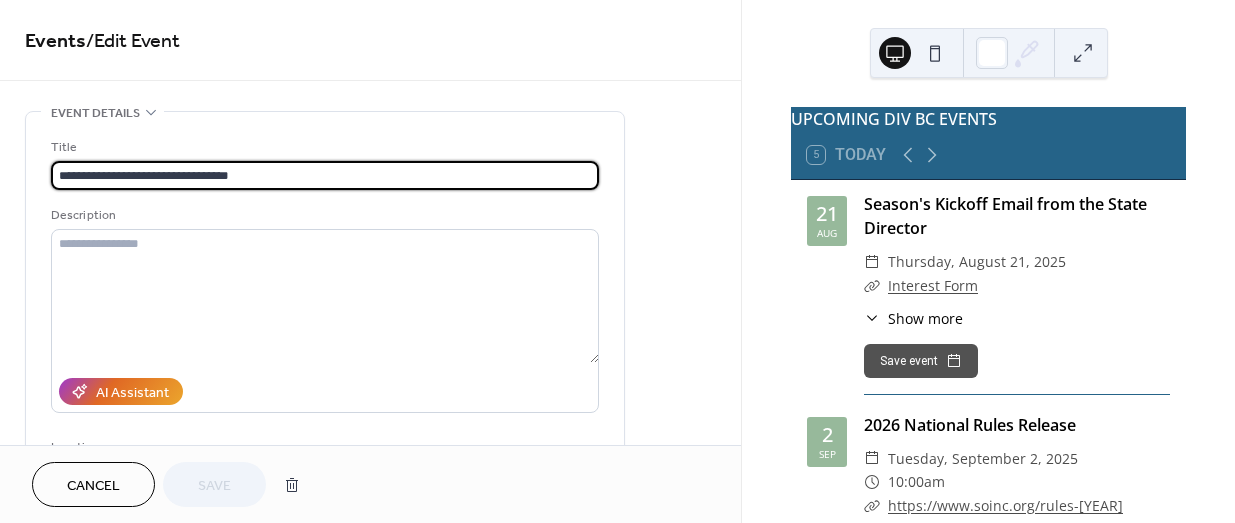 scroll, scrollTop: 1, scrollLeft: 0, axis: vertical 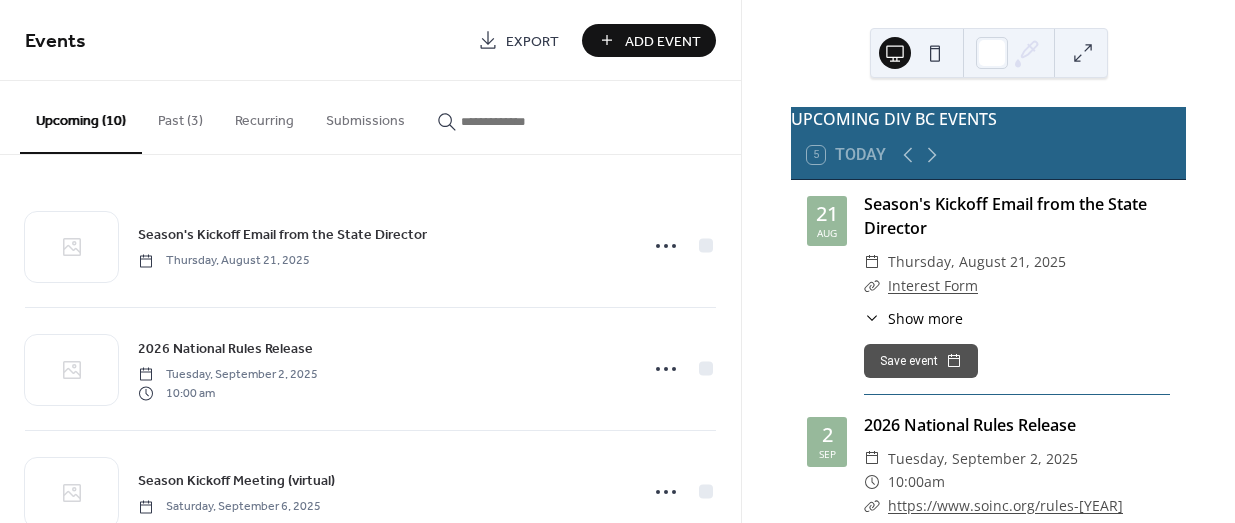 click on "Past (3)" at bounding box center [180, 116] 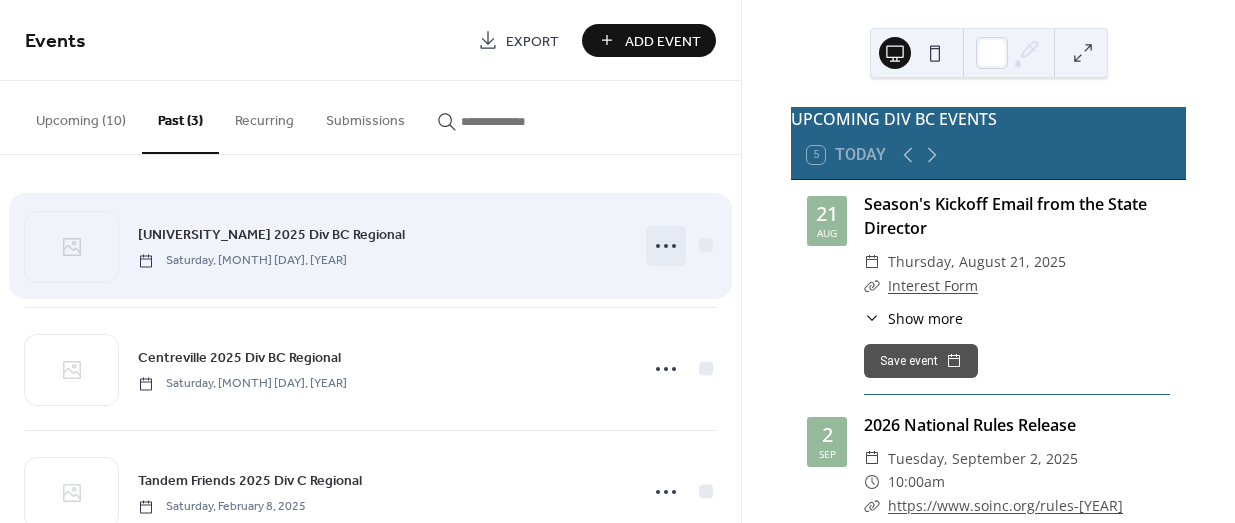 click 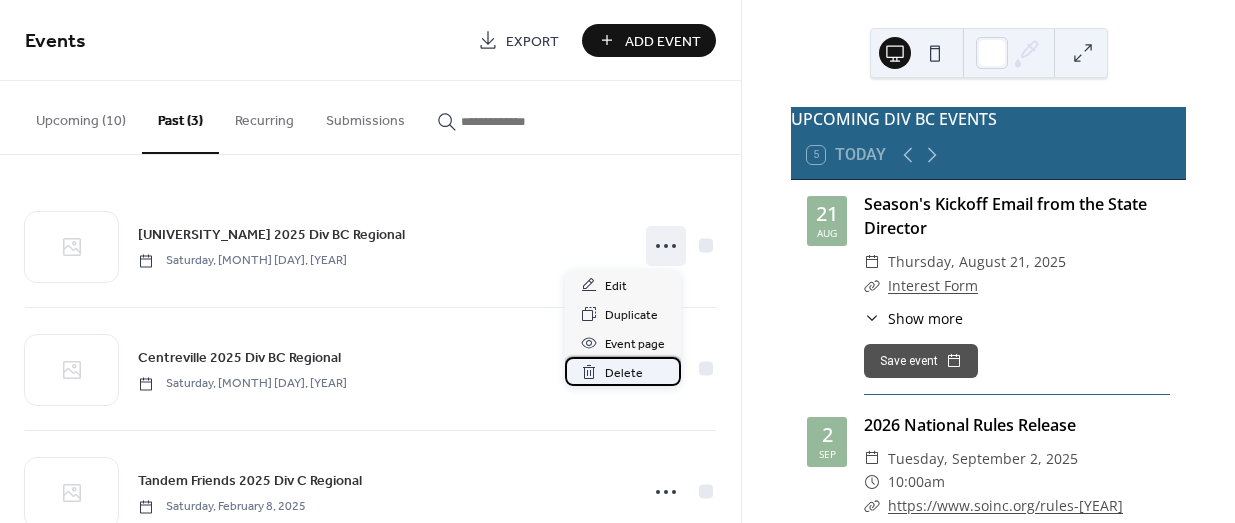 click on "Delete" at bounding box center [624, 373] 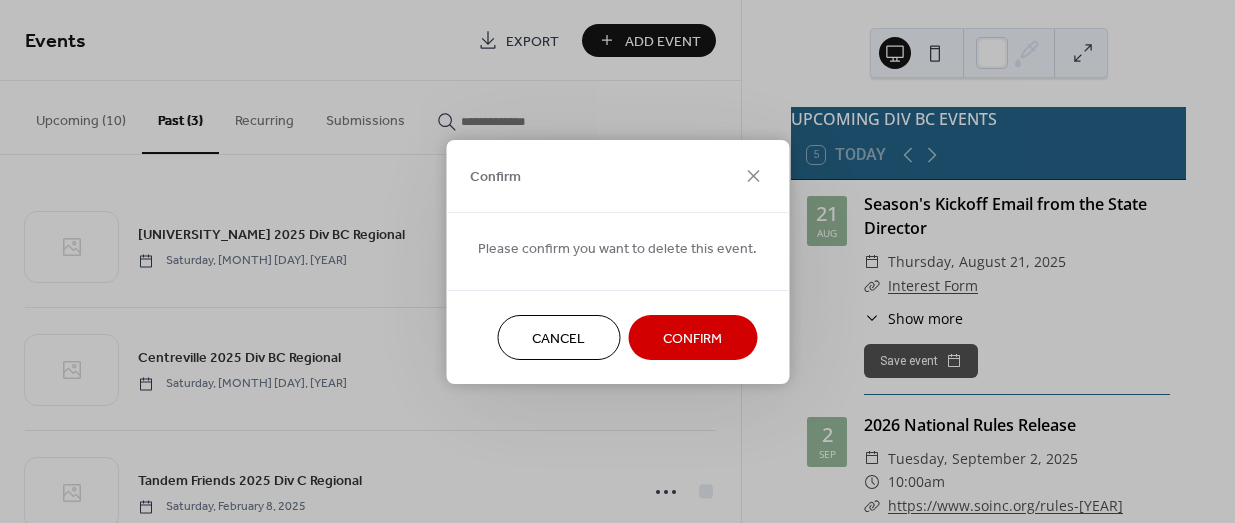 click on "Confirm" at bounding box center (692, 338) 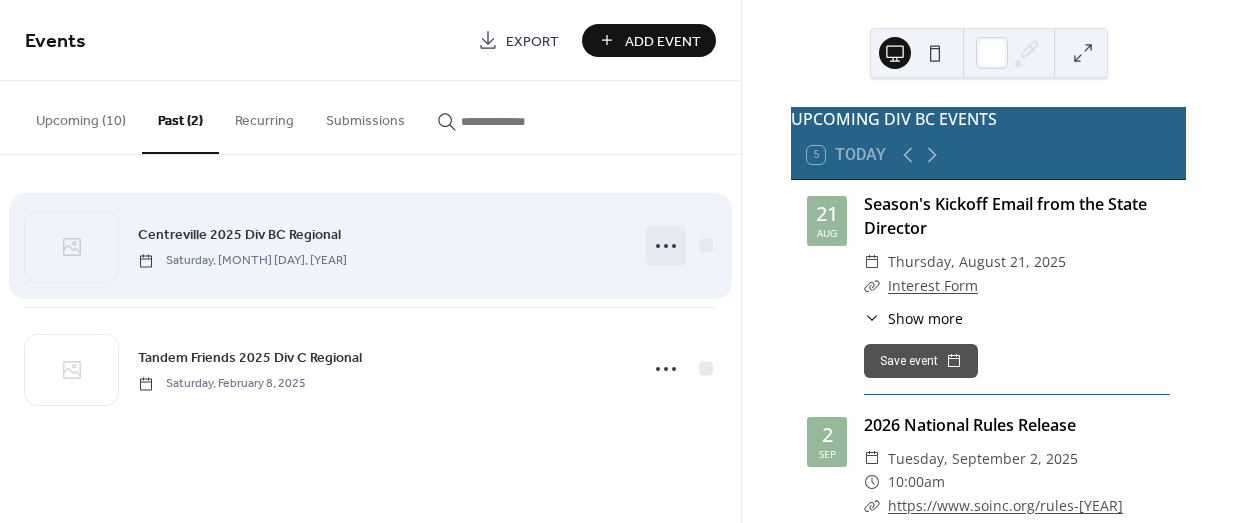 click 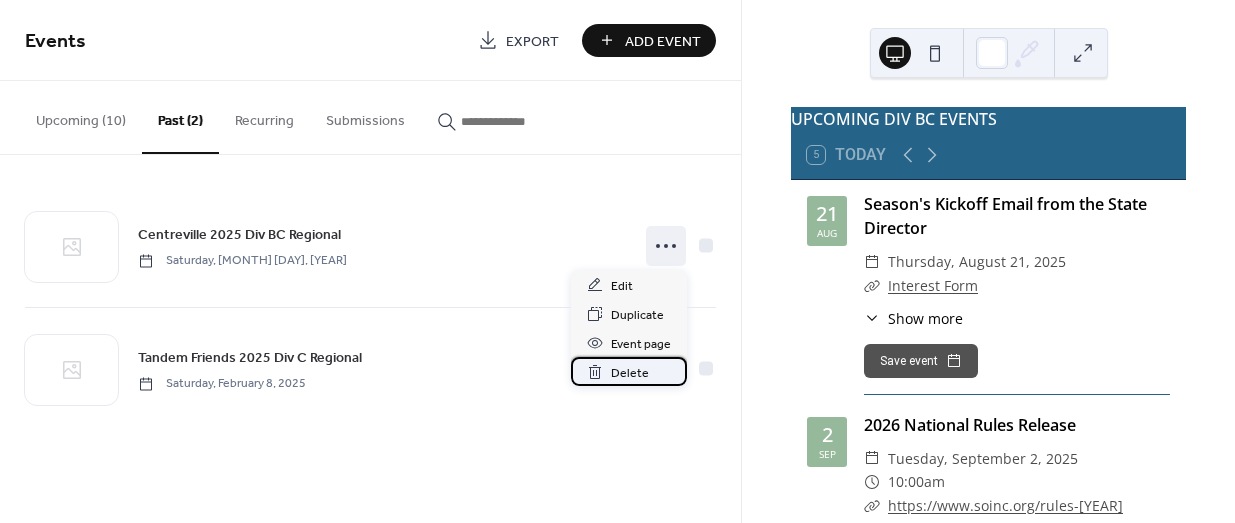 click on "Delete" at bounding box center (630, 373) 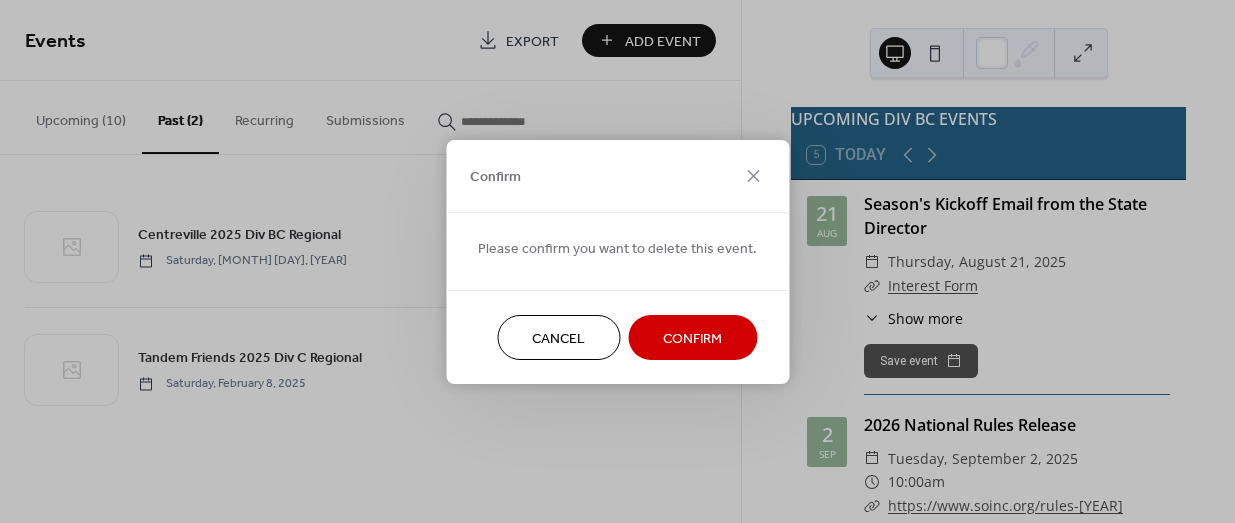 click on "Confirm" at bounding box center (692, 338) 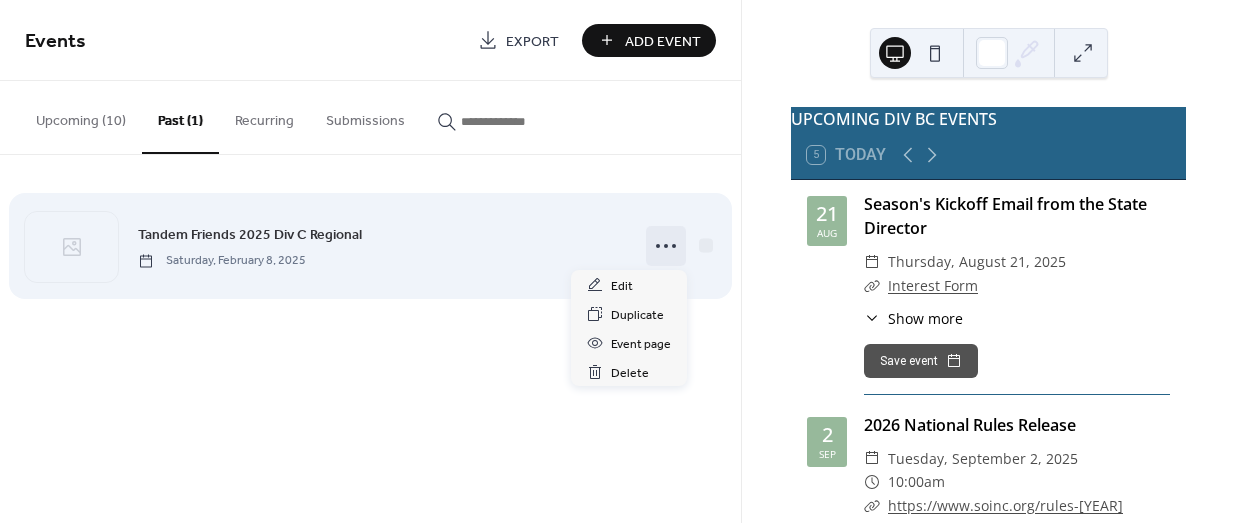 click 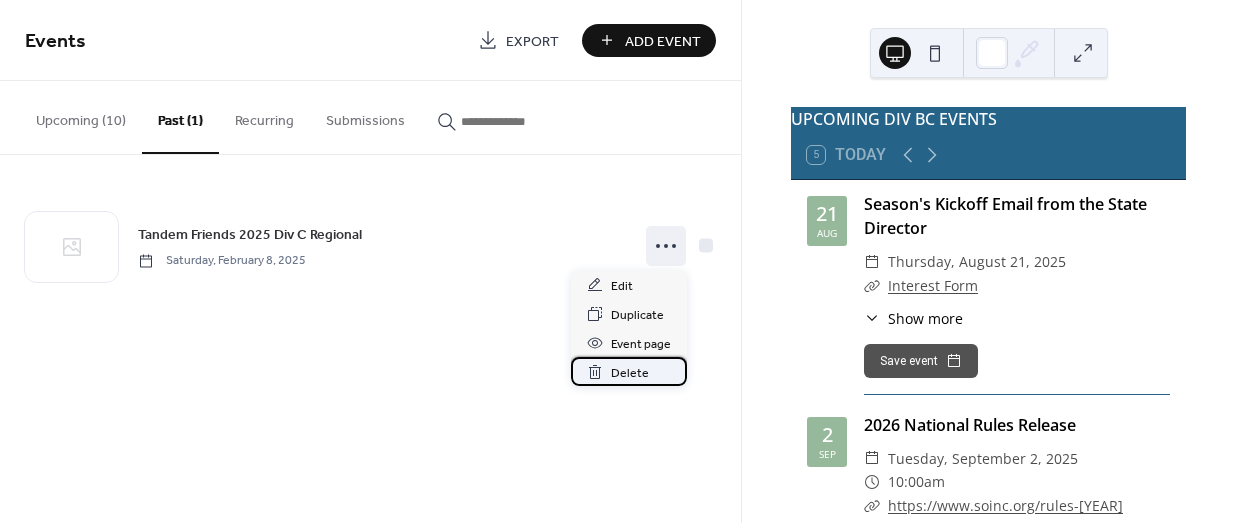 click on "Delete" at bounding box center [630, 373] 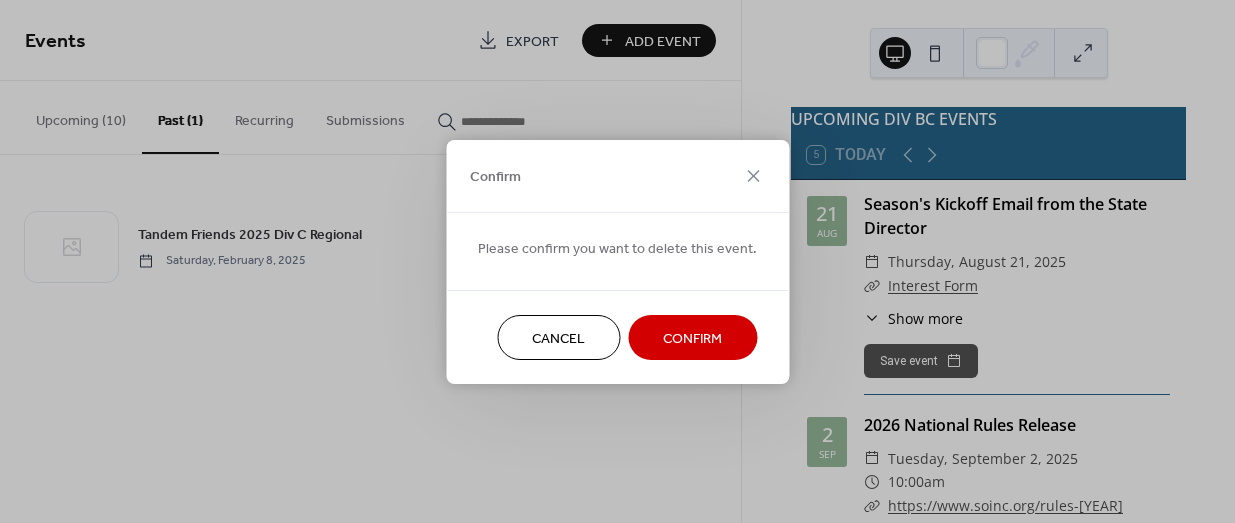 click on "Confirm" at bounding box center (692, 338) 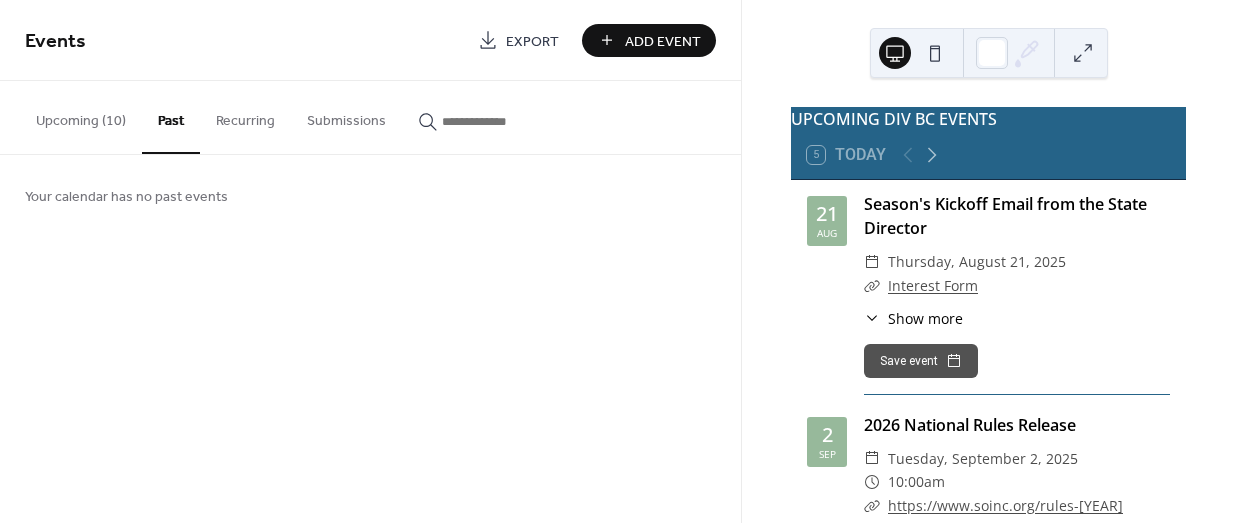 click on "Upcoming (10)" at bounding box center [81, 116] 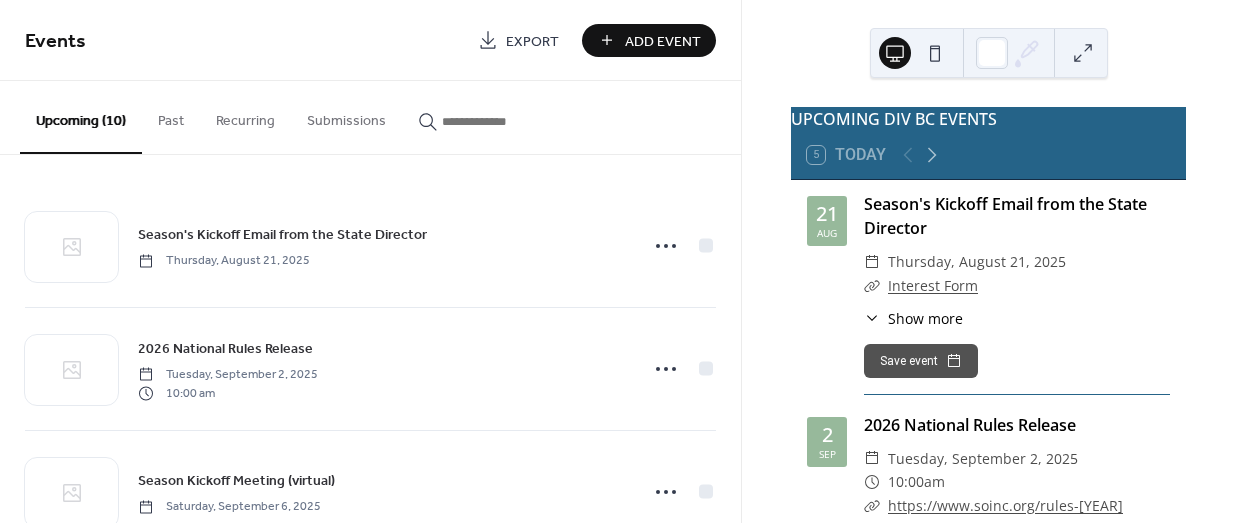 click on "Add Event" at bounding box center (663, 41) 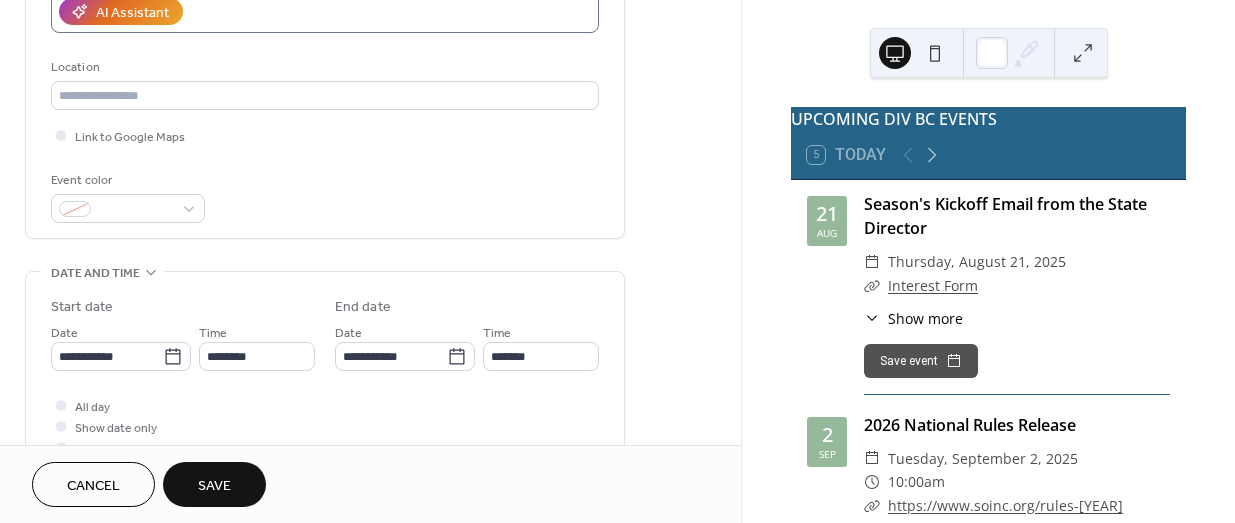 scroll, scrollTop: 381, scrollLeft: 0, axis: vertical 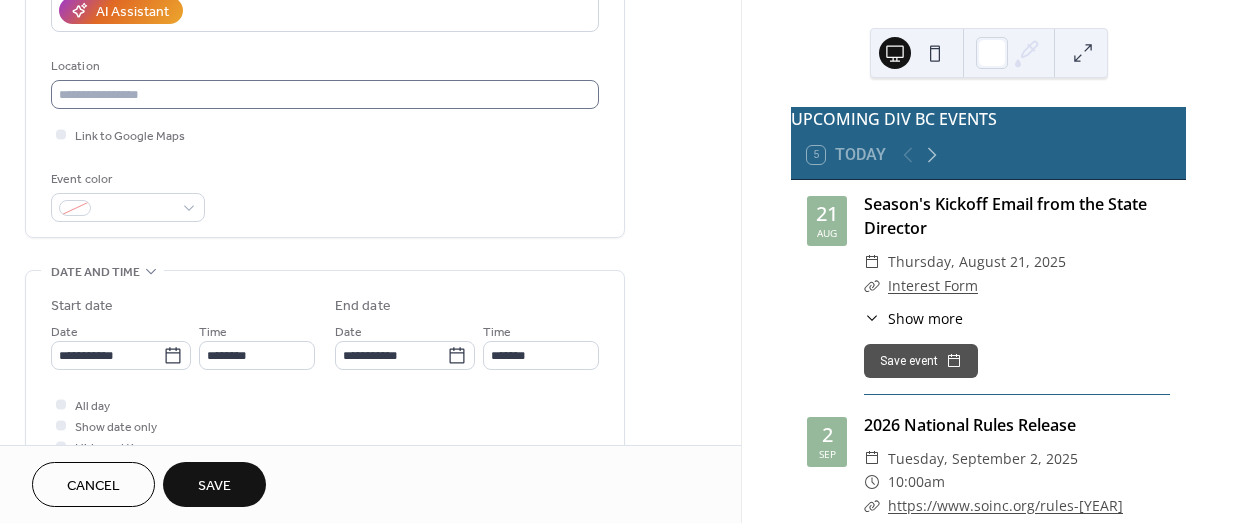 type on "**********" 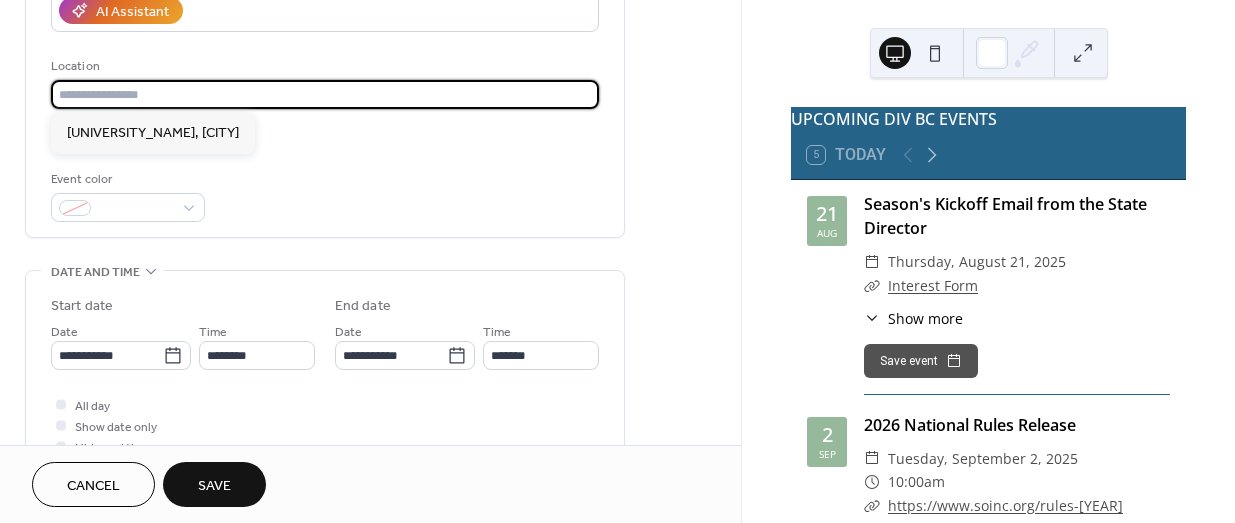 click at bounding box center [325, 94] 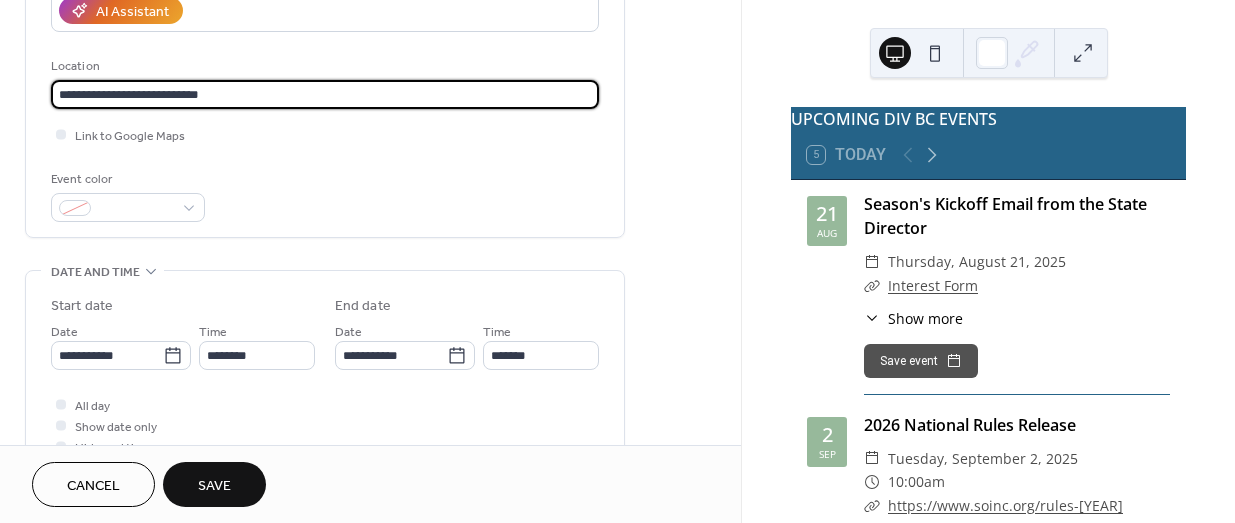 type on "**********" 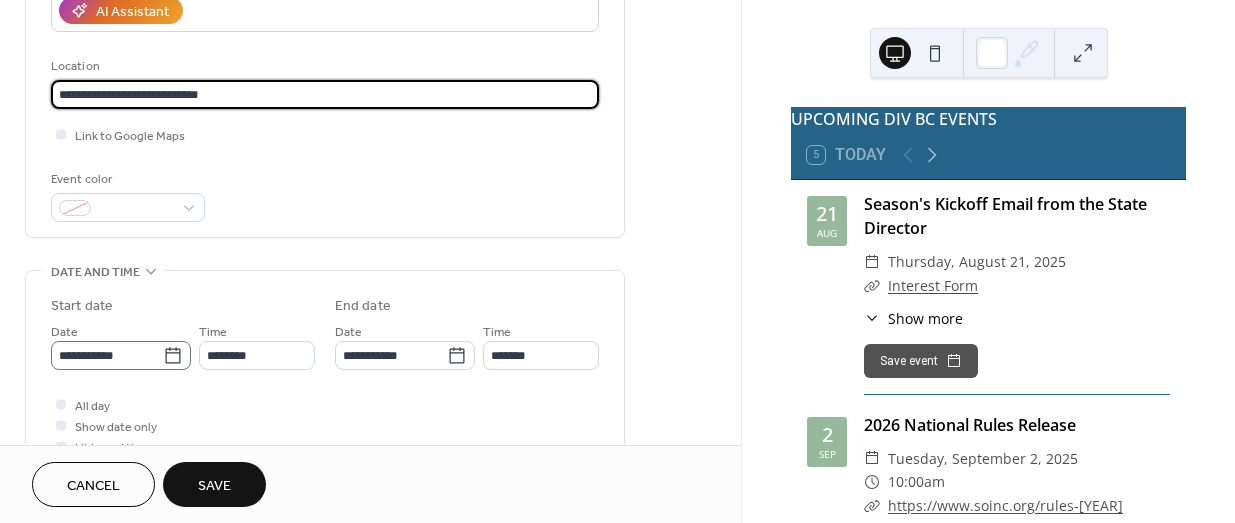 type 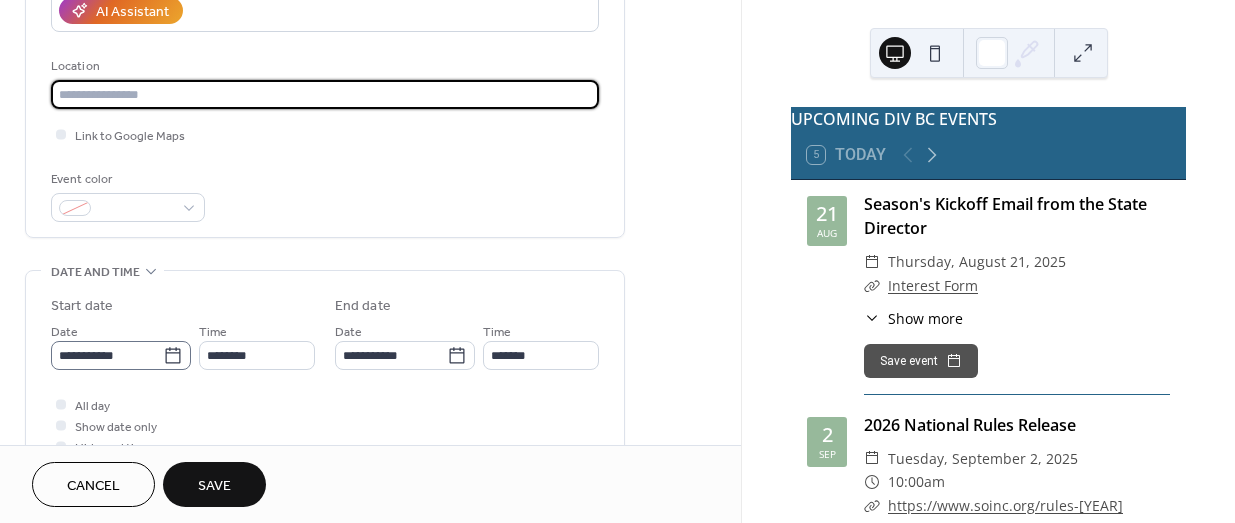 click 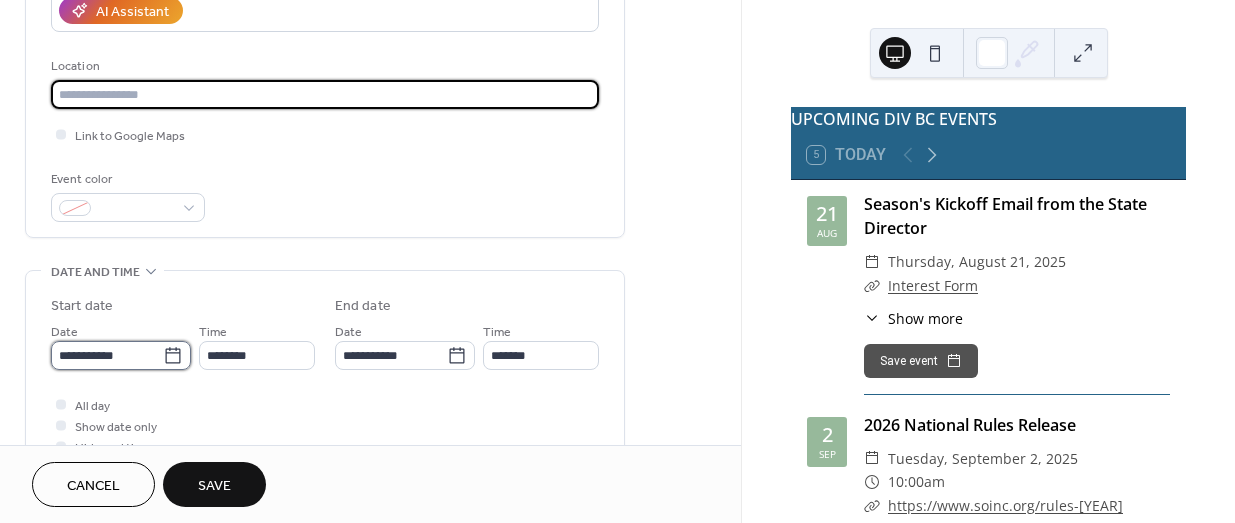 click on "**********" at bounding box center [107, 355] 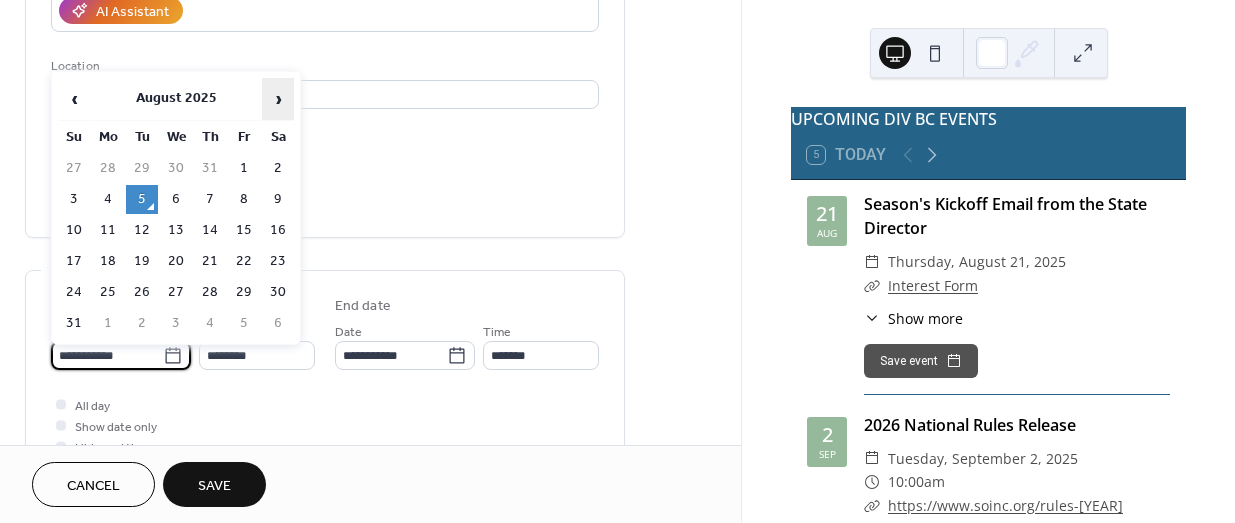 click on "›" at bounding box center (278, 99) 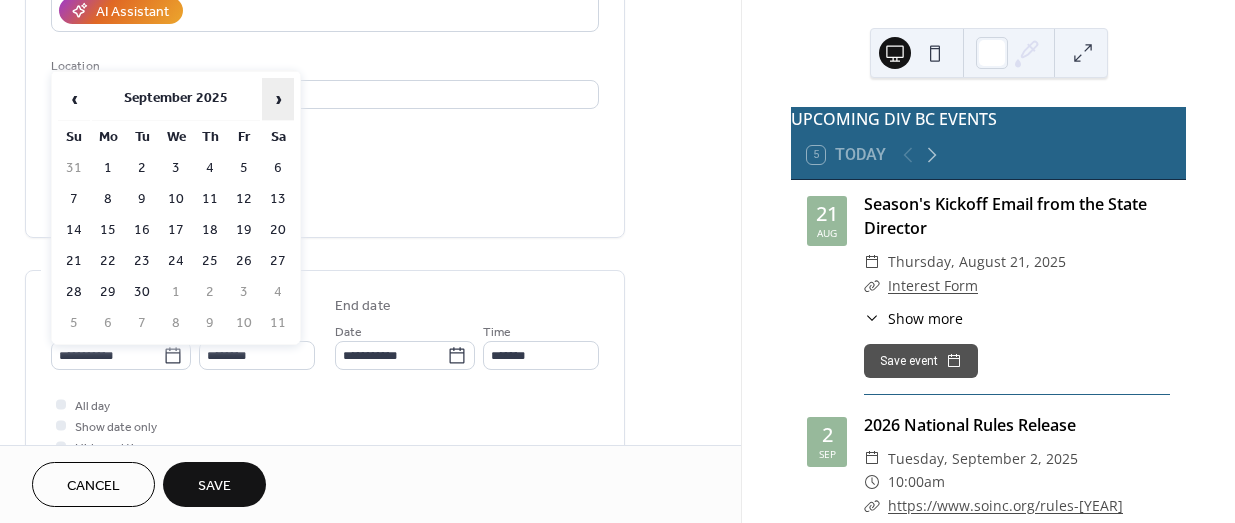 click on "›" at bounding box center [278, 99] 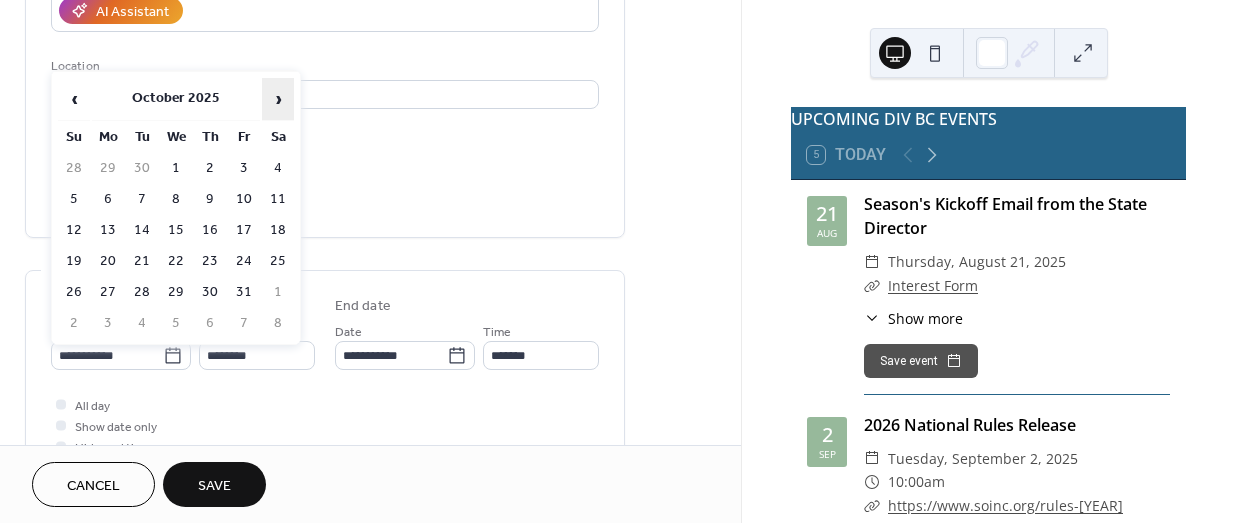 click on "›" at bounding box center [278, 99] 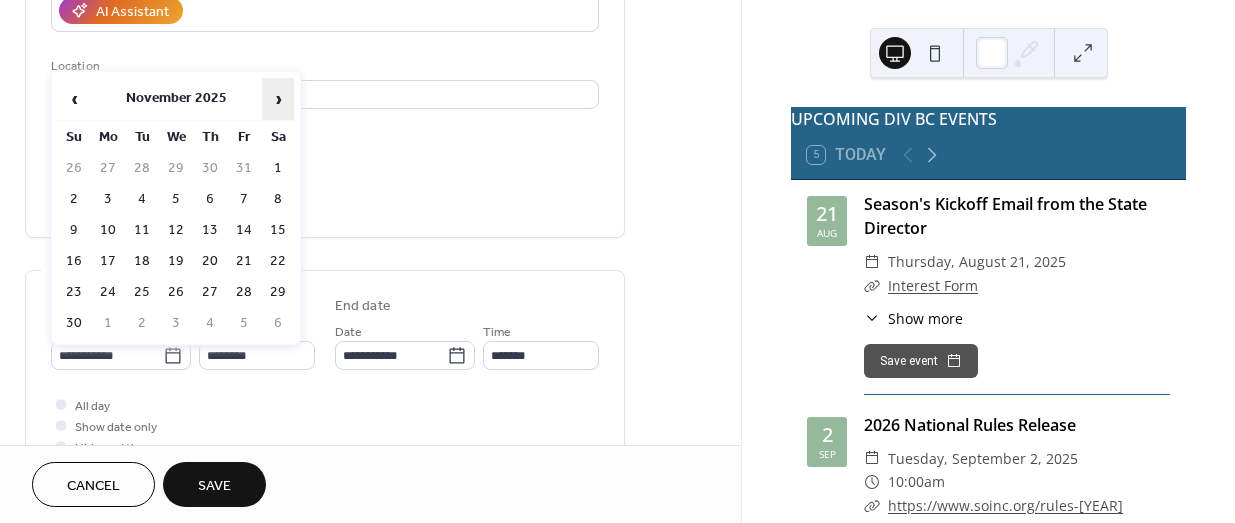 click on "›" at bounding box center [278, 99] 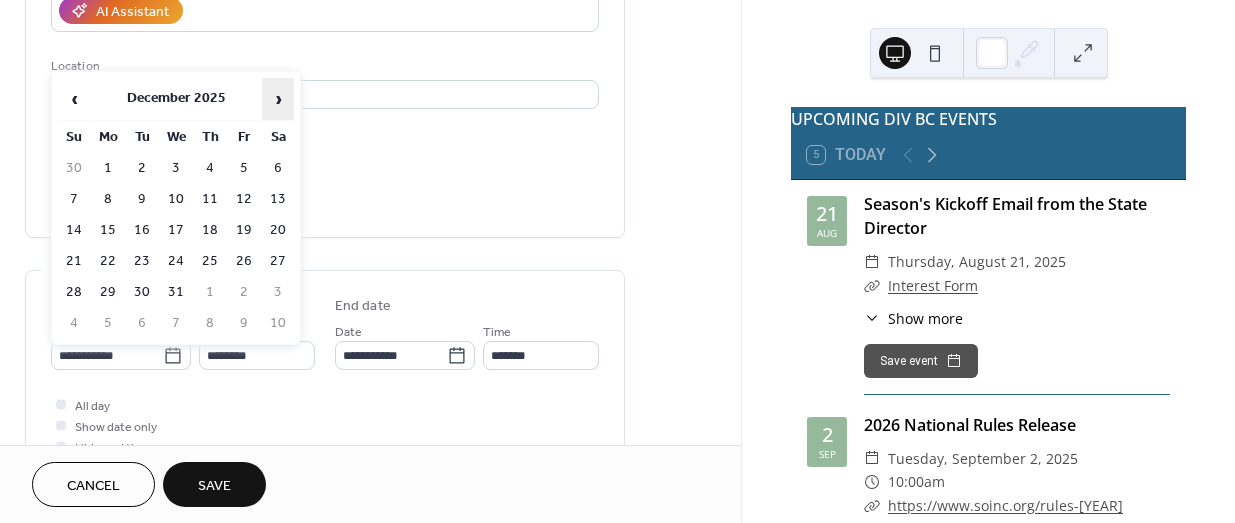 click on "›" at bounding box center [278, 99] 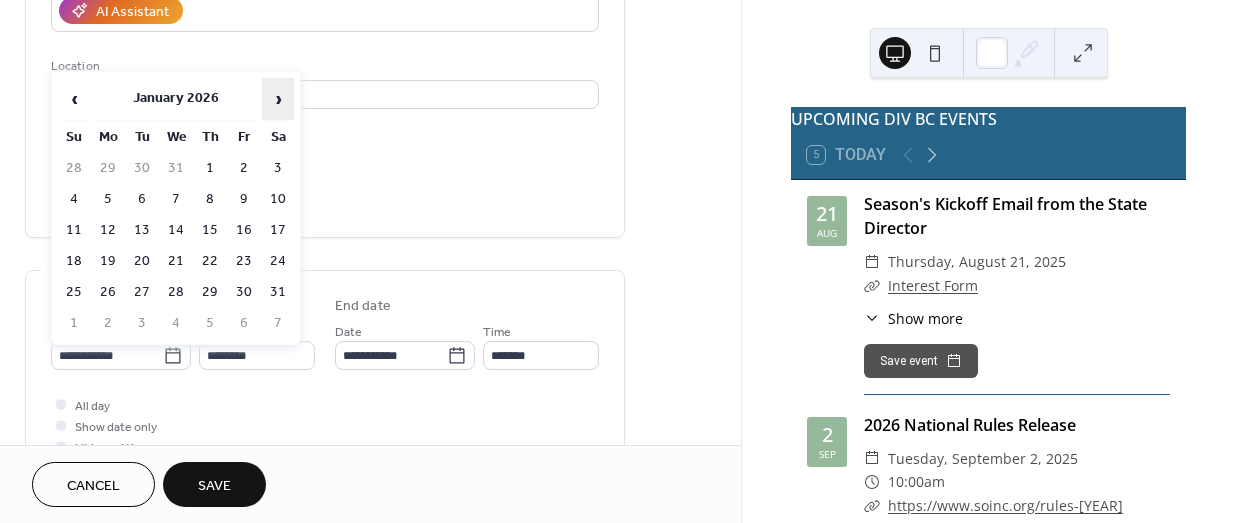 click on "›" at bounding box center [278, 99] 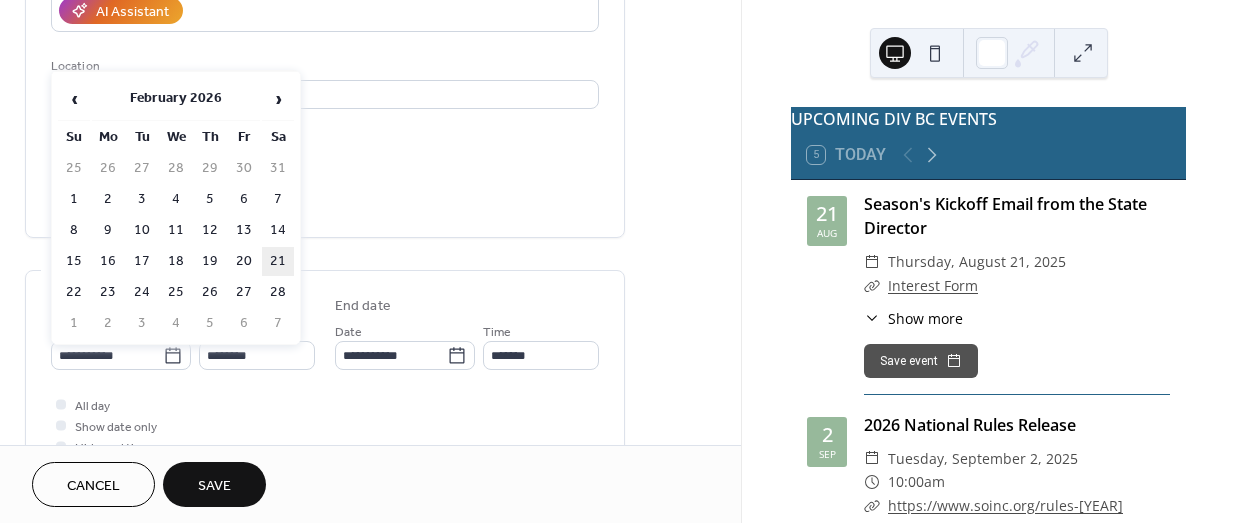 click on "21" at bounding box center (278, 261) 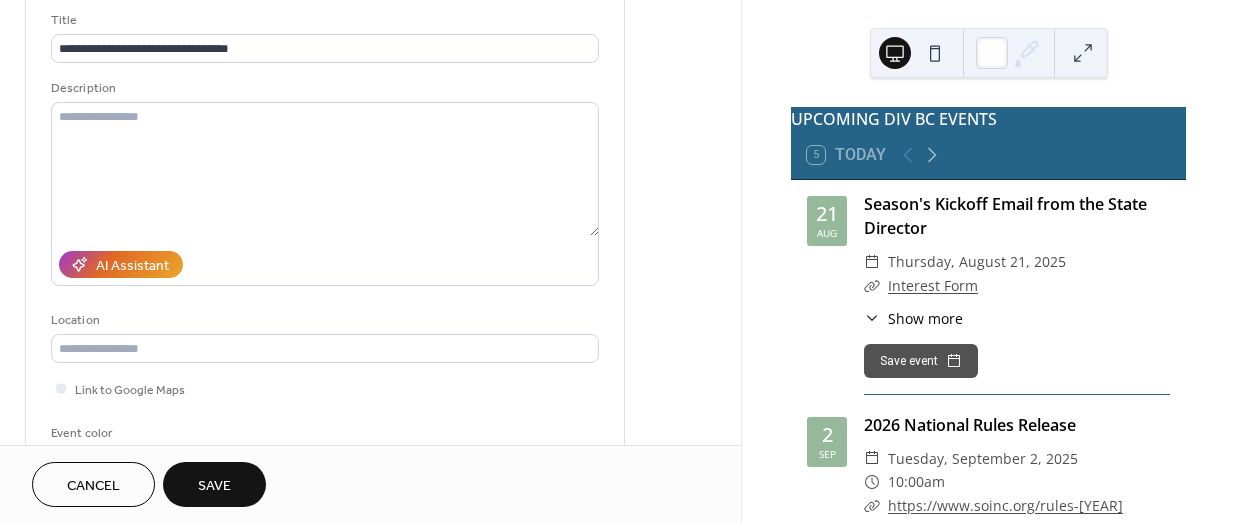 scroll, scrollTop: 0, scrollLeft: 0, axis: both 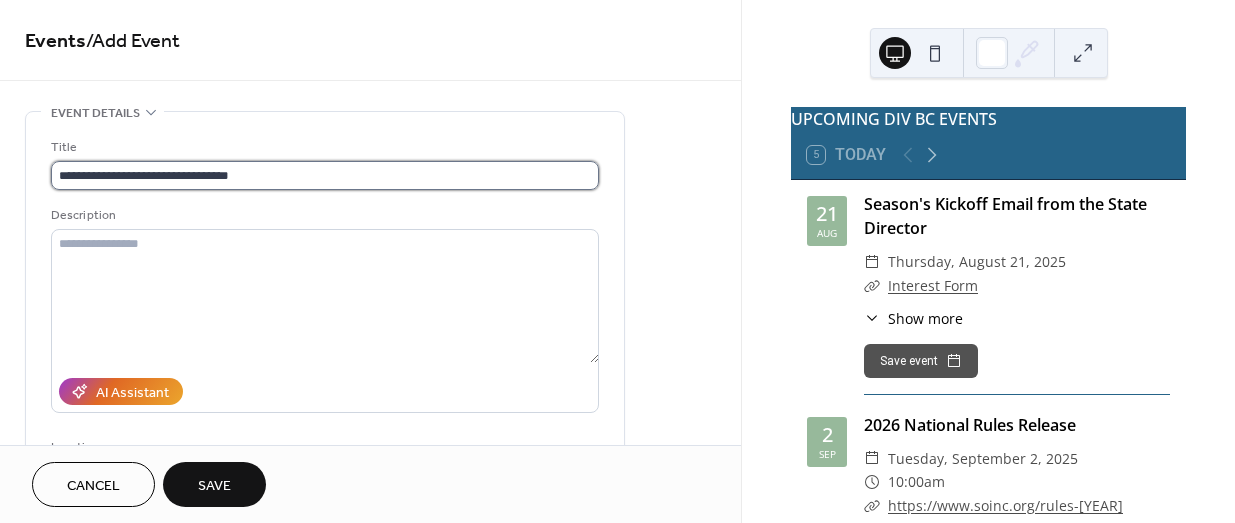 click on "**********" at bounding box center [325, 175] 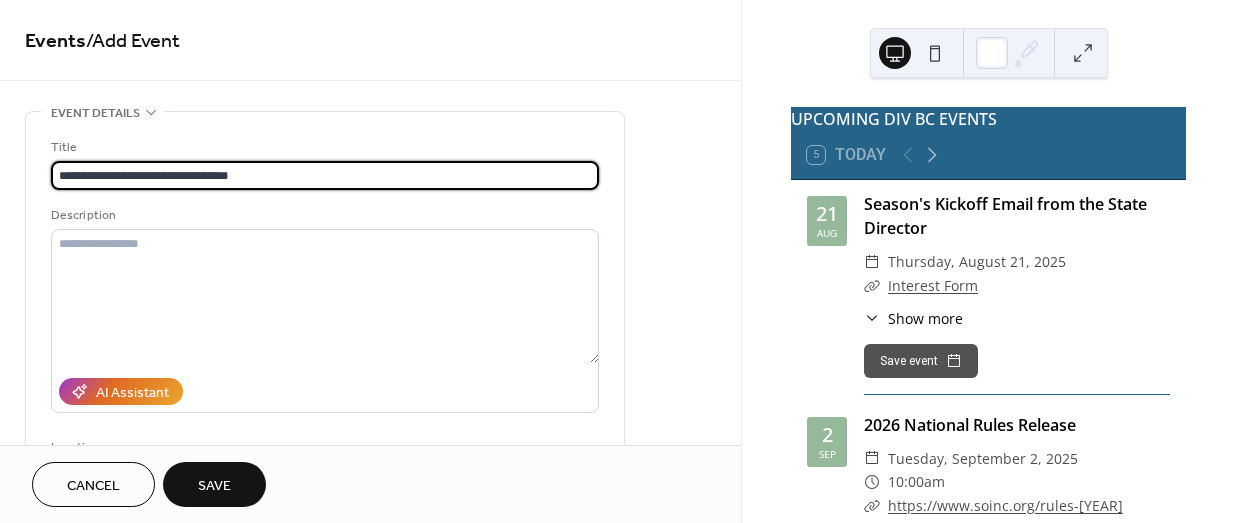 scroll, scrollTop: 0, scrollLeft: 0, axis: both 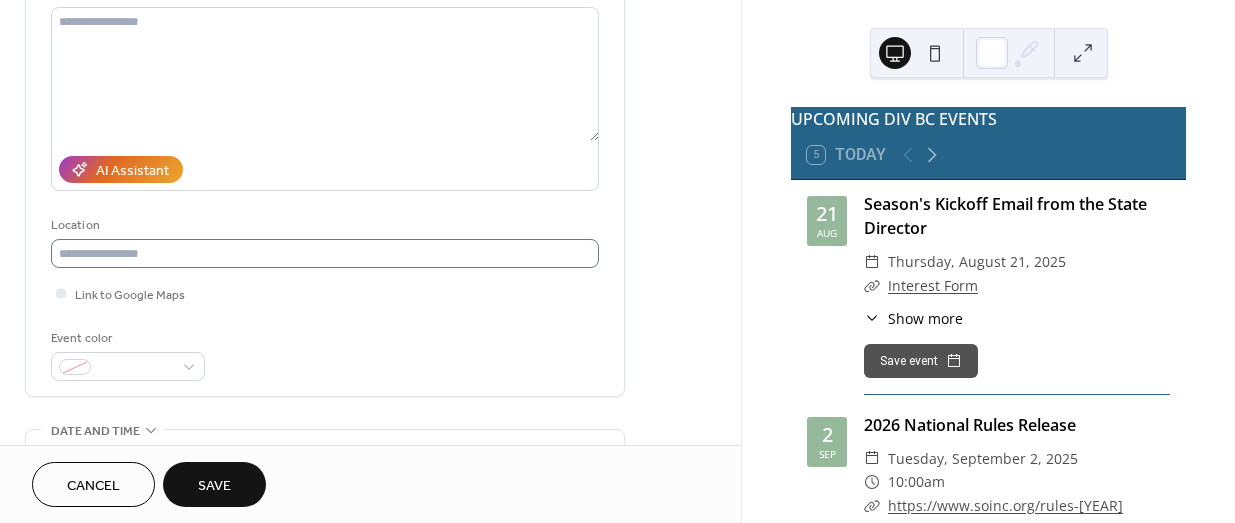type on "**********" 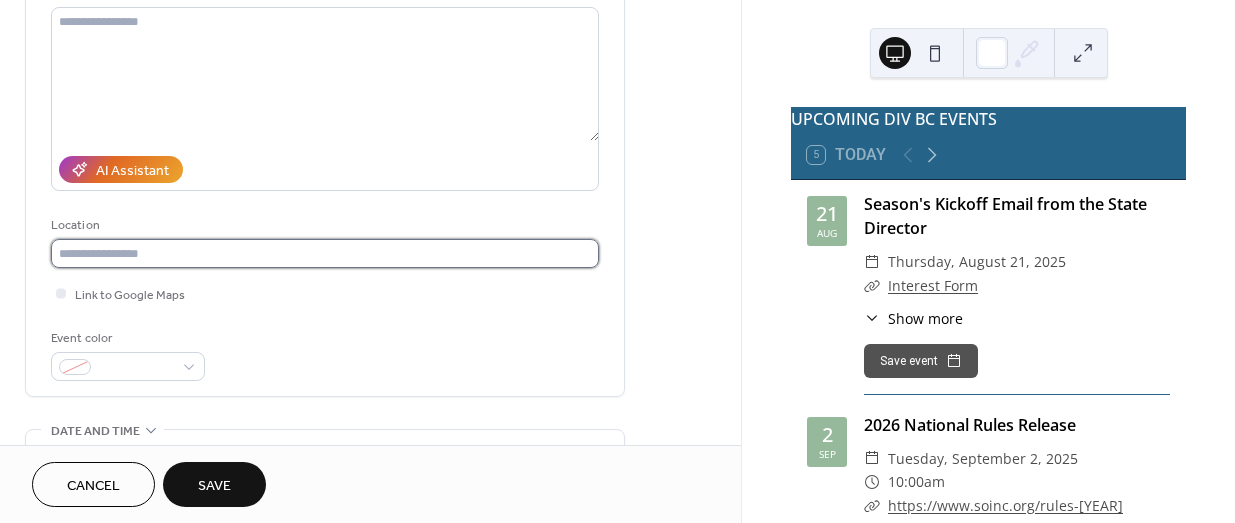 click at bounding box center [325, 253] 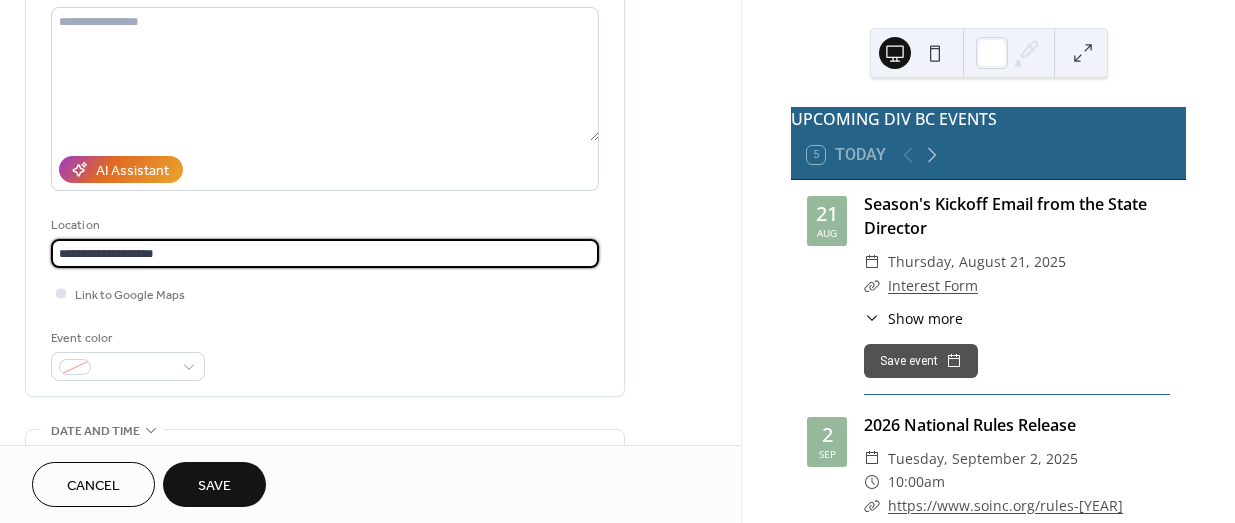 type on "**********" 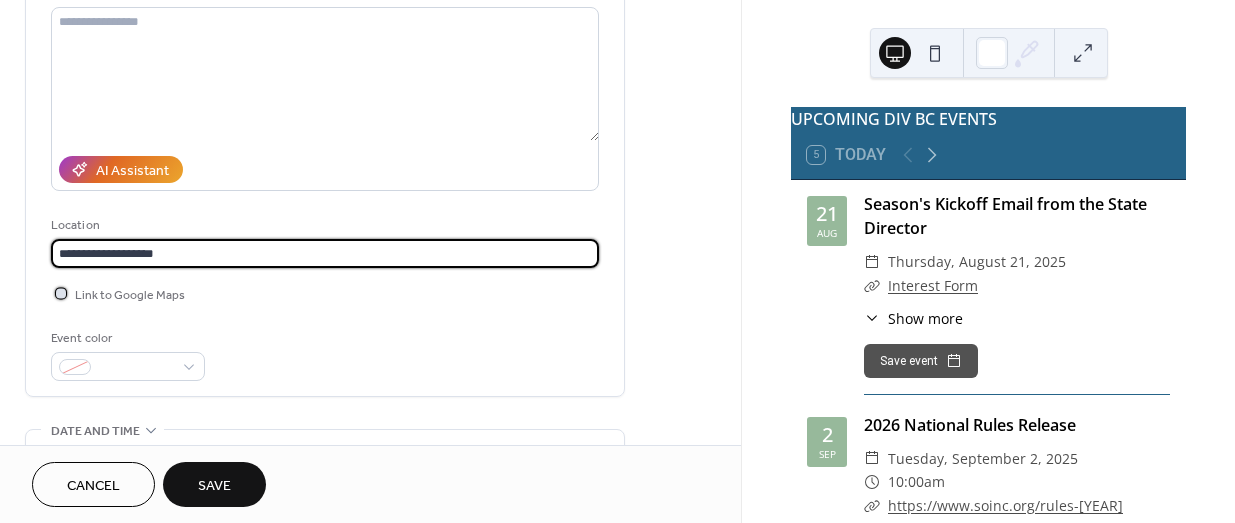 click on "Link to Google Maps" at bounding box center [118, 293] 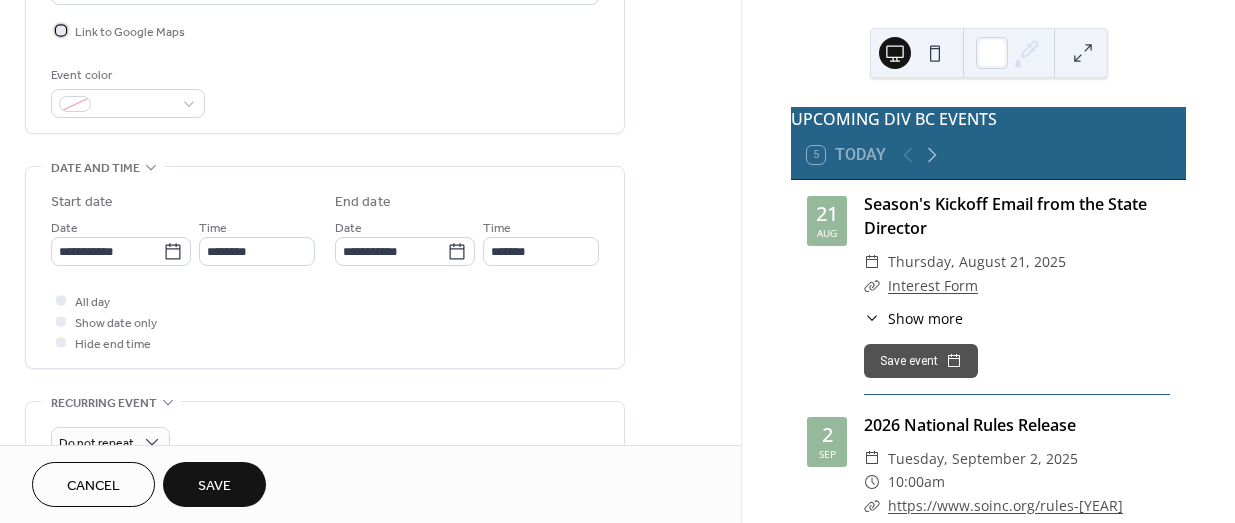 scroll, scrollTop: 520, scrollLeft: 0, axis: vertical 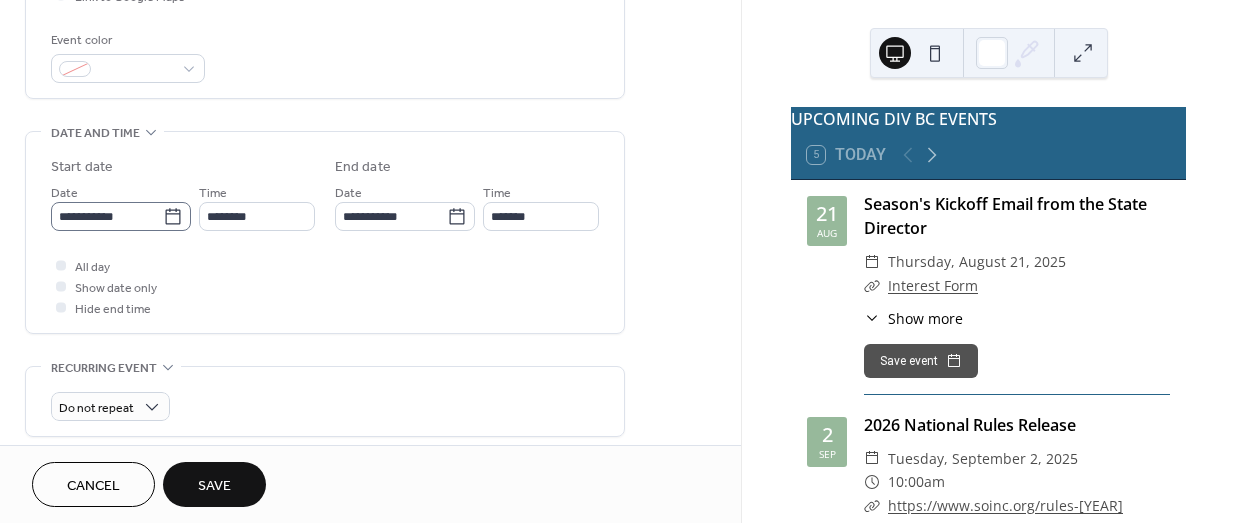 click 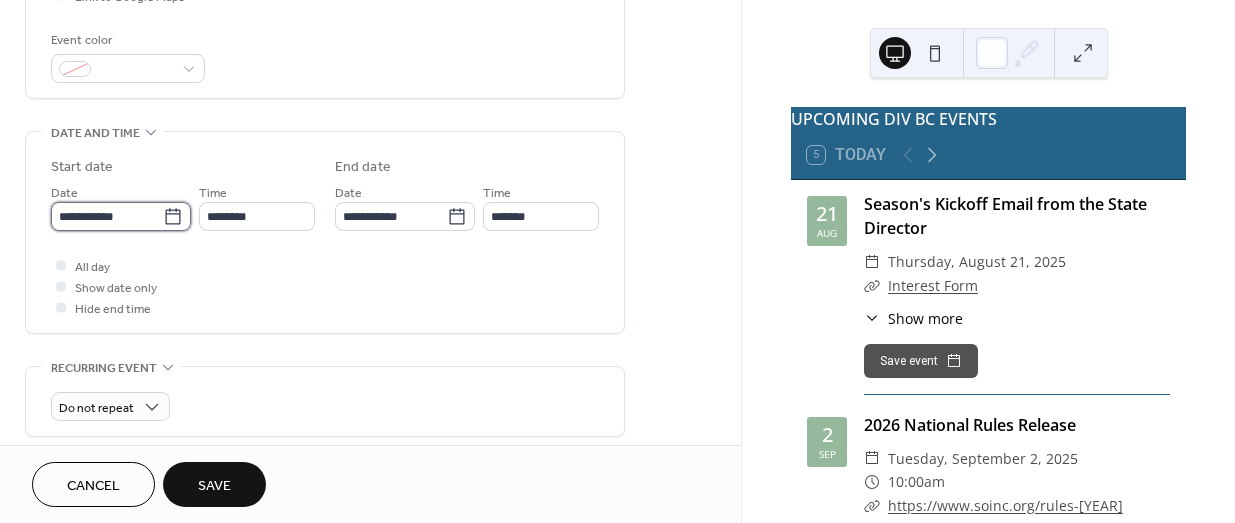 click on "**********" at bounding box center (107, 216) 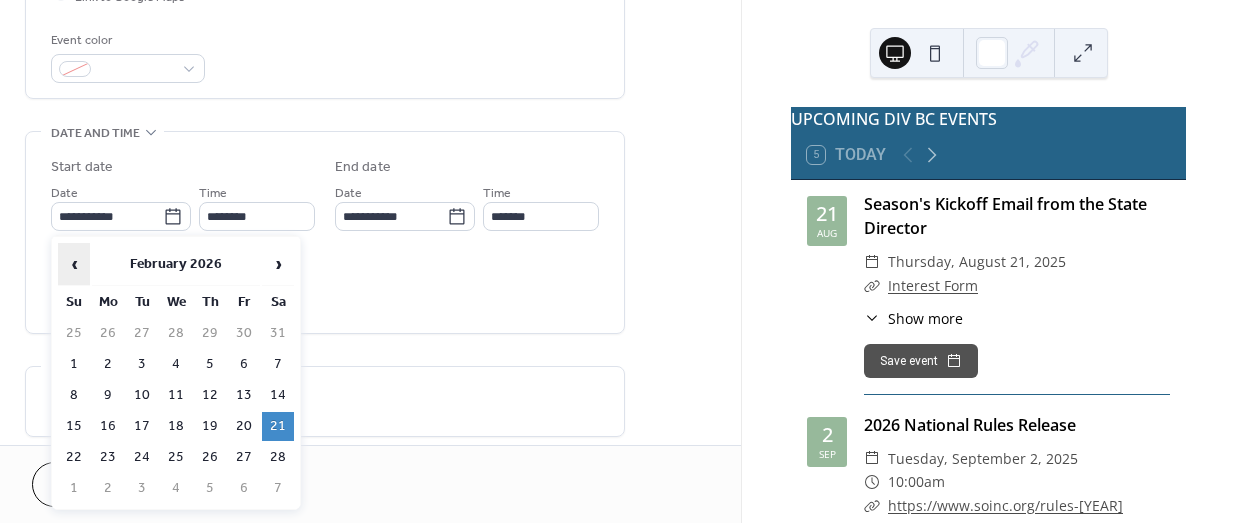 click on "‹" at bounding box center [74, 264] 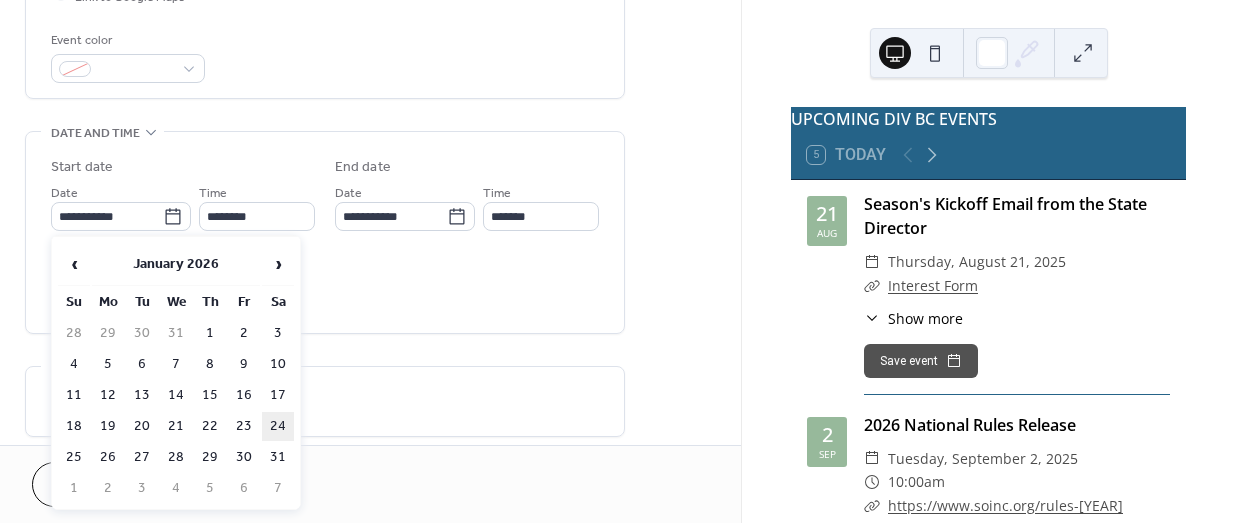 click on "24" at bounding box center [278, 426] 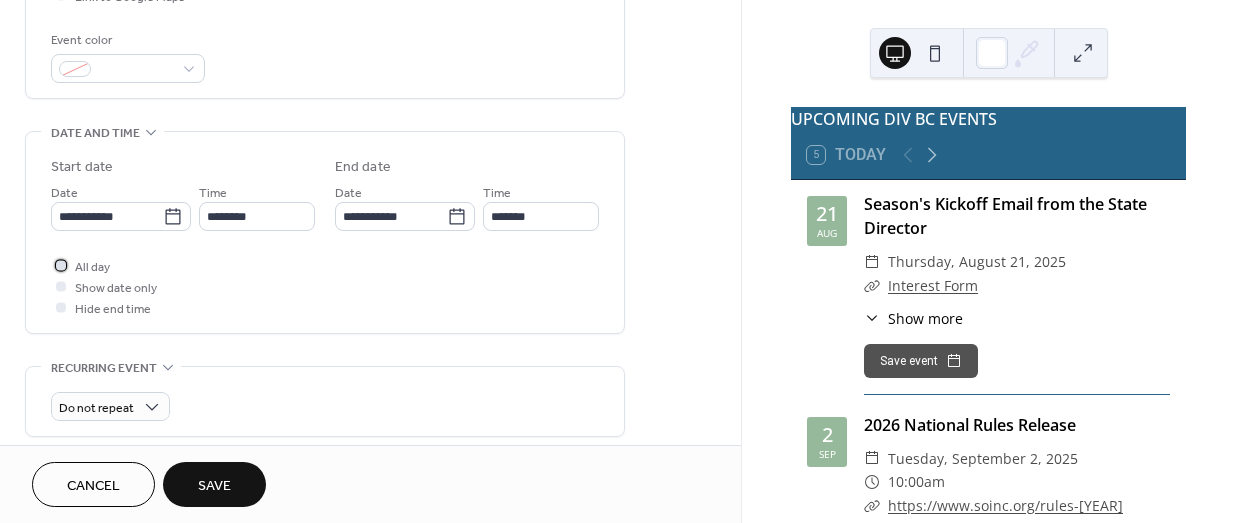 click at bounding box center (61, 265) 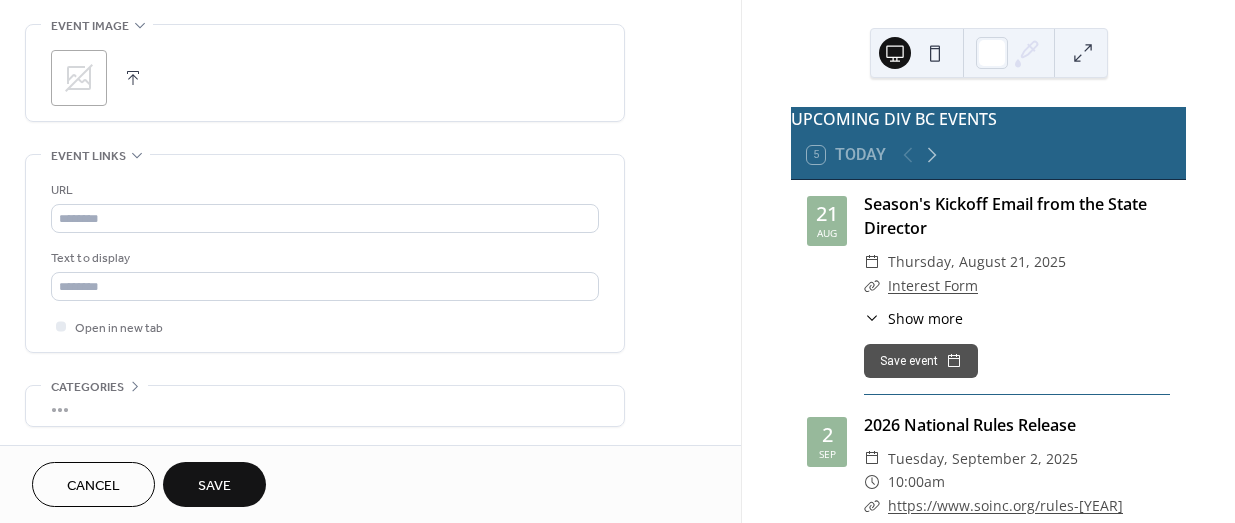 scroll, scrollTop: 966, scrollLeft: 0, axis: vertical 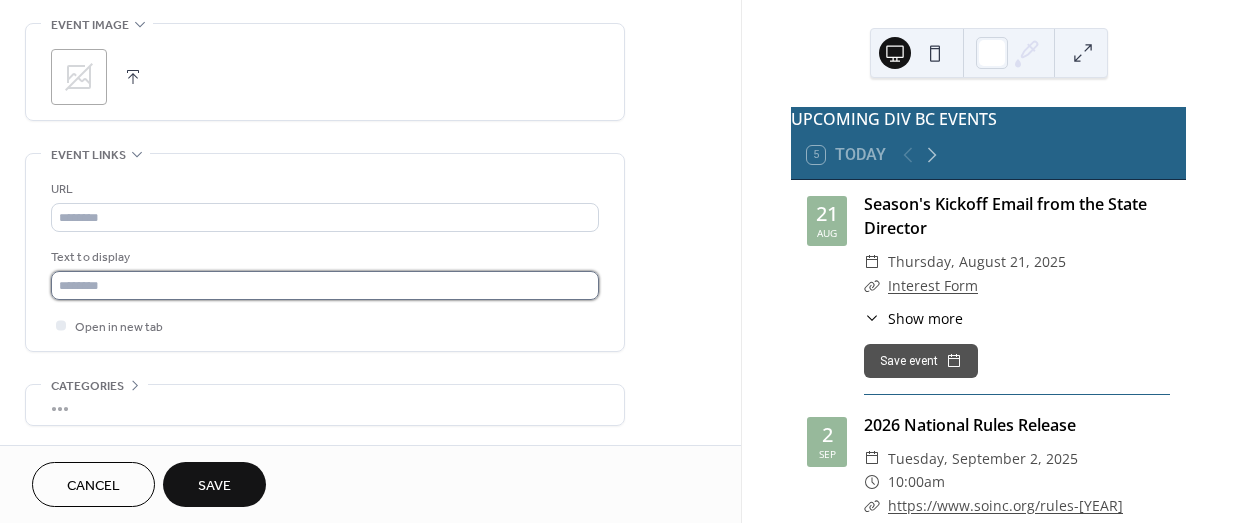 click at bounding box center [325, 285] 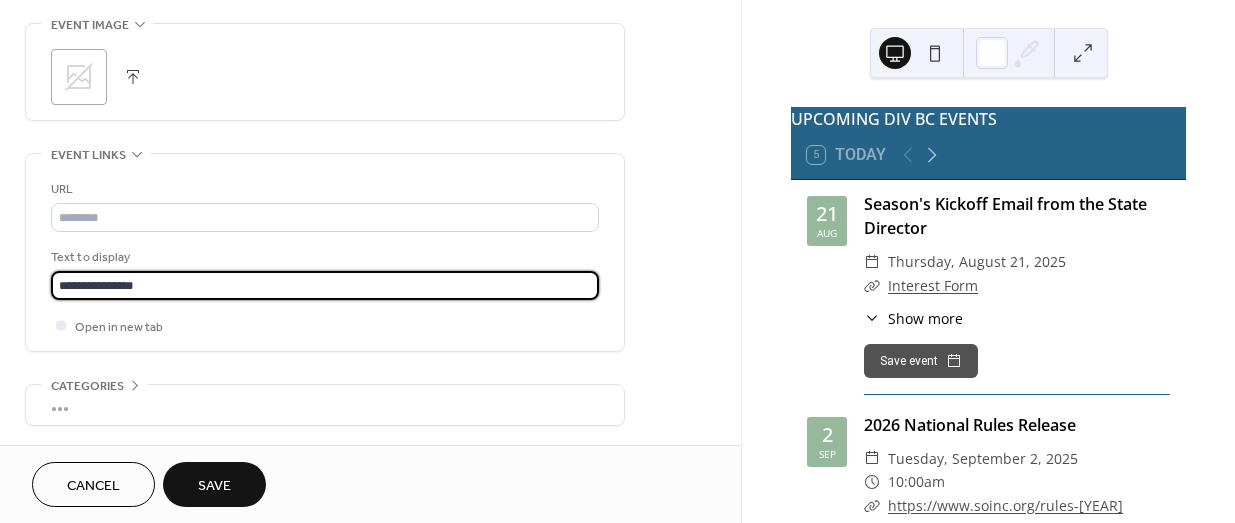 type on "**********" 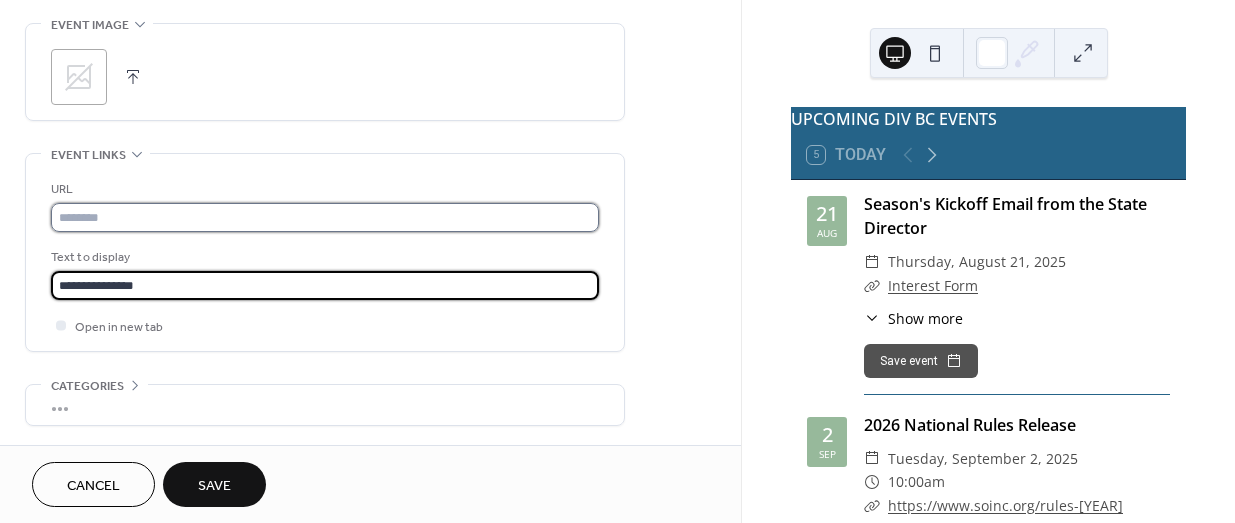 click at bounding box center (325, 217) 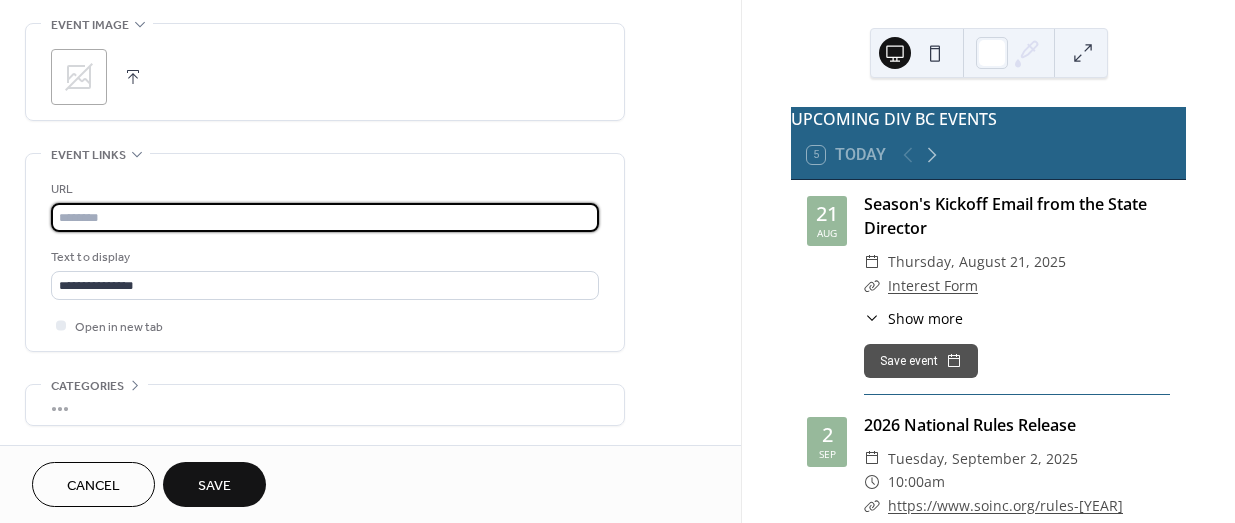 paste on "**********" 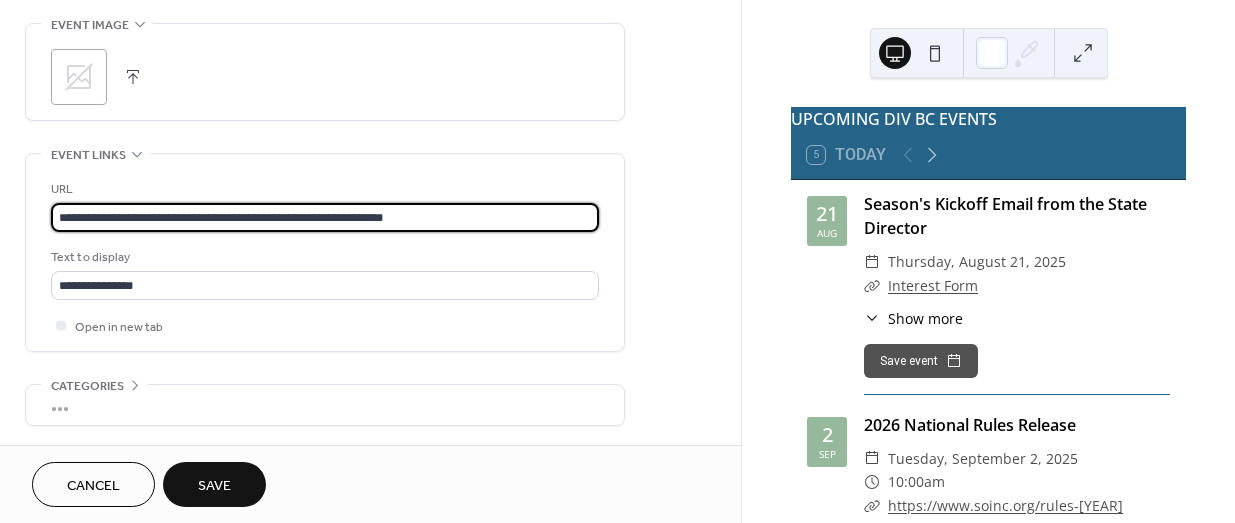 scroll, scrollTop: 1041, scrollLeft: 0, axis: vertical 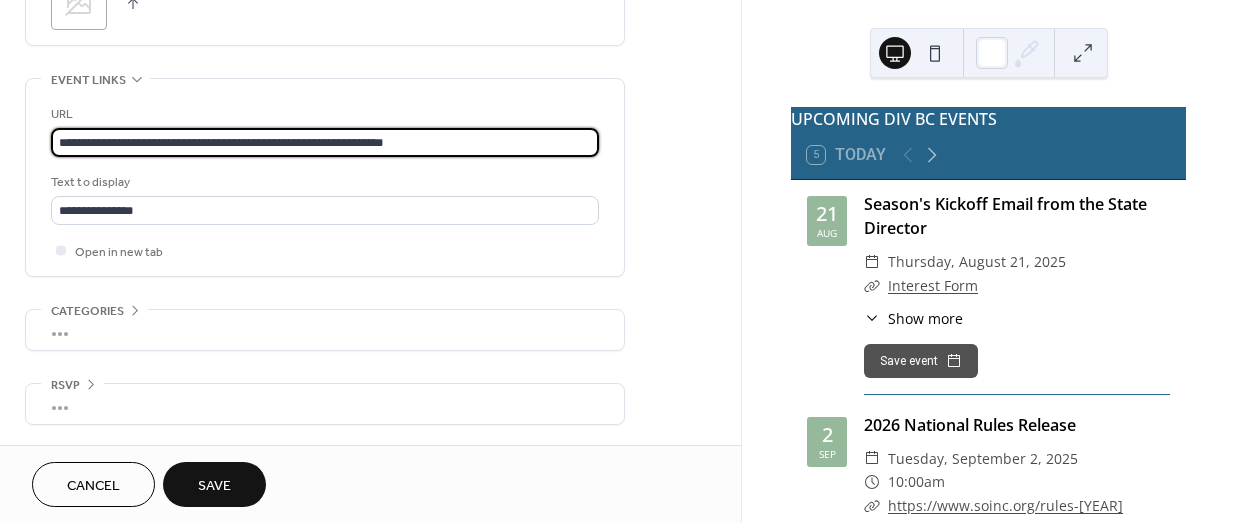 type on "**********" 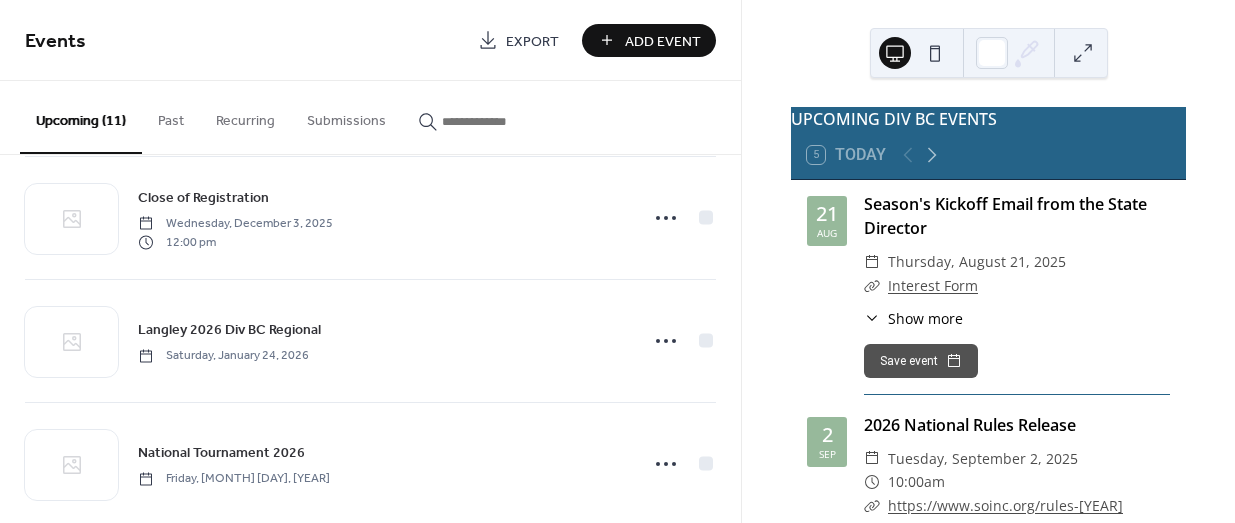 scroll, scrollTop: 1016, scrollLeft: 0, axis: vertical 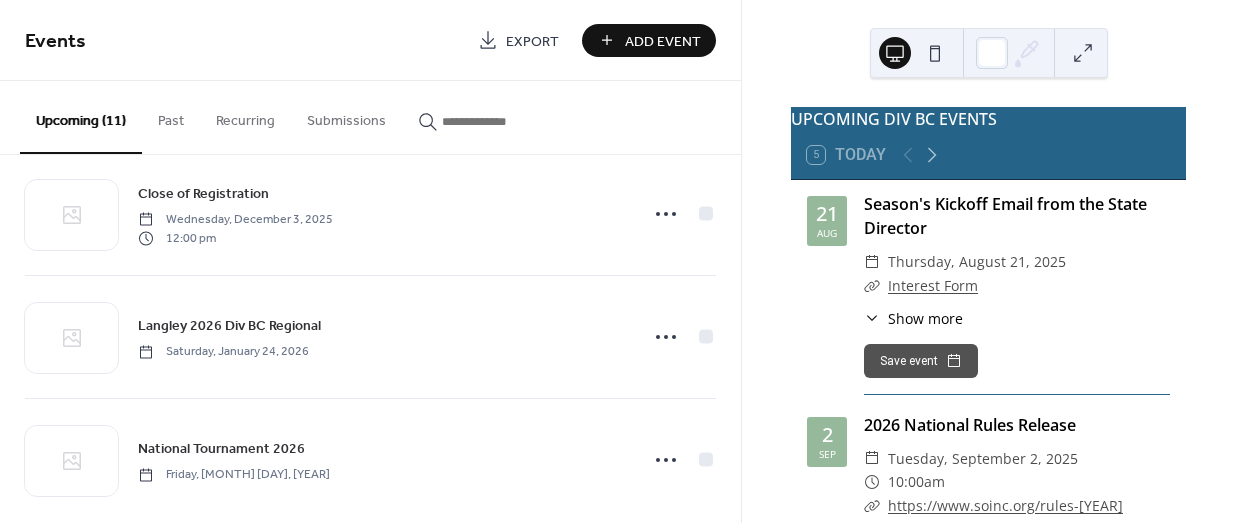 click on "Add Event" at bounding box center [663, 41] 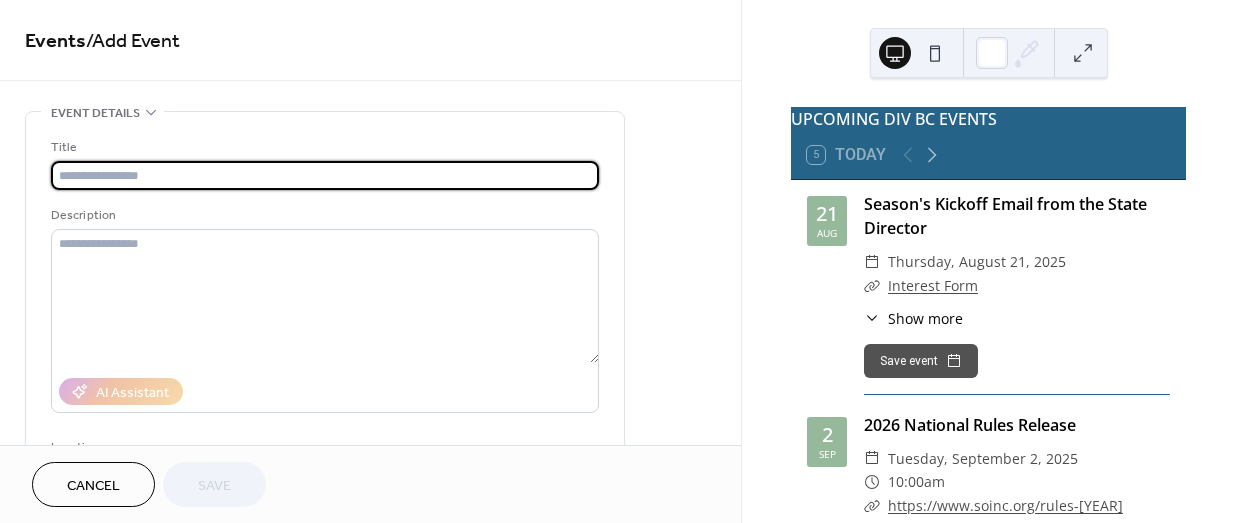 type on "**********" 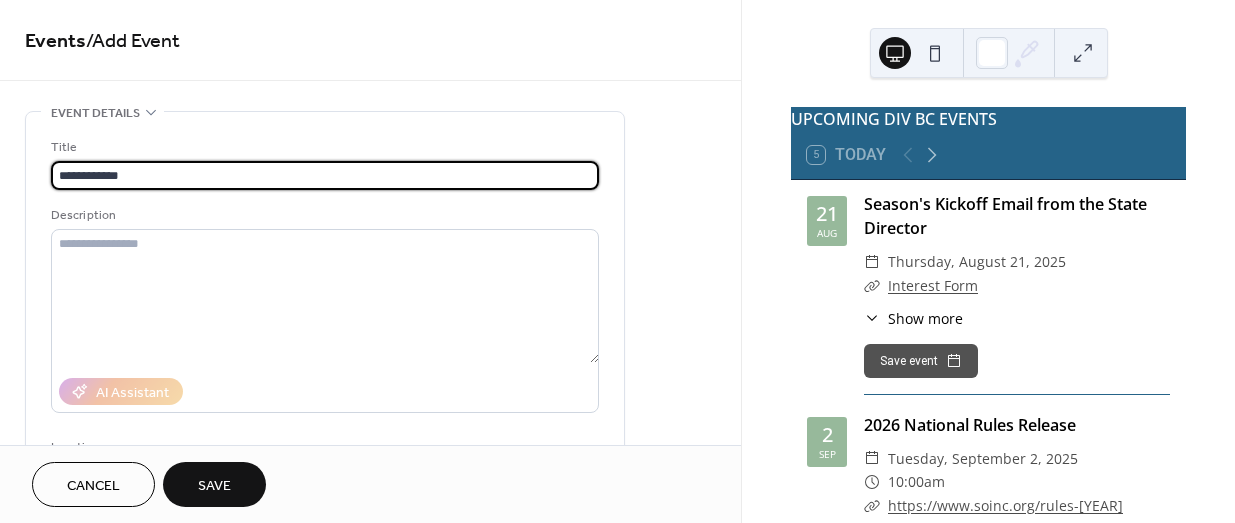 scroll, scrollTop: 123, scrollLeft: 0, axis: vertical 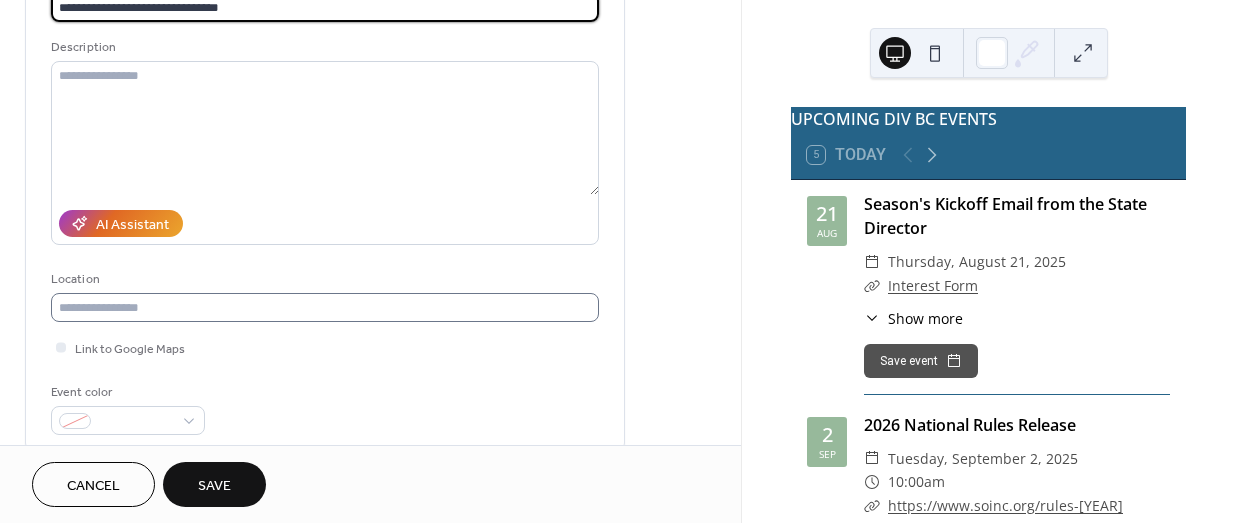 type on "**********" 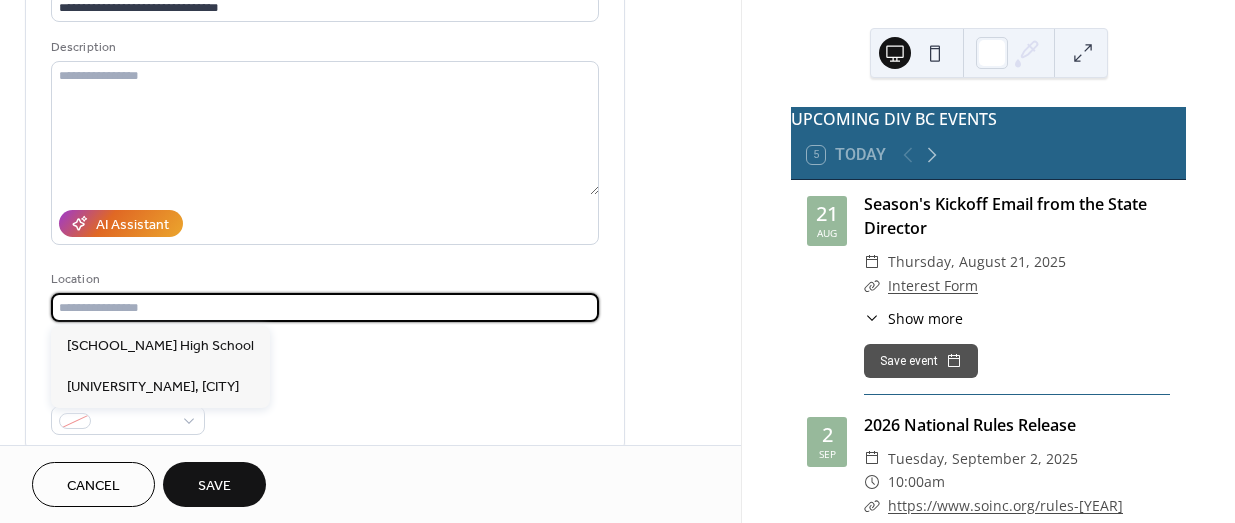 click at bounding box center [325, 307] 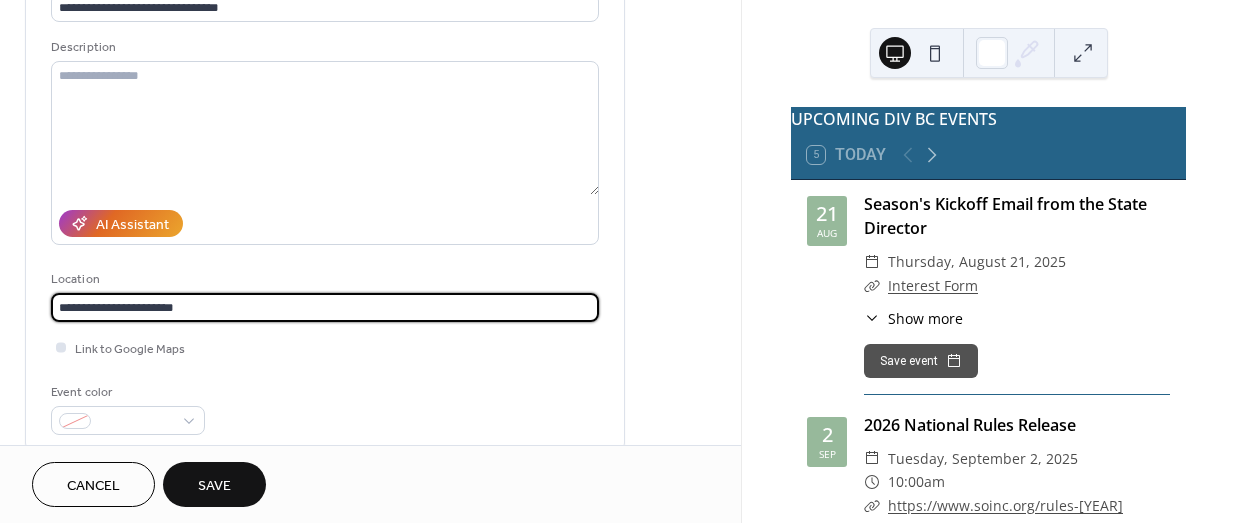 type on "**********" 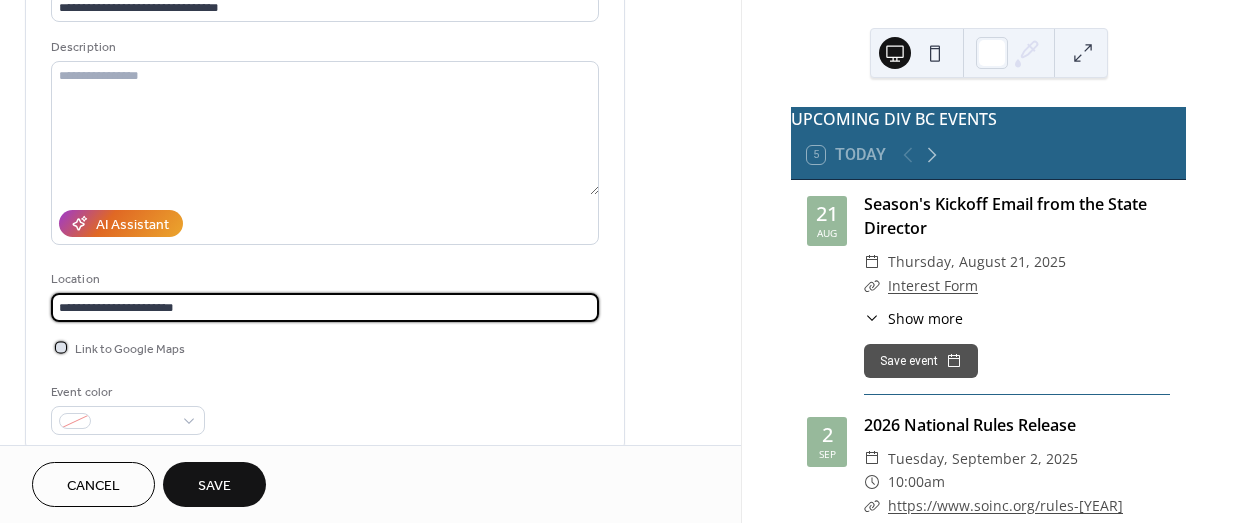 click at bounding box center [61, 347] 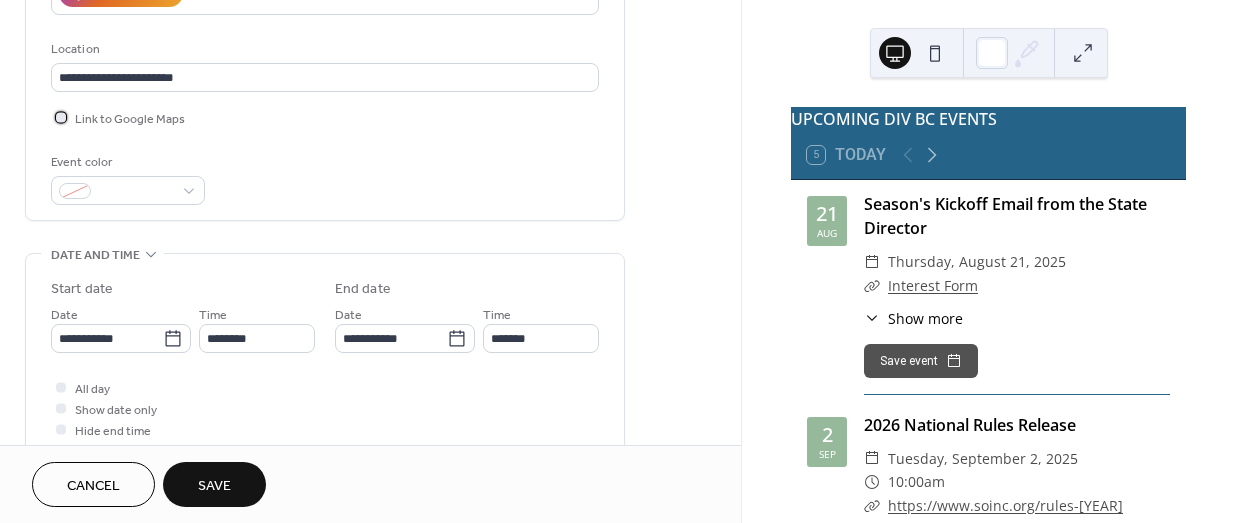 scroll, scrollTop: 400, scrollLeft: 0, axis: vertical 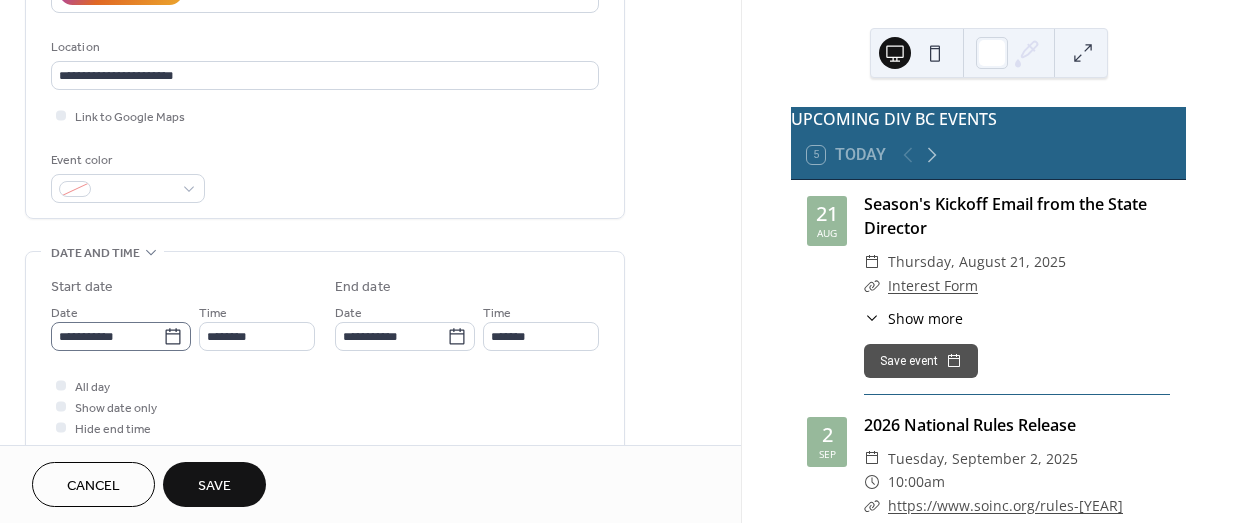 click 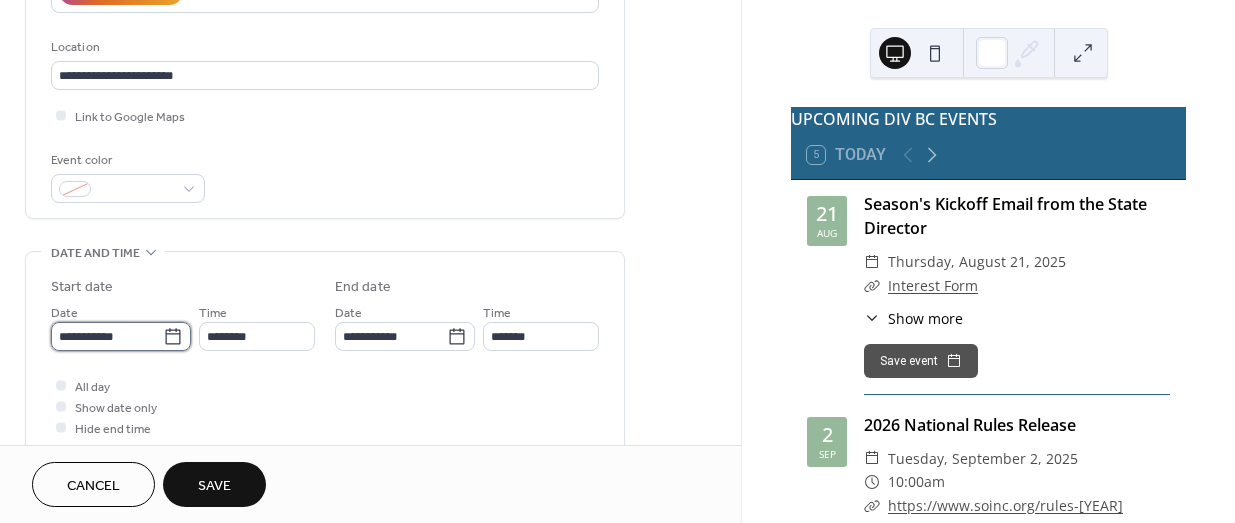 click on "**********" at bounding box center (107, 336) 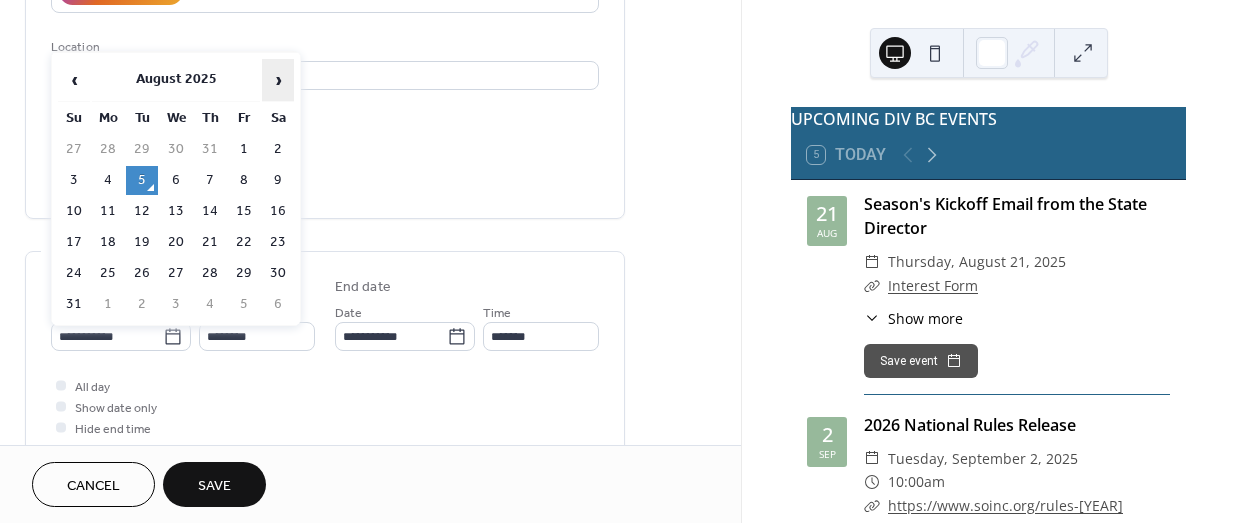 click on "›" at bounding box center [278, 80] 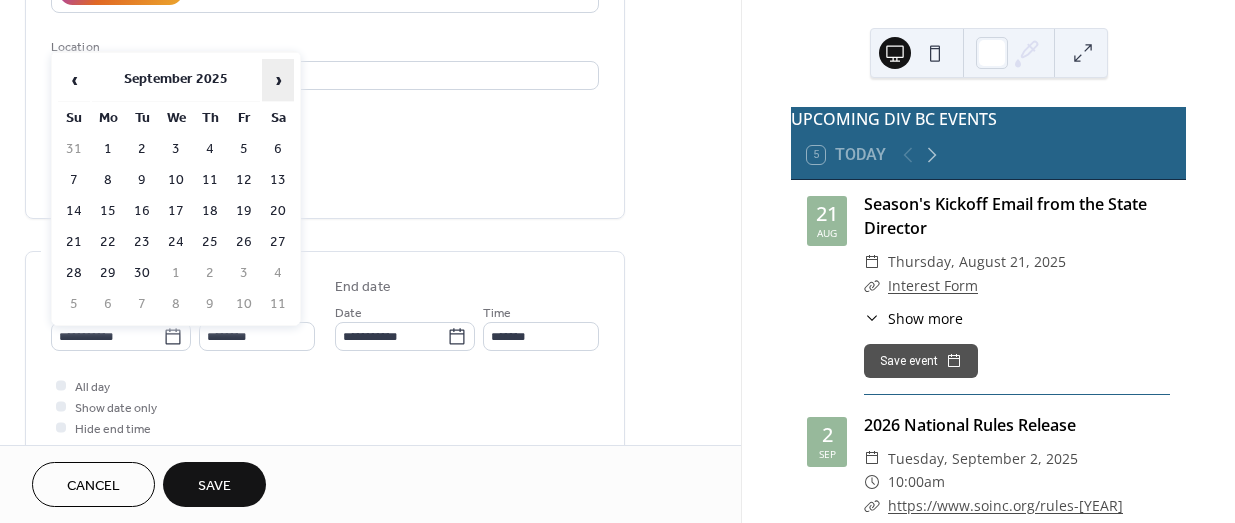 click on "›" at bounding box center (278, 80) 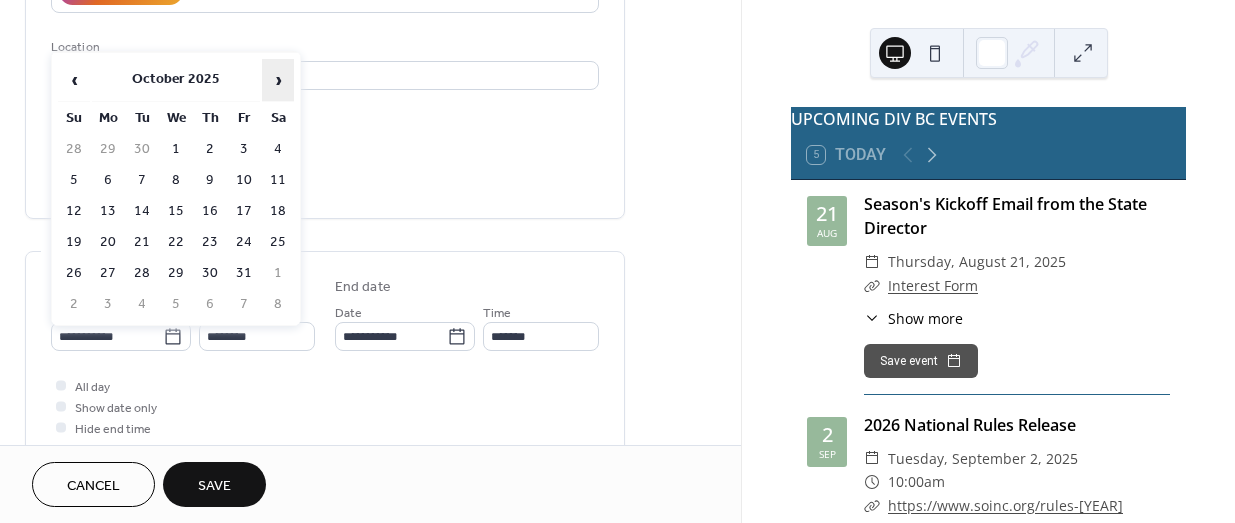 click on "›" at bounding box center (278, 80) 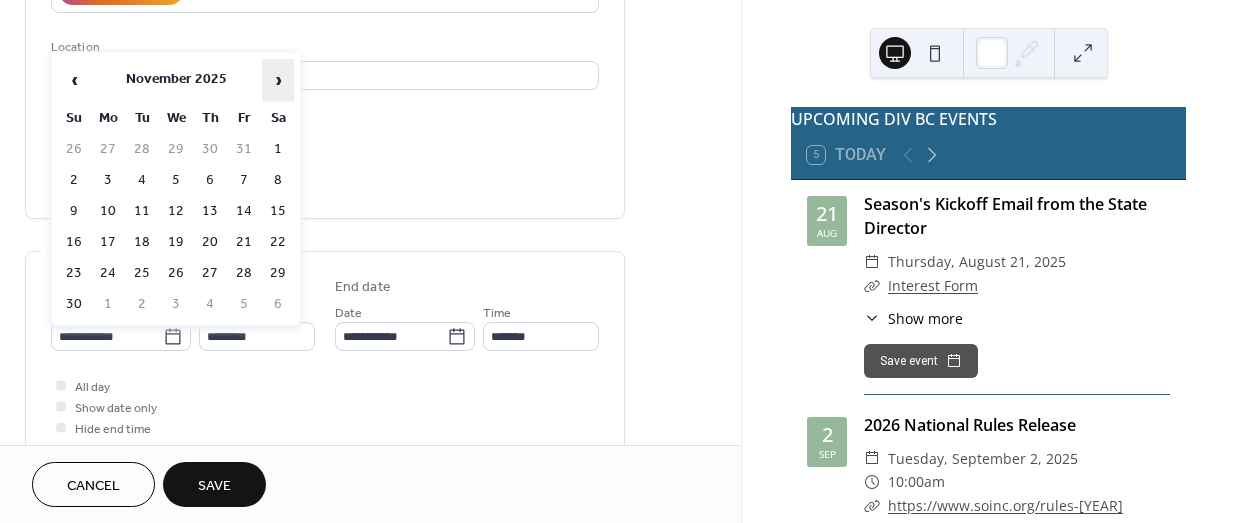 click on "›" at bounding box center (278, 80) 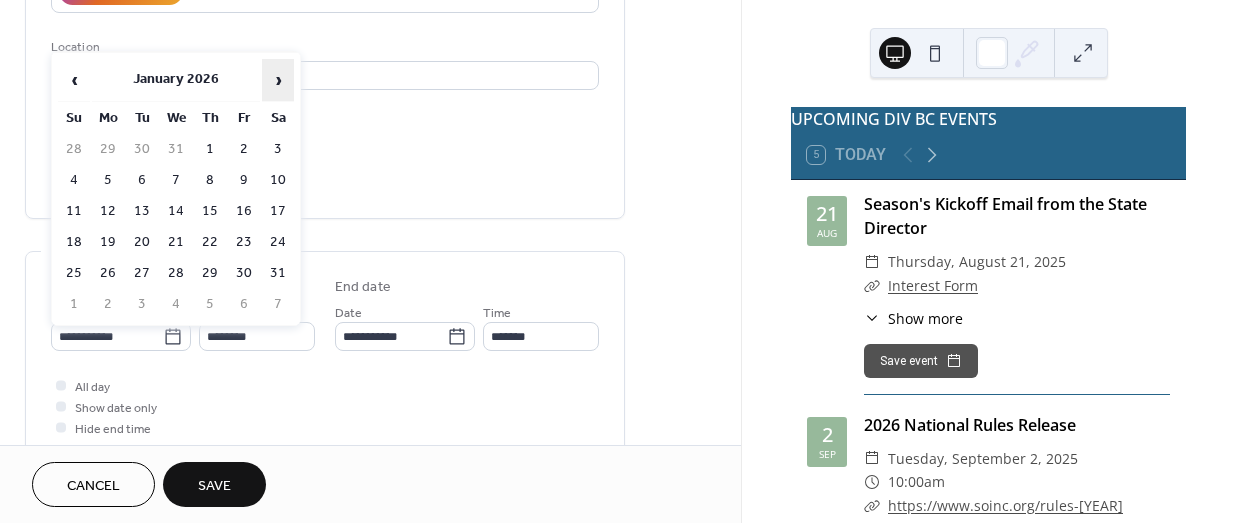 click on "›" at bounding box center [278, 80] 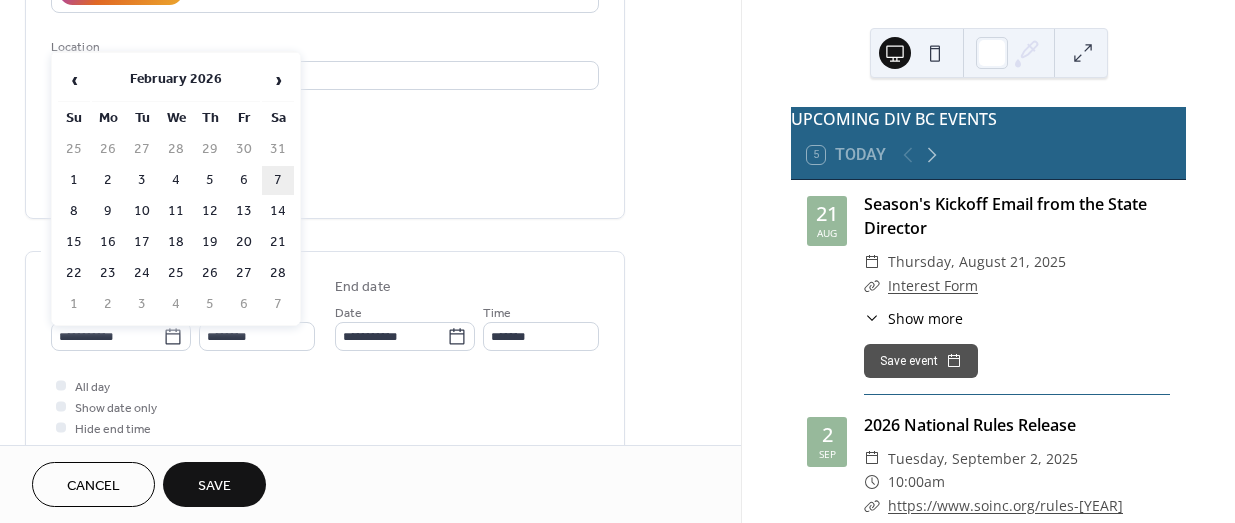 click on "7" at bounding box center [278, 180] 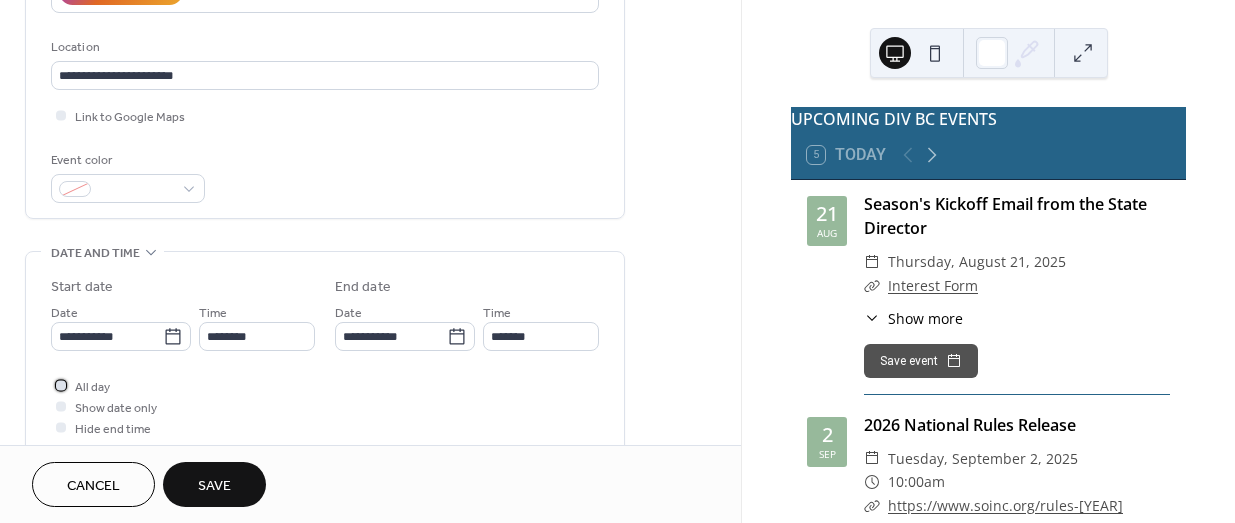 click on "All day" at bounding box center (92, 387) 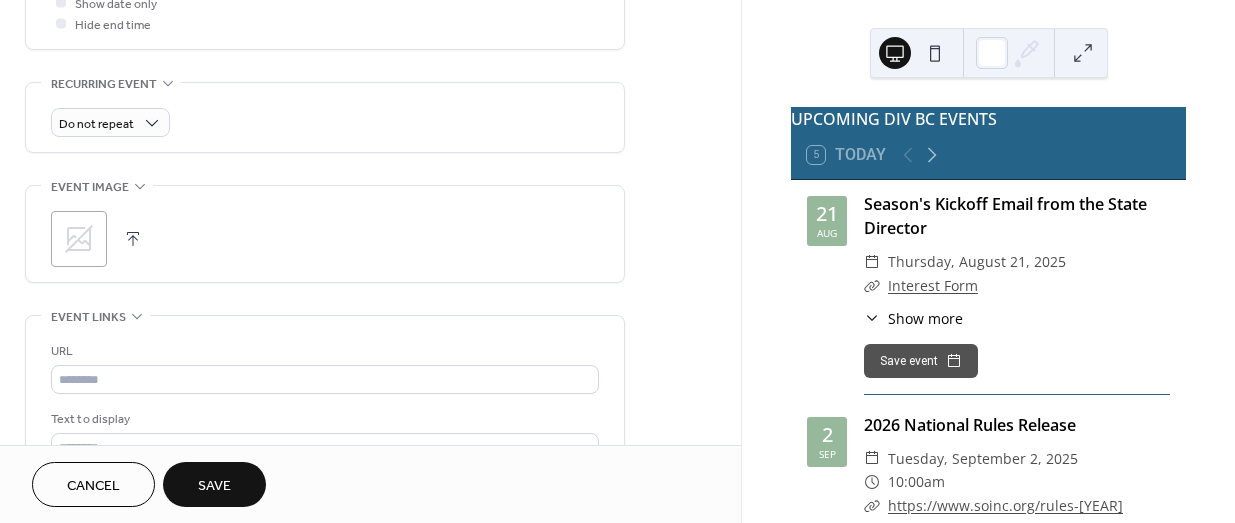 scroll, scrollTop: 812, scrollLeft: 0, axis: vertical 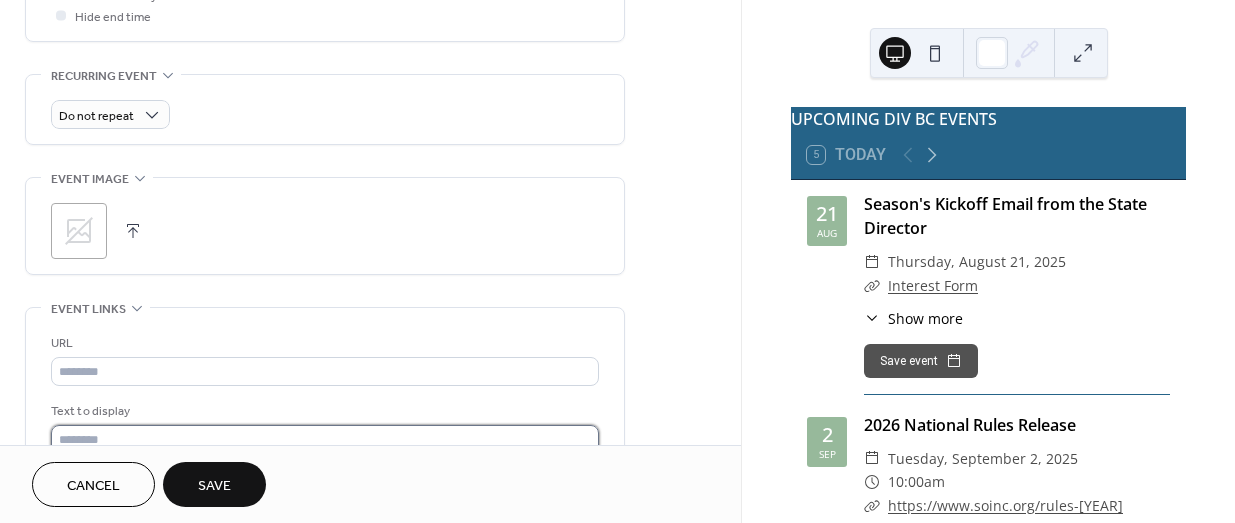 click at bounding box center [325, 439] 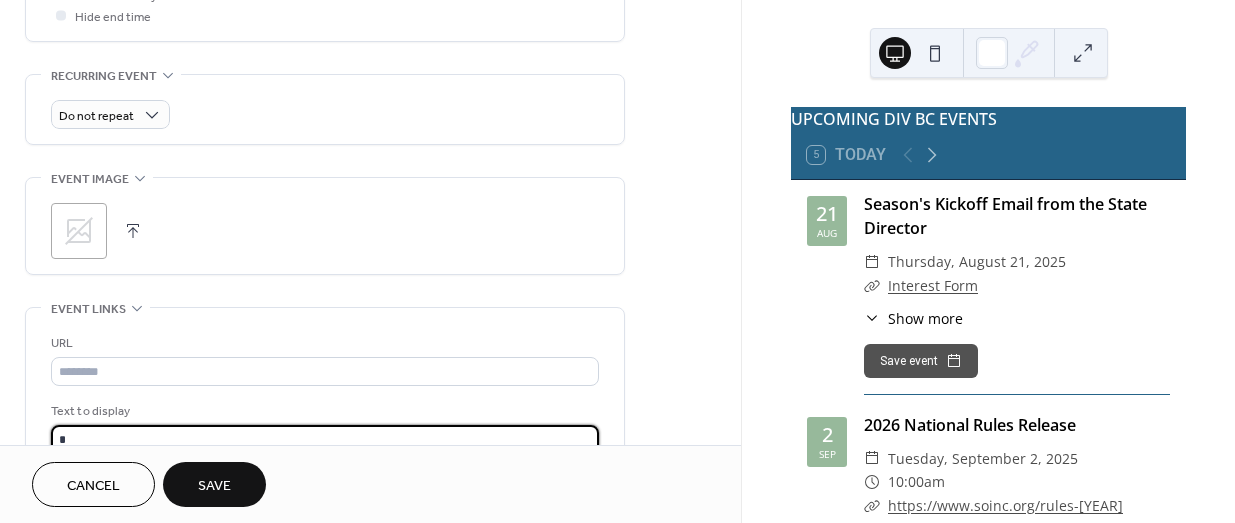 scroll, scrollTop: 817, scrollLeft: 0, axis: vertical 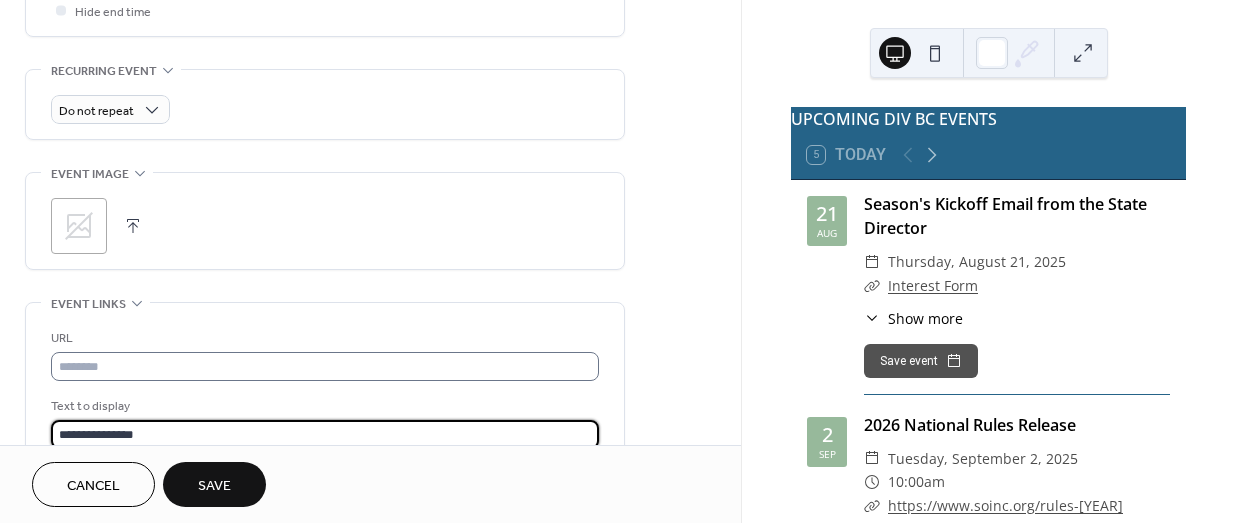 type on "**********" 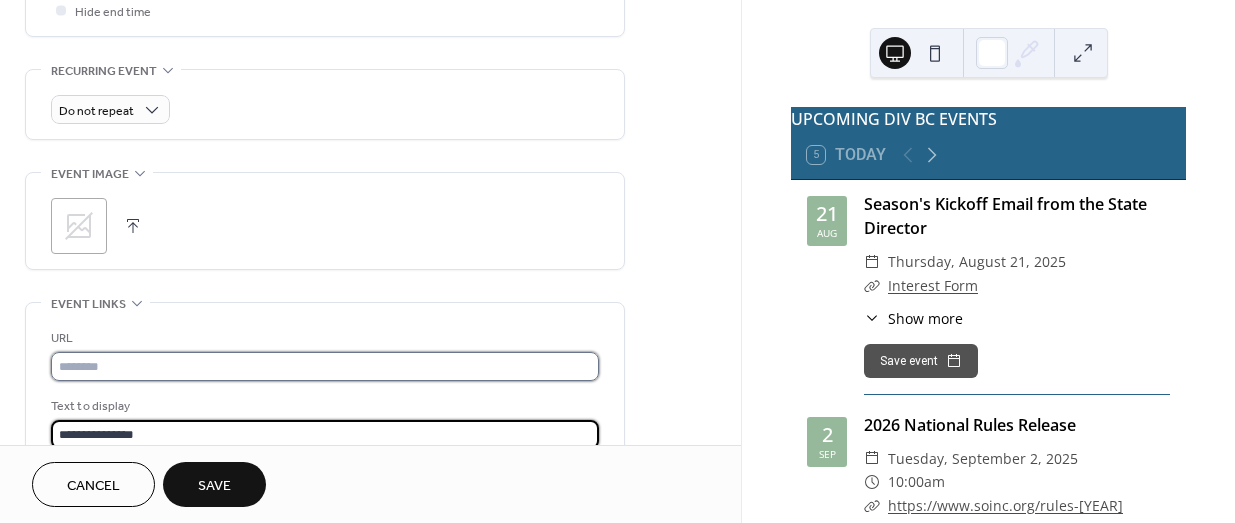 click at bounding box center (325, 366) 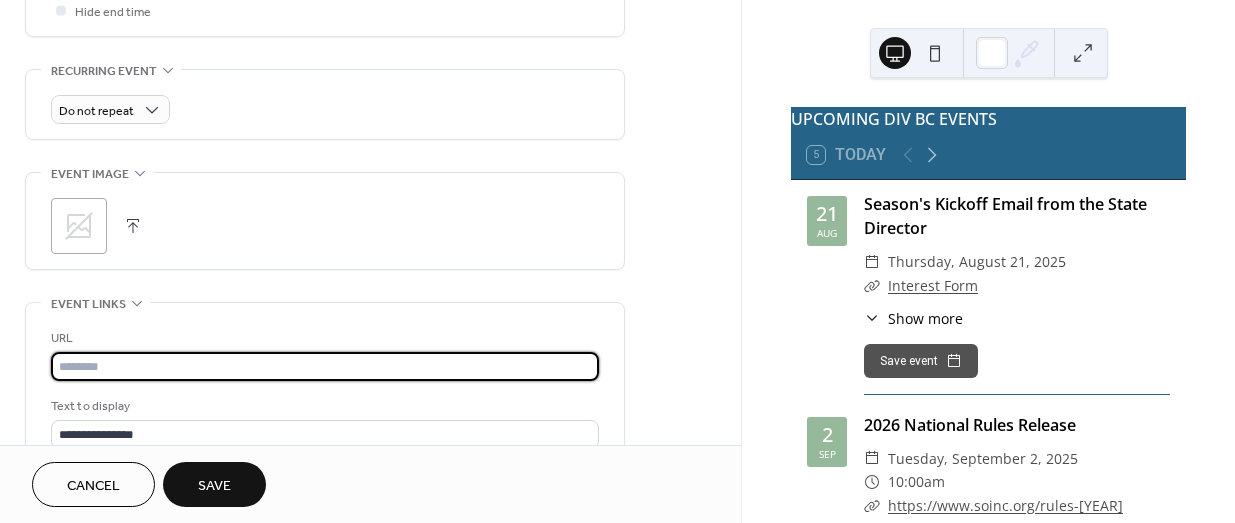 paste on "**********" 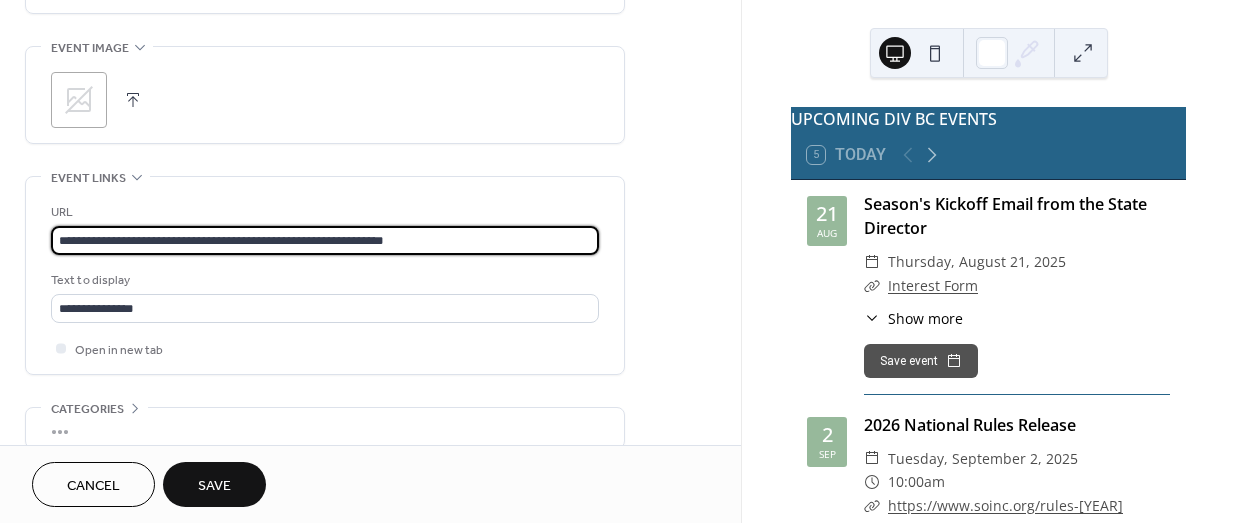 scroll, scrollTop: 1016, scrollLeft: 0, axis: vertical 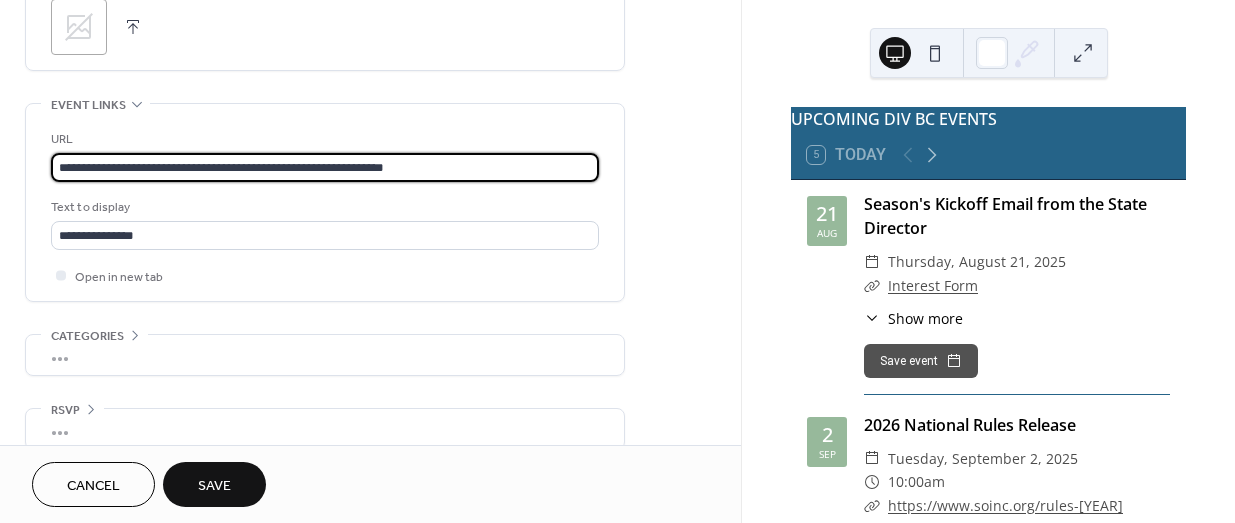 type on "**********" 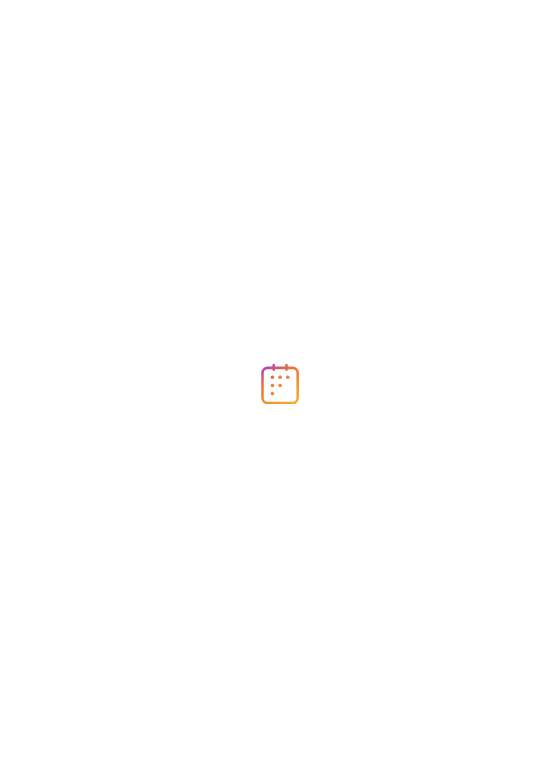 scroll, scrollTop: 0, scrollLeft: 0, axis: both 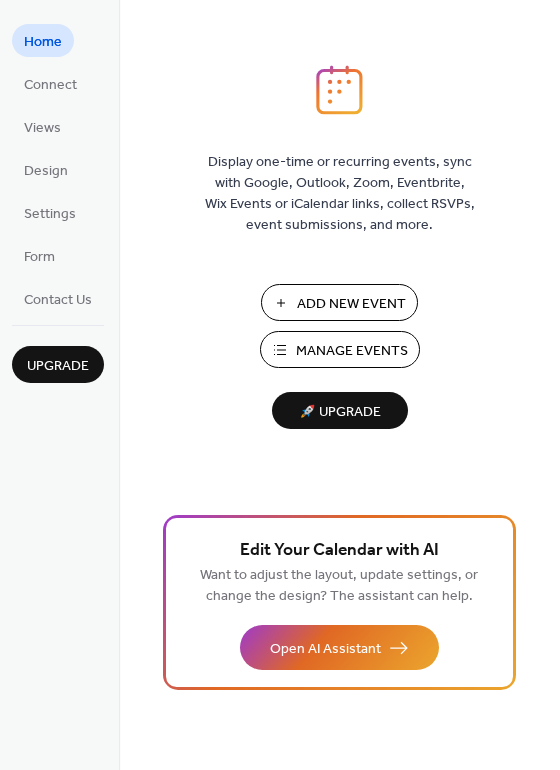 click on "Manage Events" at bounding box center [352, 351] 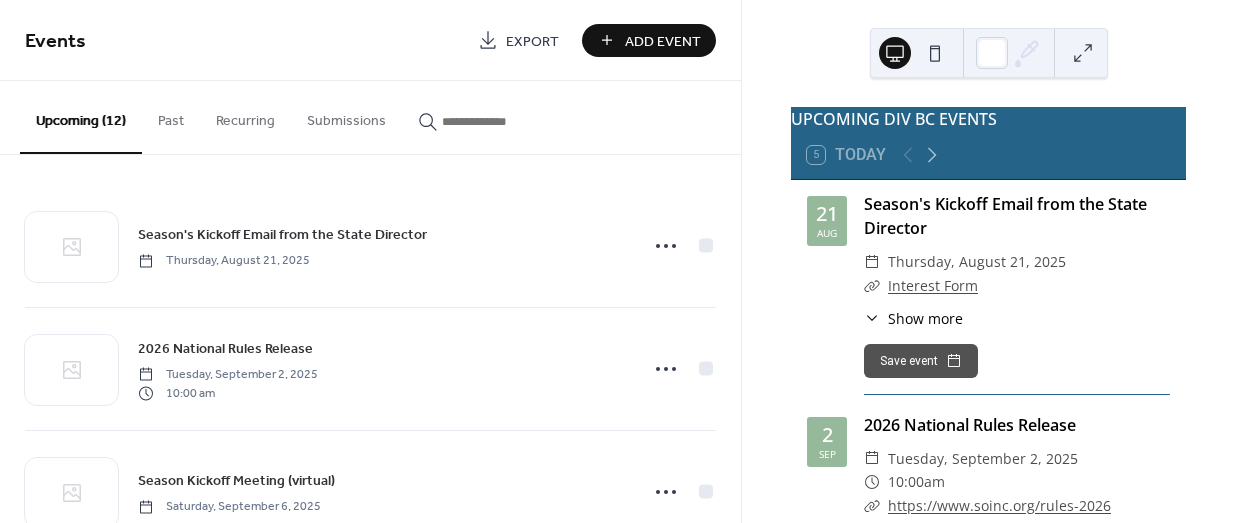 scroll, scrollTop: 0, scrollLeft: 0, axis: both 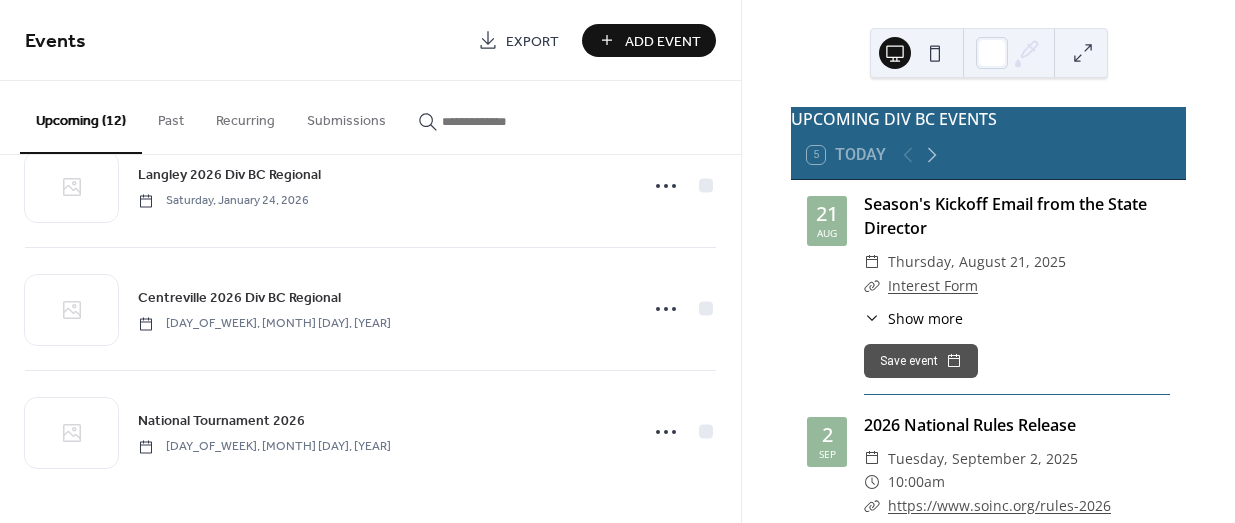 click on "Add Event" at bounding box center (663, 41) 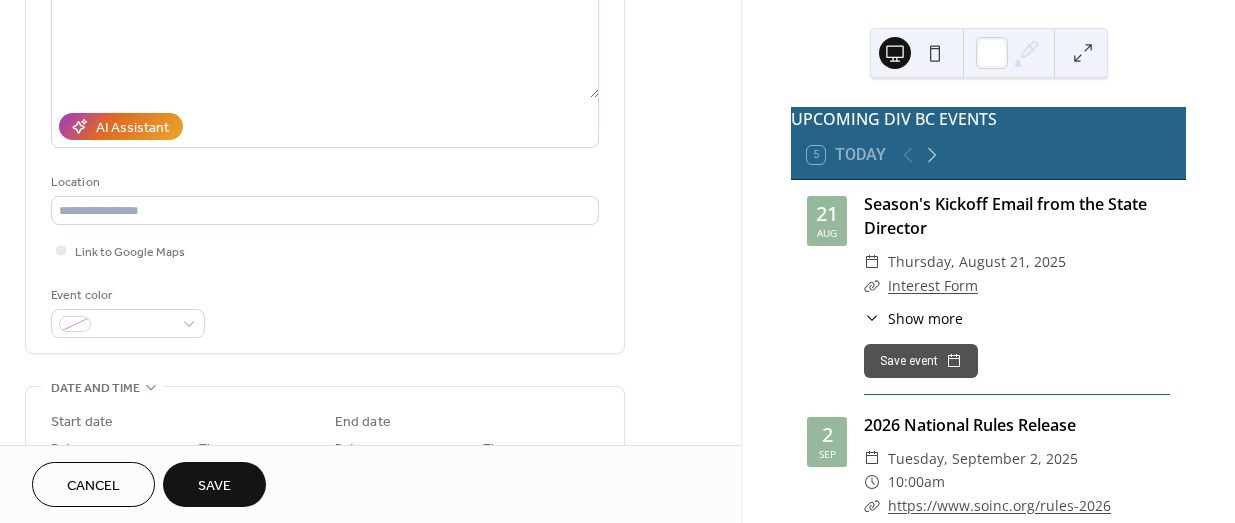 scroll, scrollTop: 271, scrollLeft: 0, axis: vertical 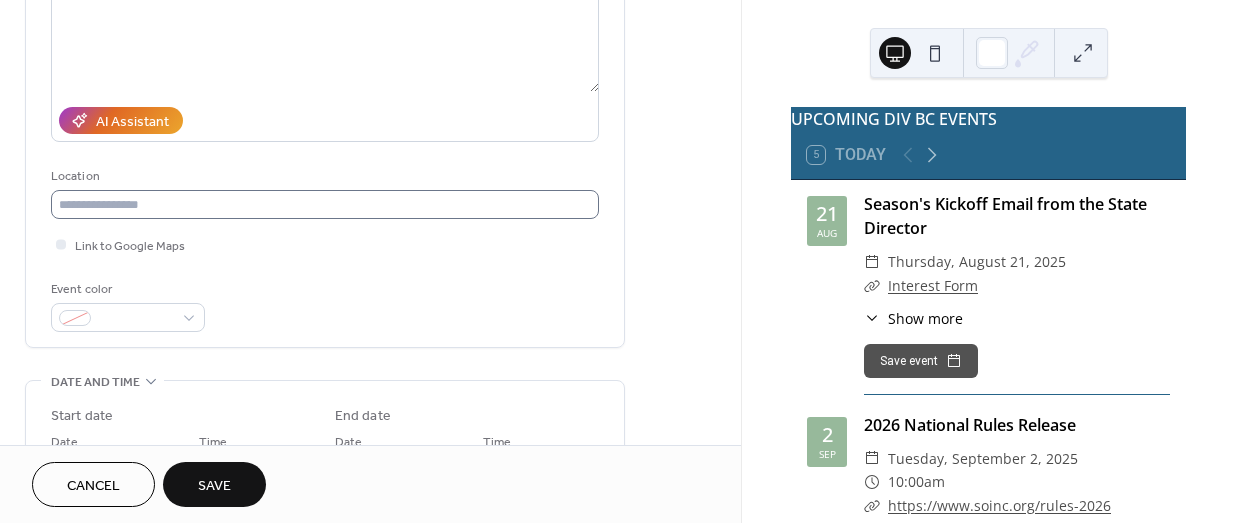type on "**********" 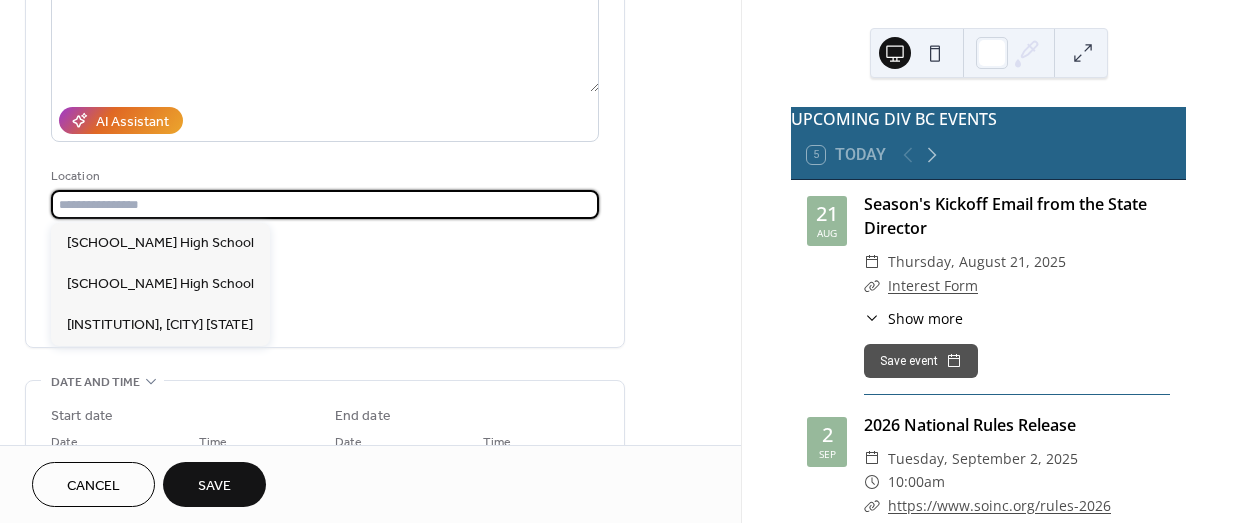 click at bounding box center (325, 204) 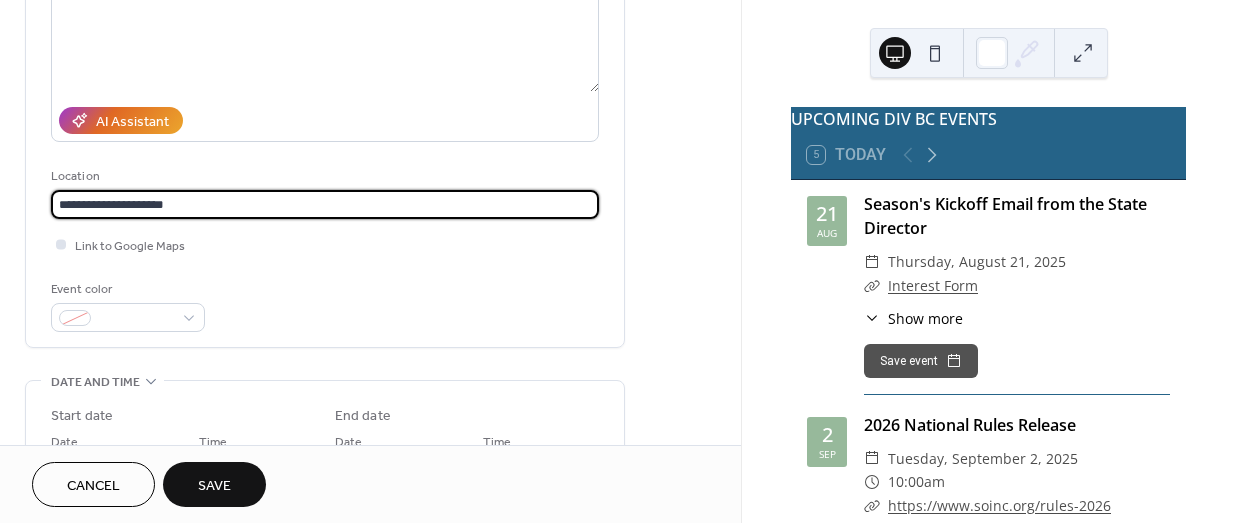 type on "**********" 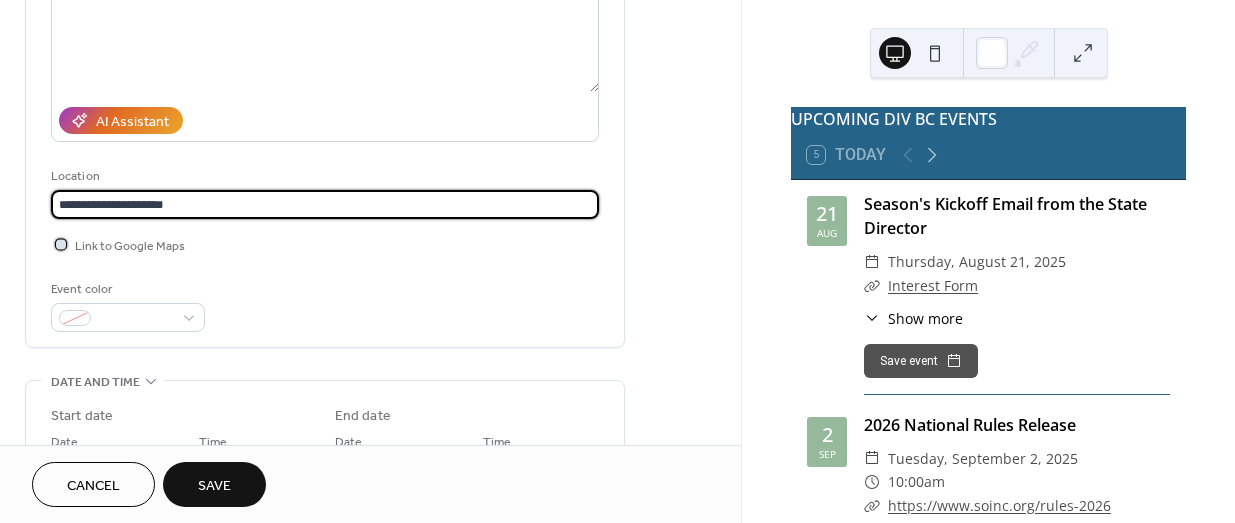 click at bounding box center [61, 244] 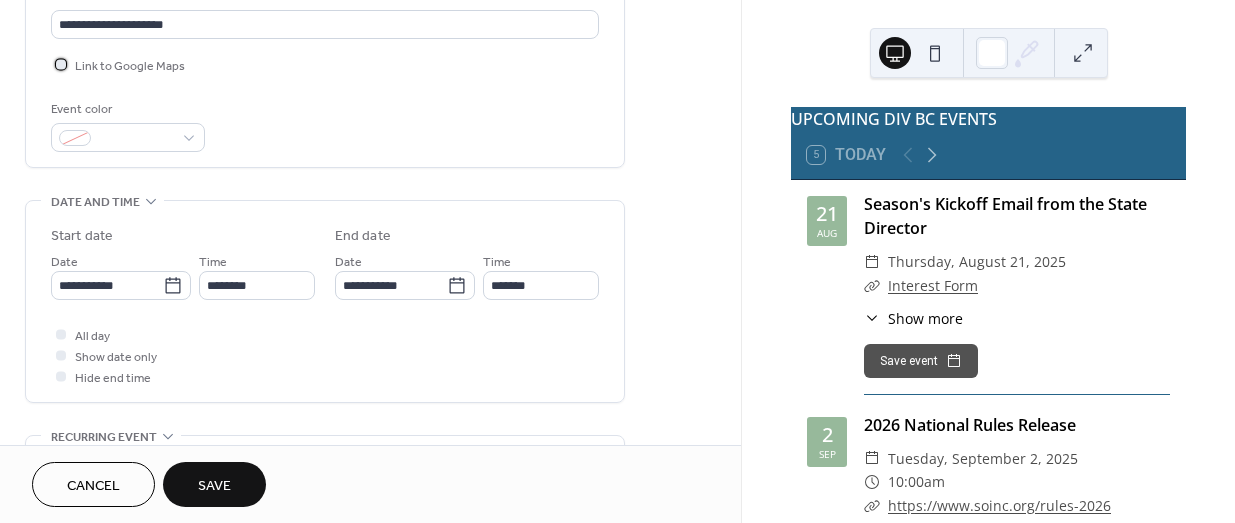 scroll, scrollTop: 473, scrollLeft: 0, axis: vertical 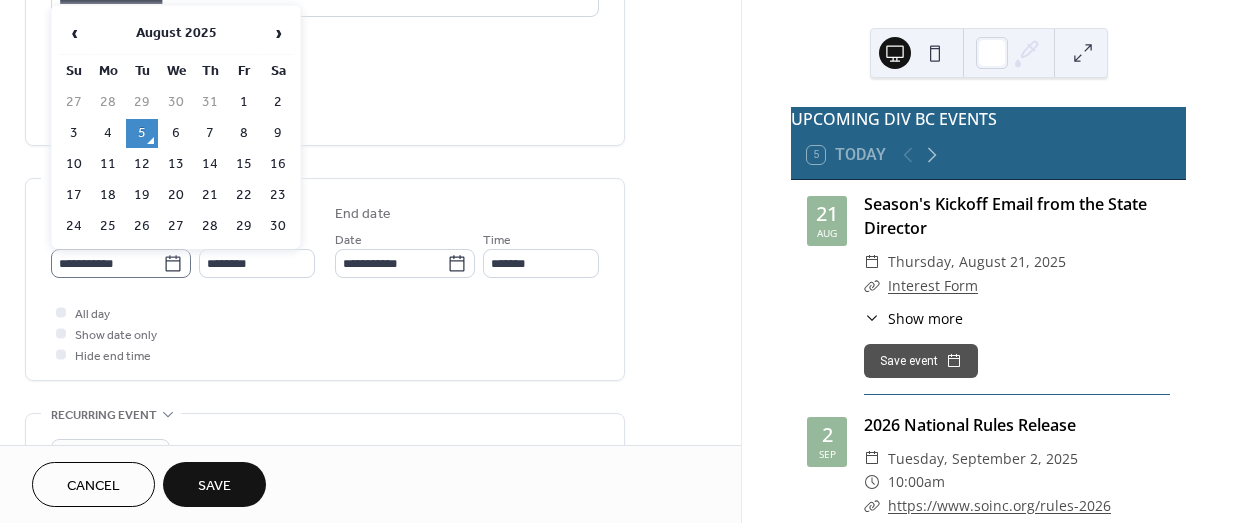 click 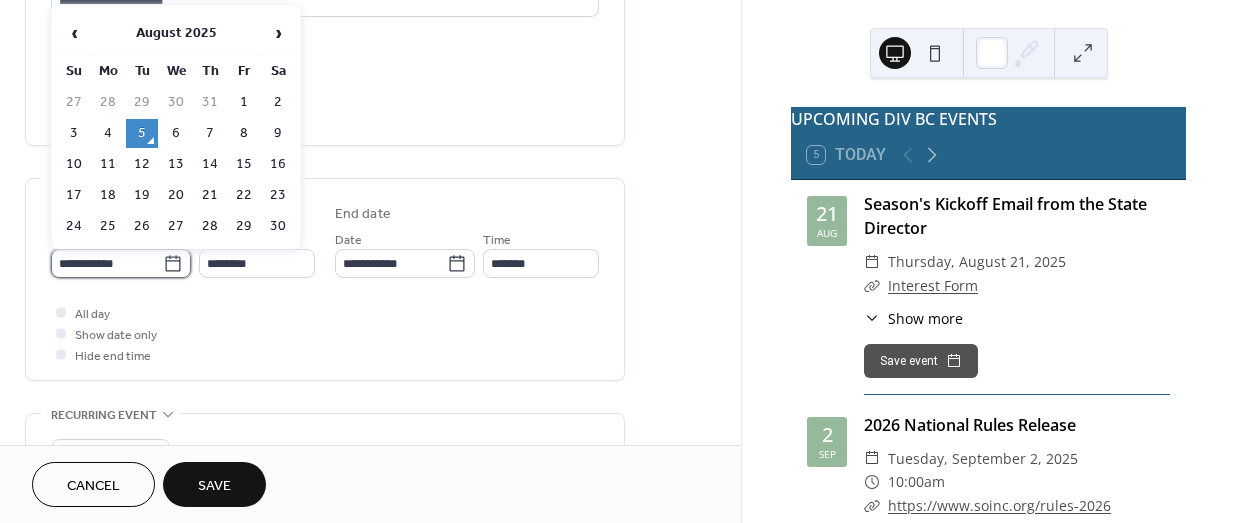 click on "**********" at bounding box center [107, 263] 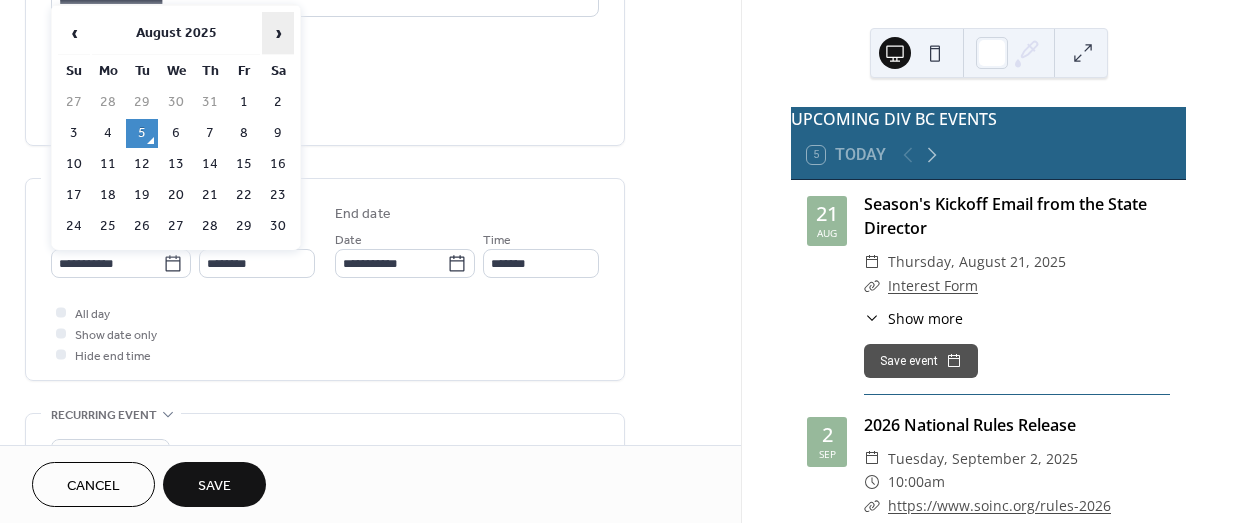 click on "›" at bounding box center [278, 33] 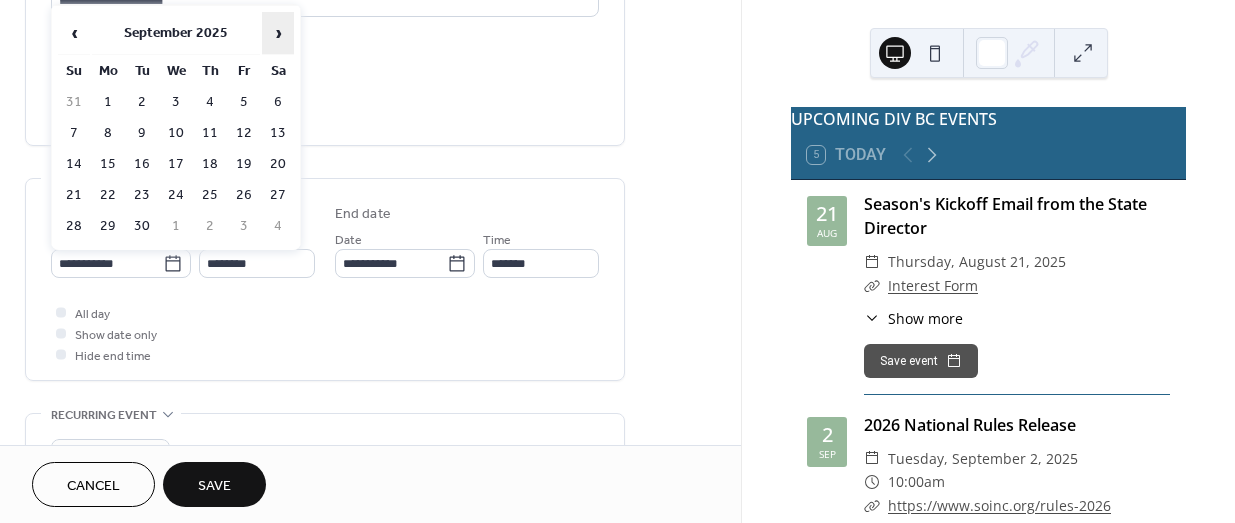 click on "›" at bounding box center (278, 33) 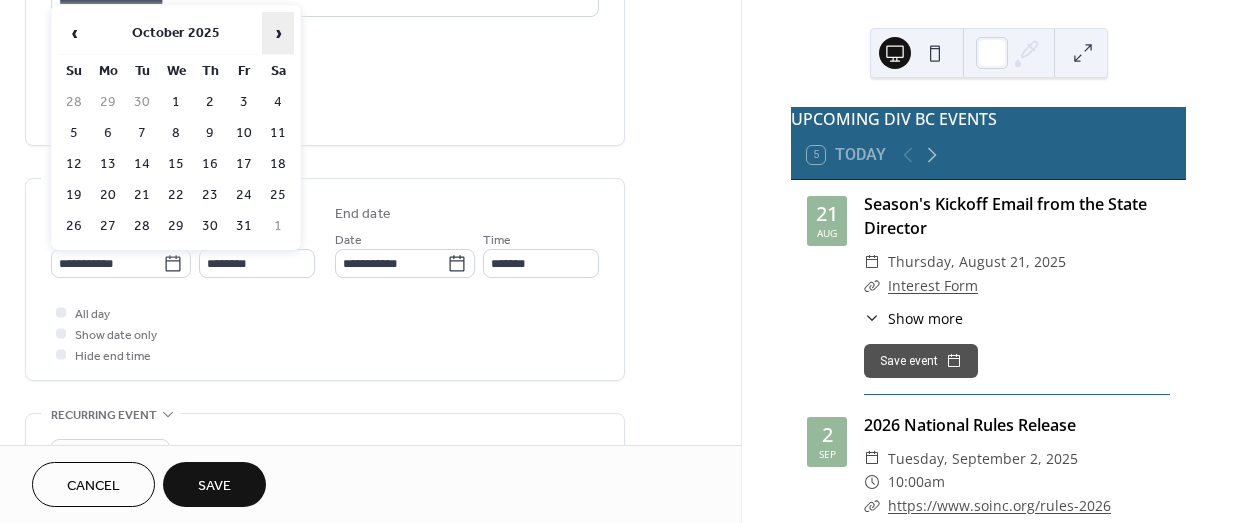 click on "›" at bounding box center (278, 33) 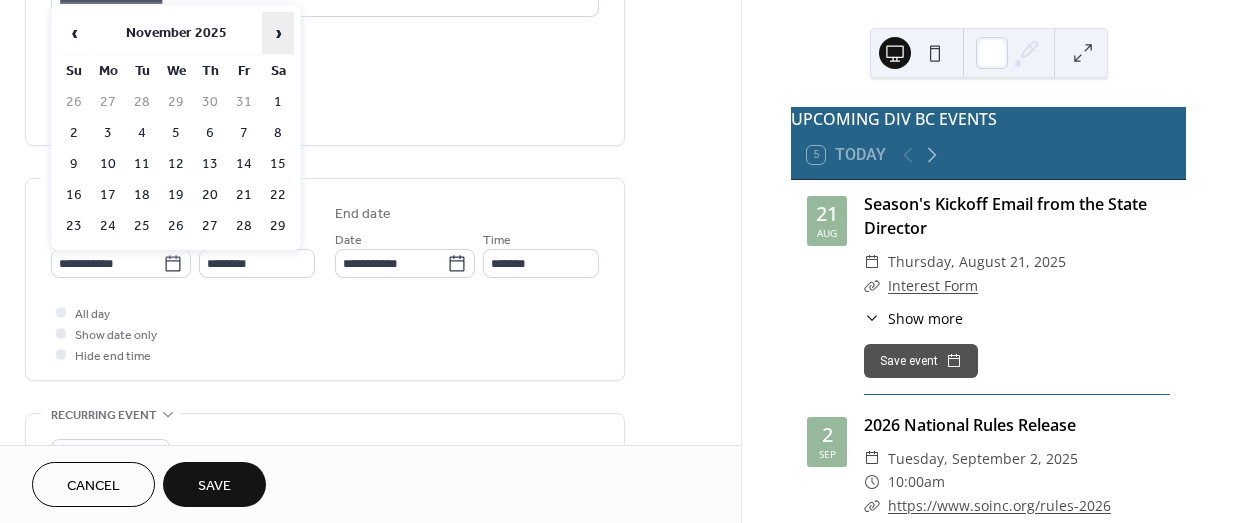 click on "›" at bounding box center [278, 33] 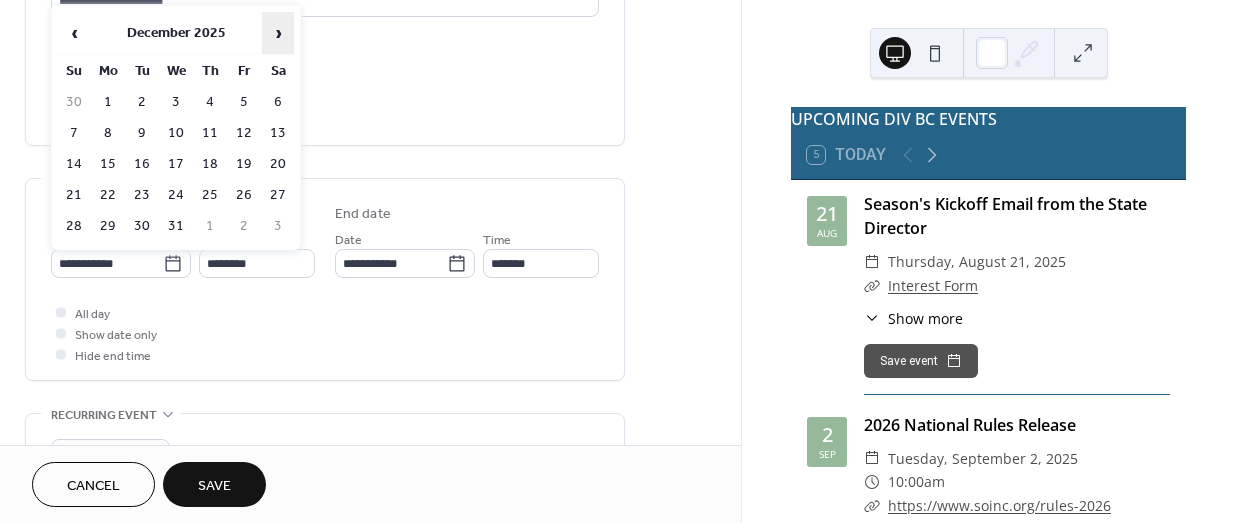 click on "›" at bounding box center (278, 33) 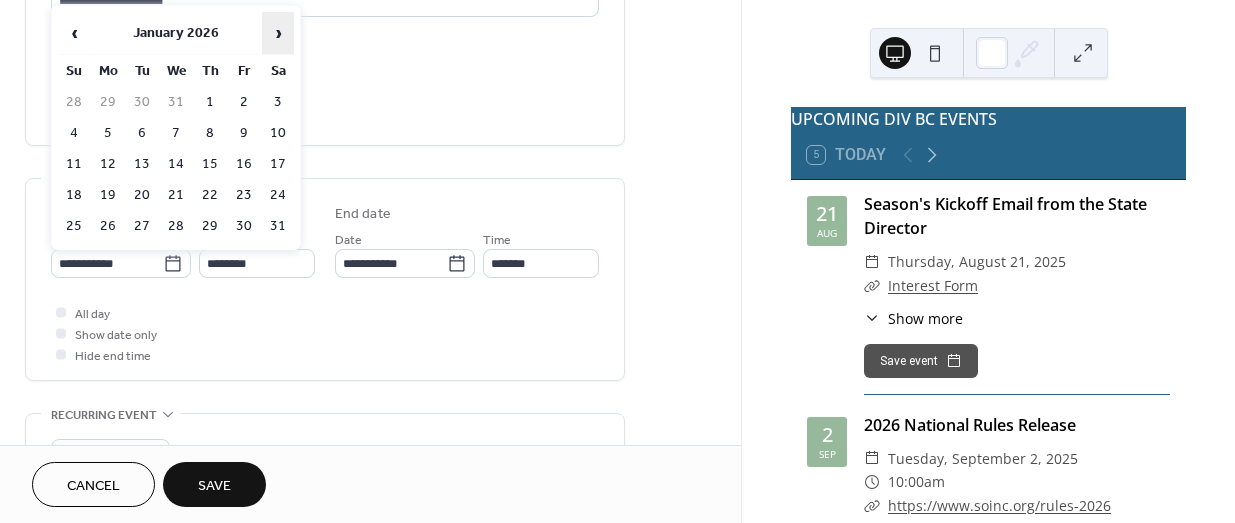 click on "›" at bounding box center [278, 33] 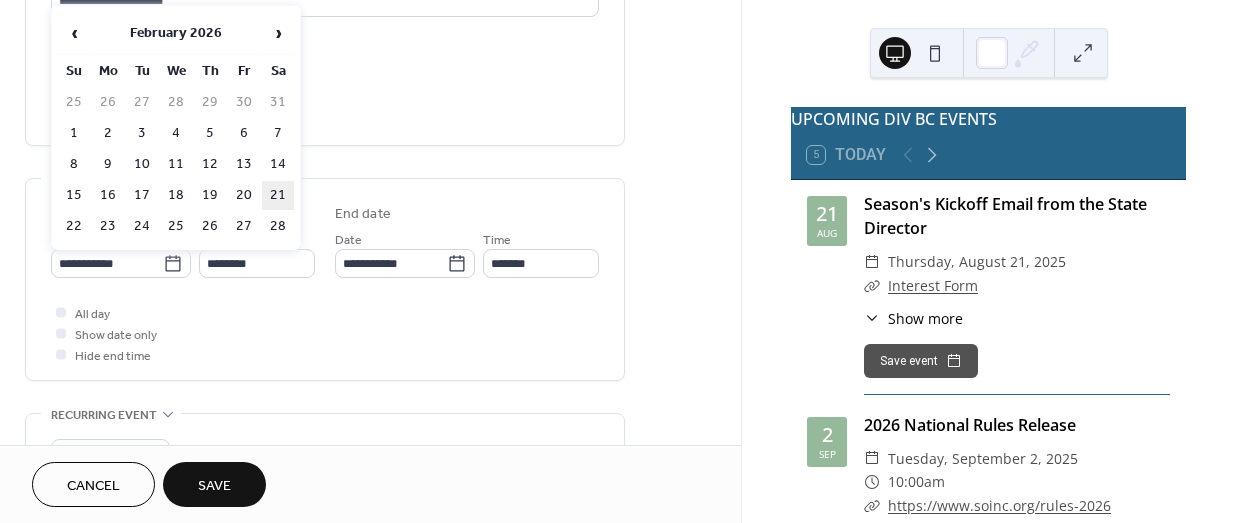 click on "21" at bounding box center (278, 195) 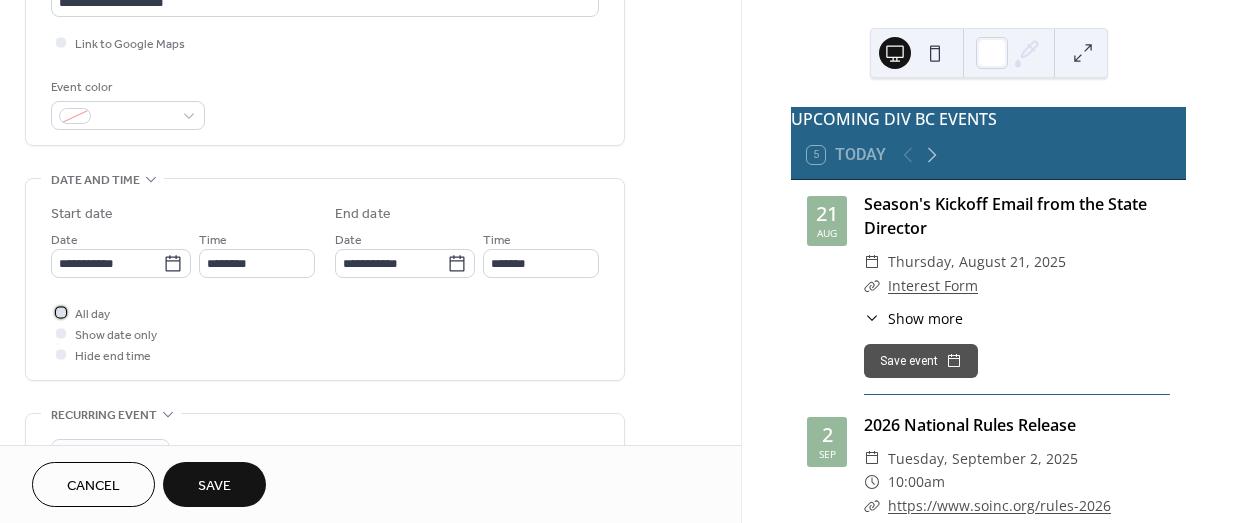 click on "All day" at bounding box center [92, 314] 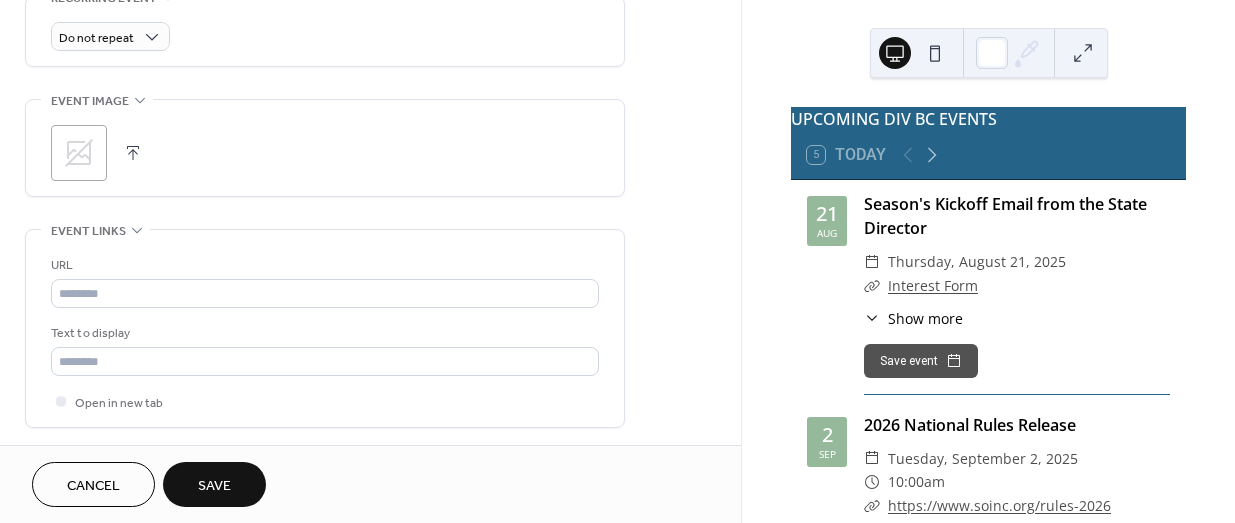 scroll, scrollTop: 904, scrollLeft: 0, axis: vertical 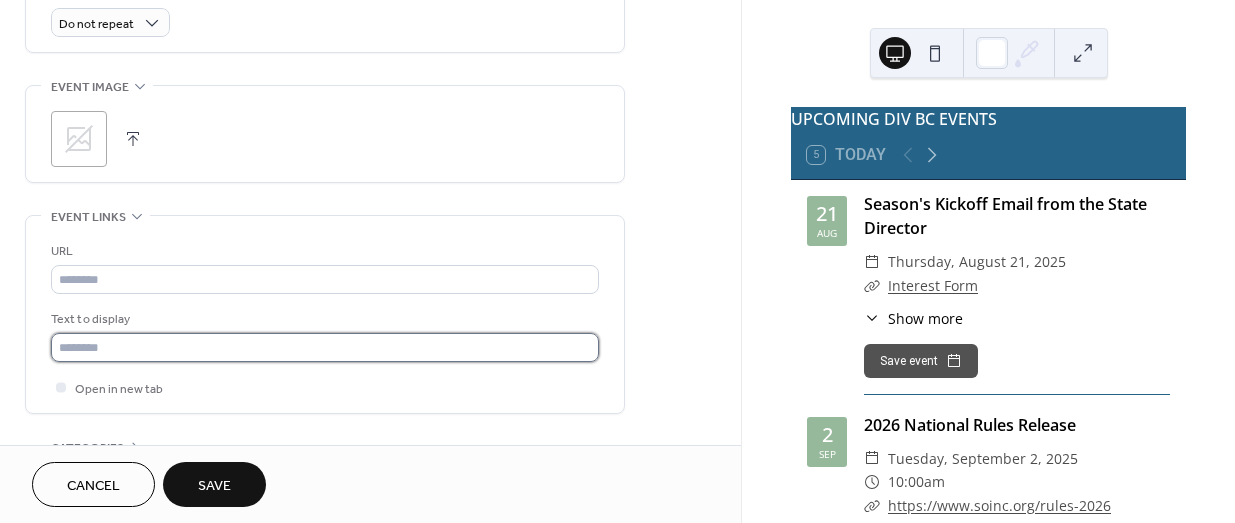 click at bounding box center [325, 347] 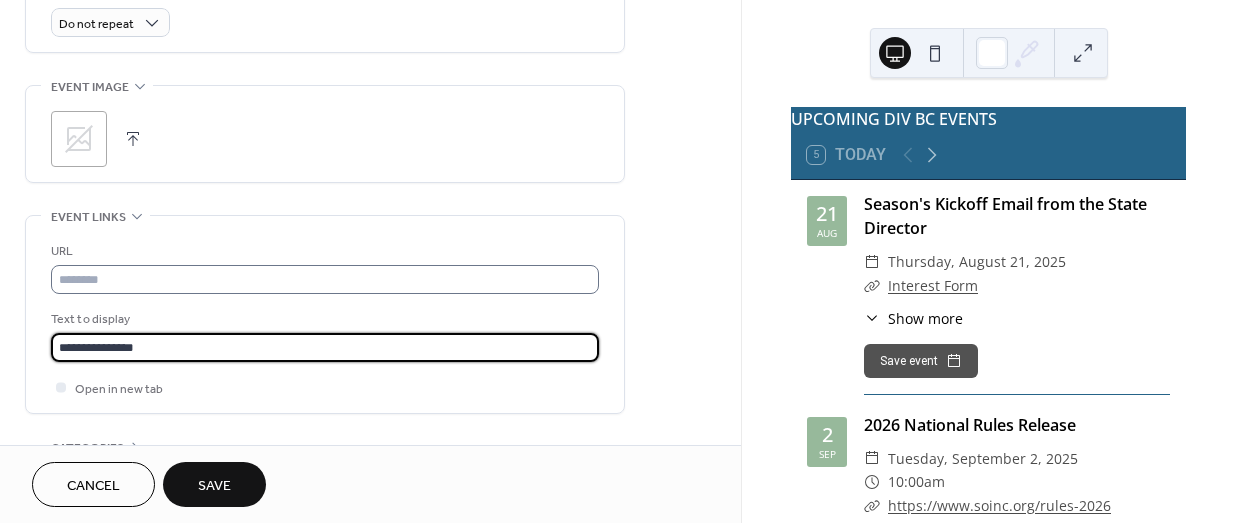 type on "**********" 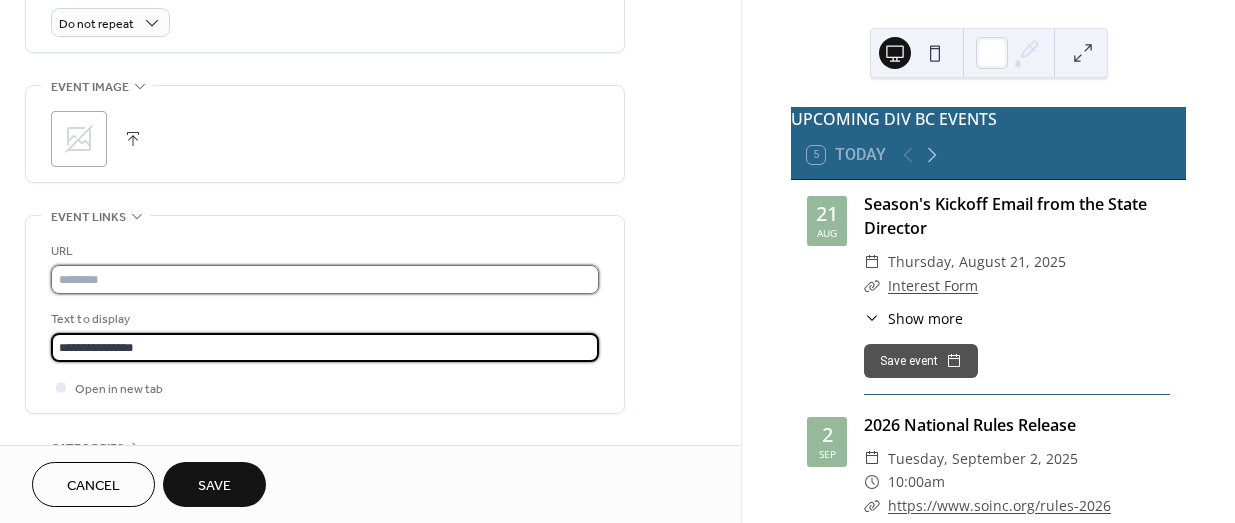 click at bounding box center (325, 279) 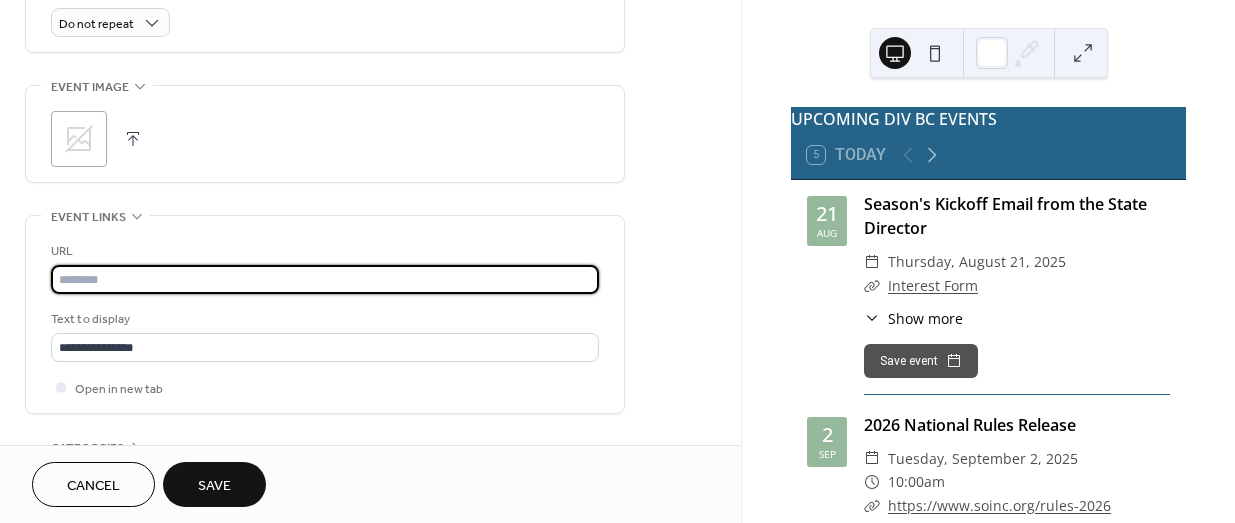 paste on "**********" 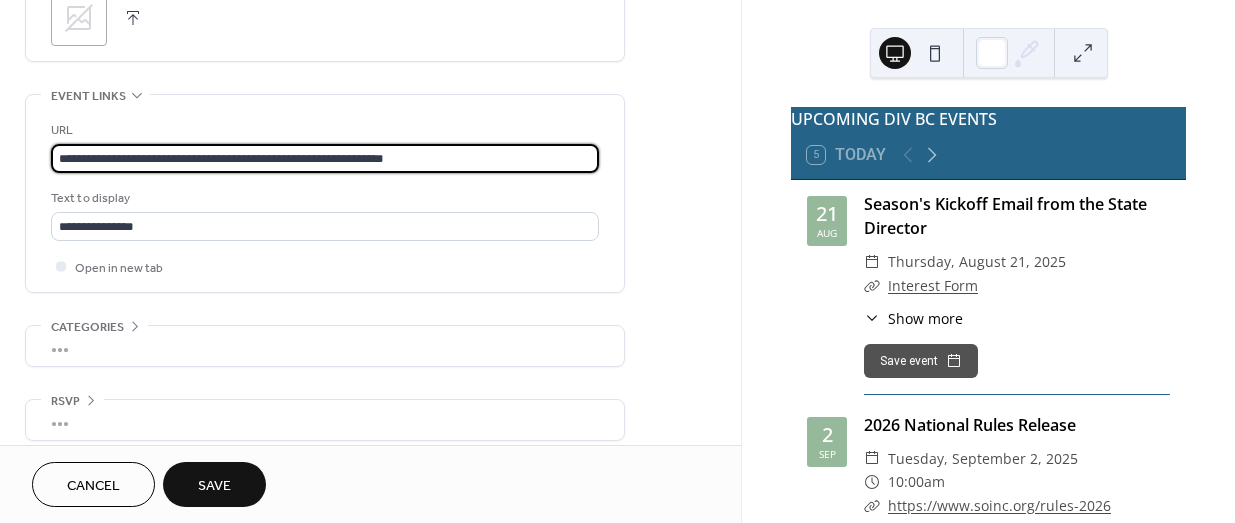 scroll, scrollTop: 1041, scrollLeft: 0, axis: vertical 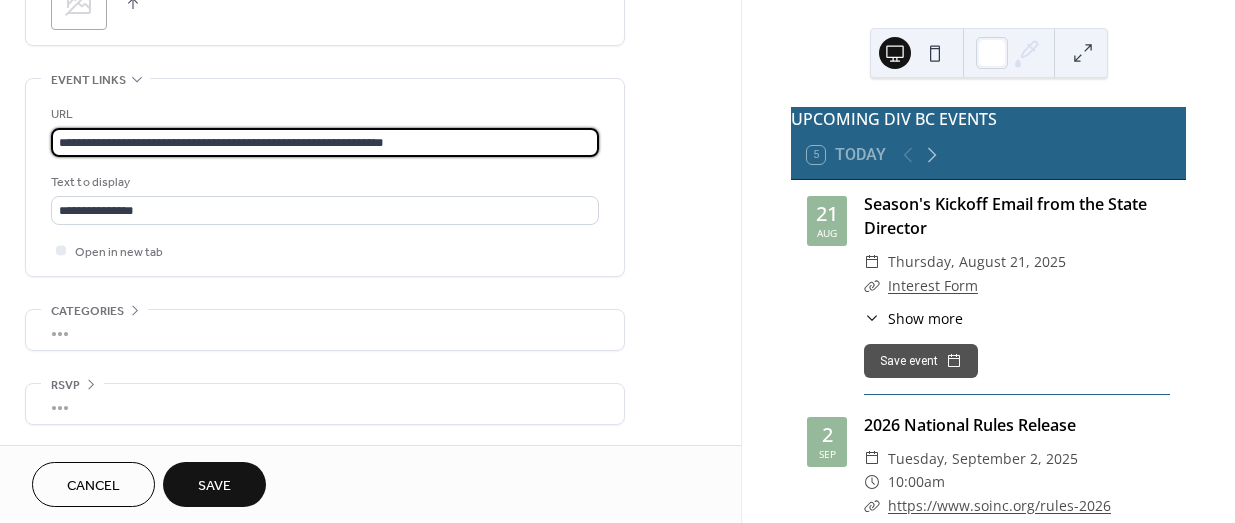 type on "**********" 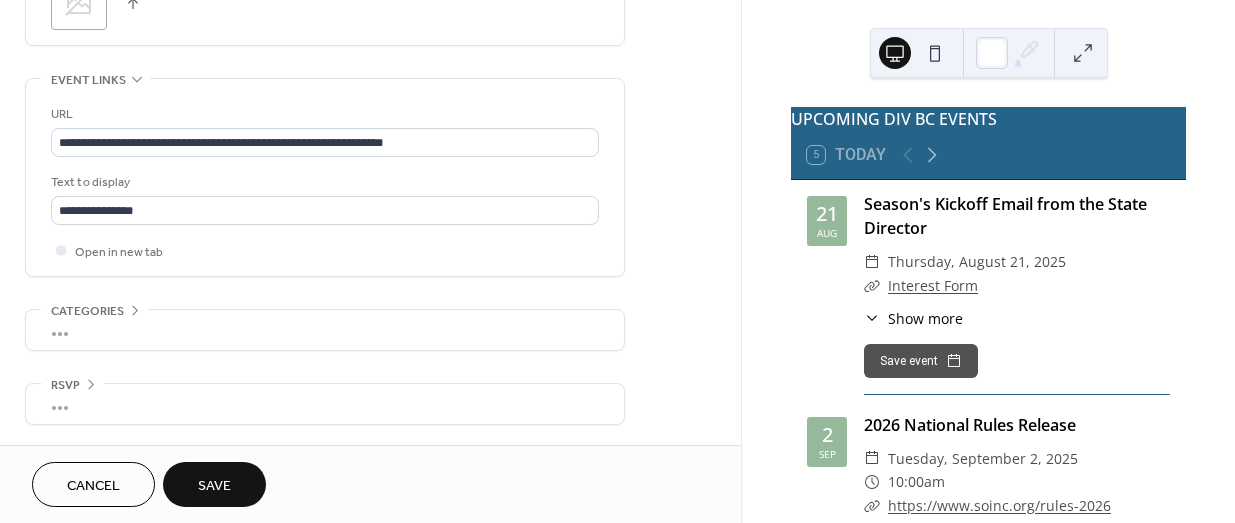 click on "Save" at bounding box center (214, 486) 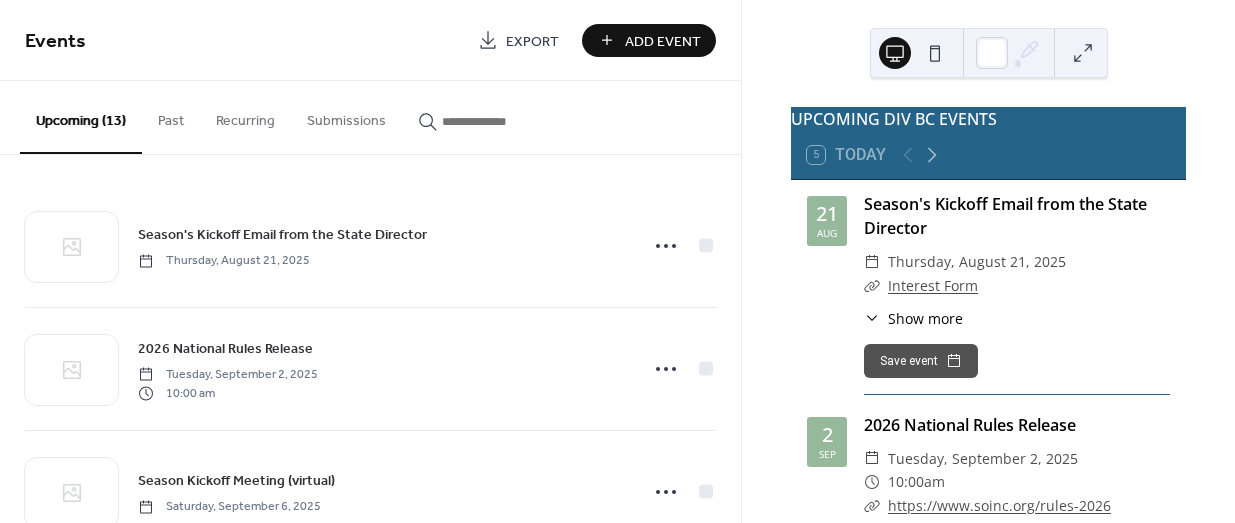 click on "Add Event" at bounding box center [663, 41] 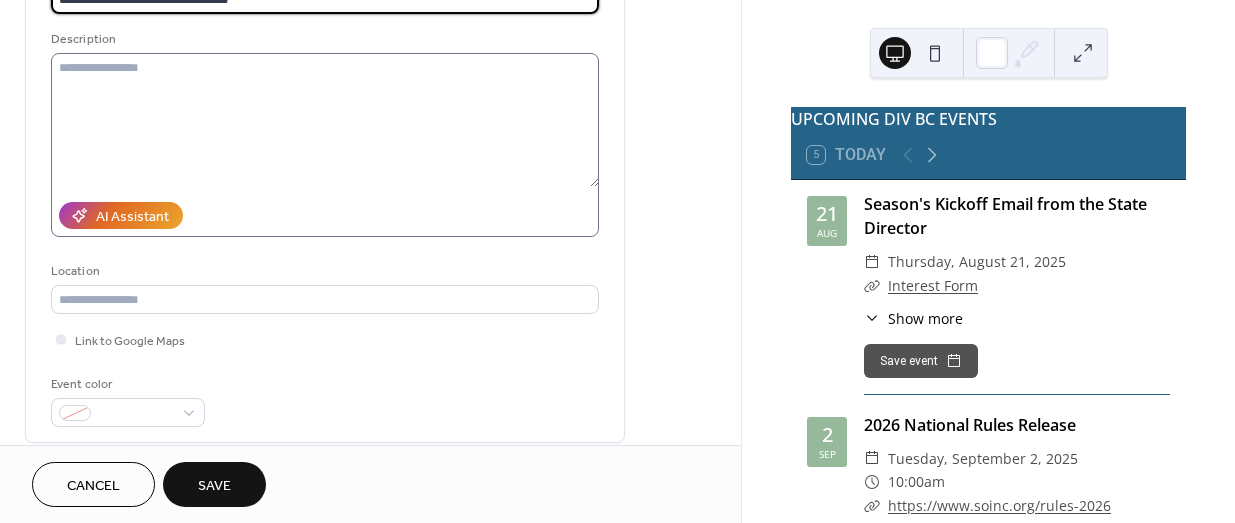 scroll, scrollTop: 223, scrollLeft: 0, axis: vertical 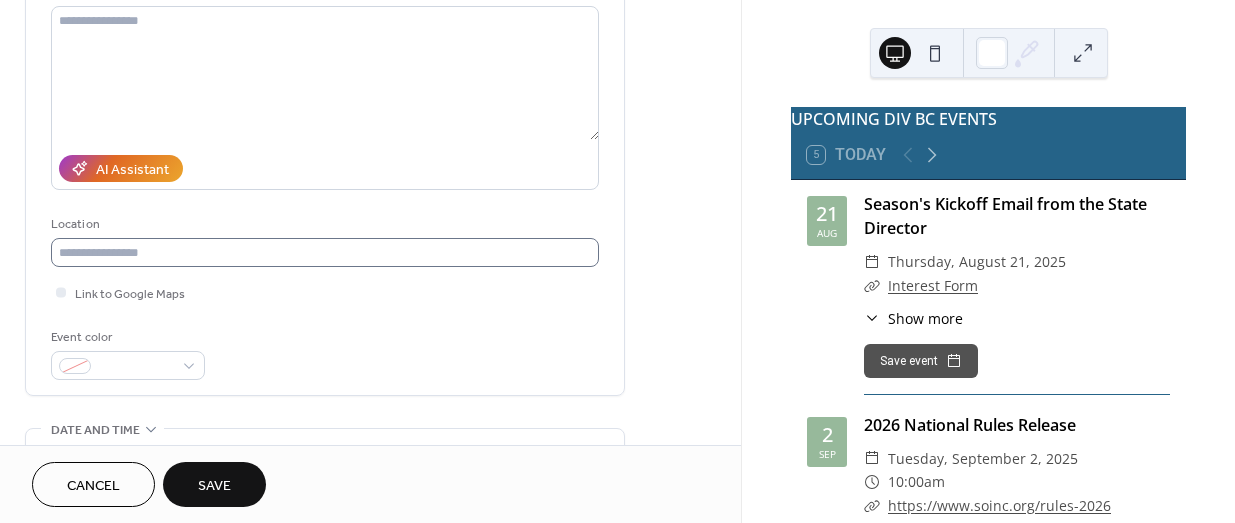 type on "**********" 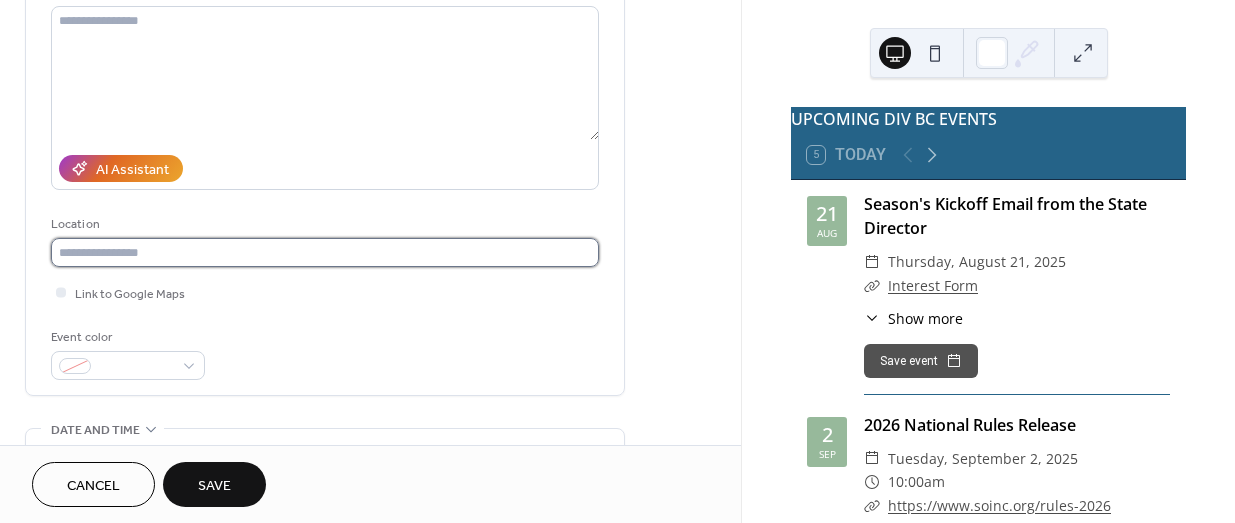 click at bounding box center [325, 252] 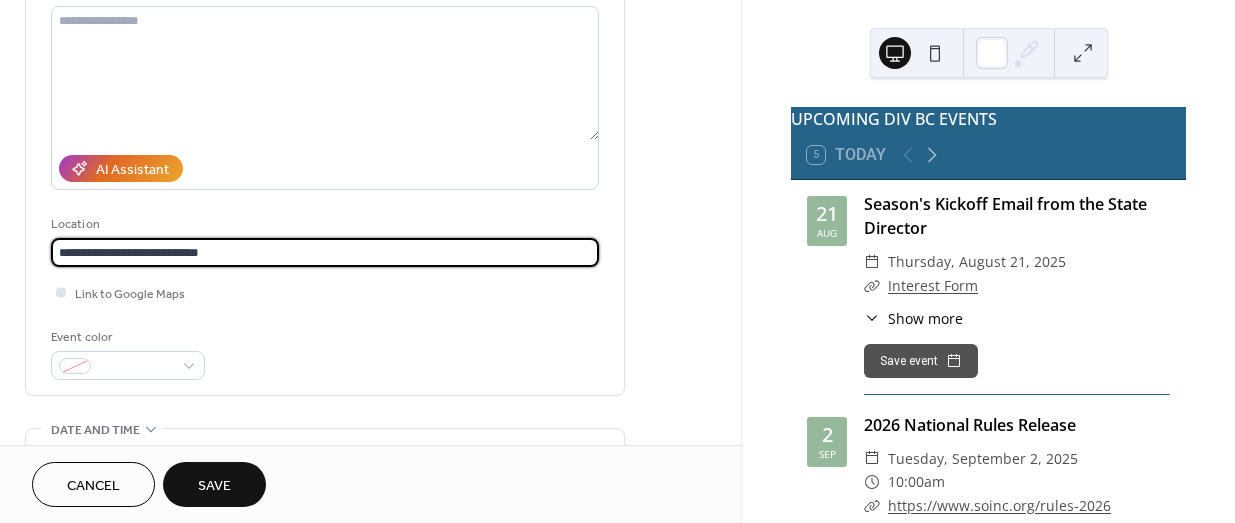 type on "**********" 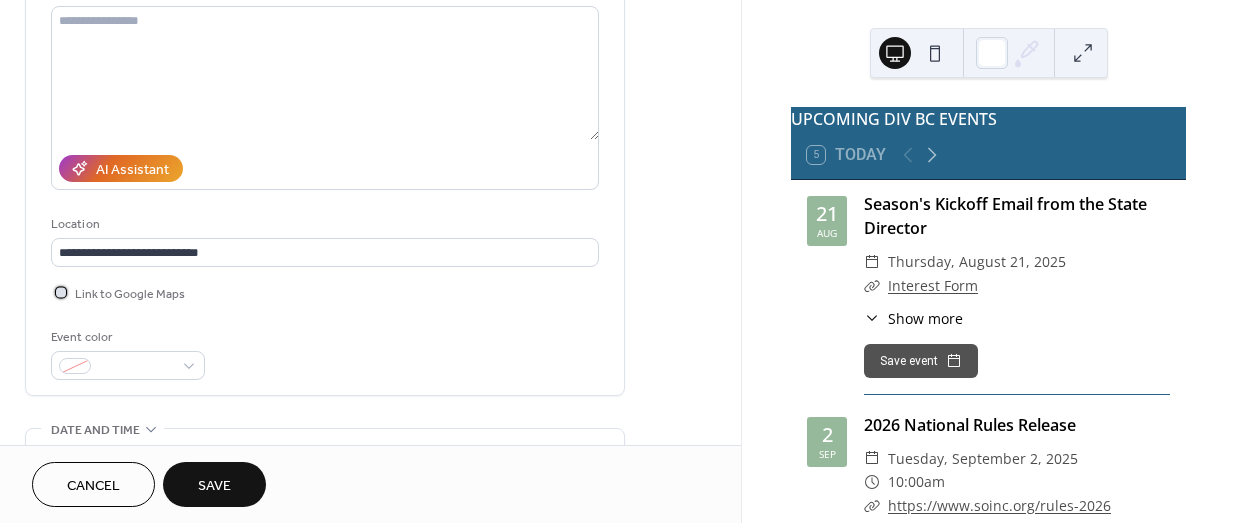 click at bounding box center [61, 292] 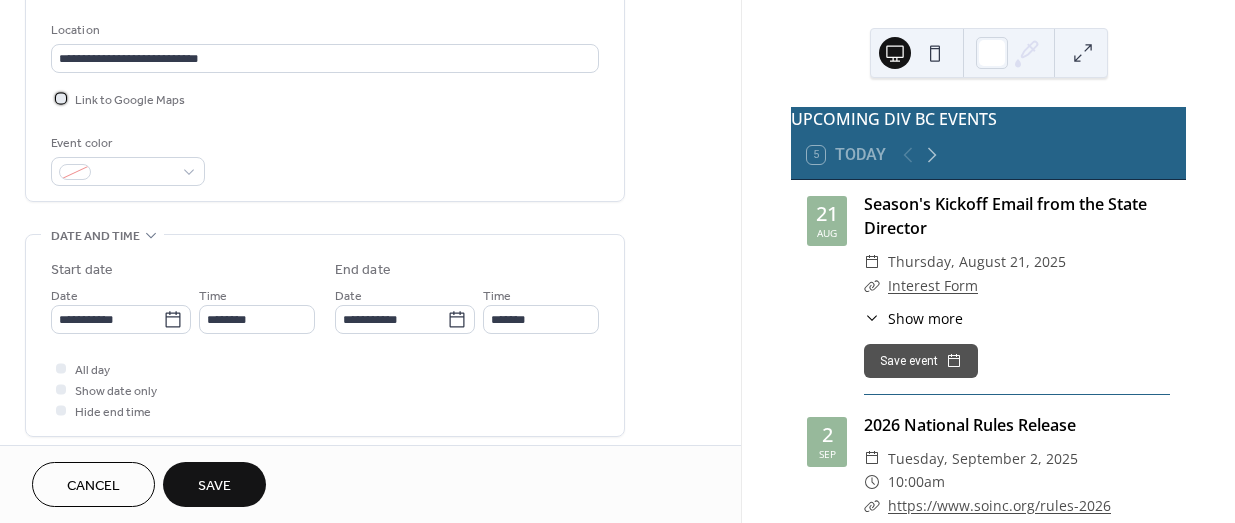 scroll, scrollTop: 463, scrollLeft: 0, axis: vertical 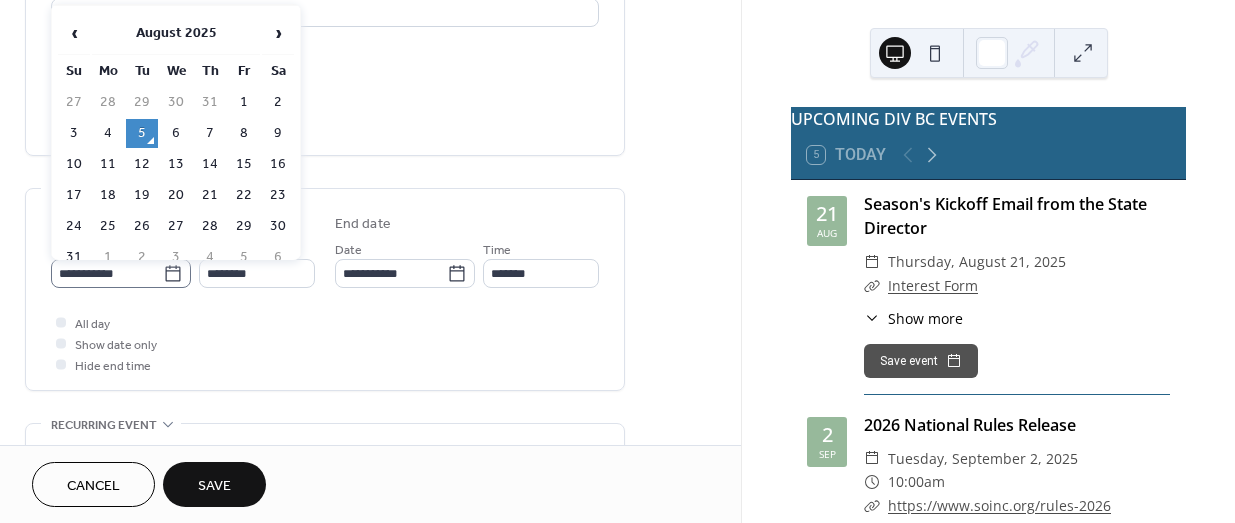 click 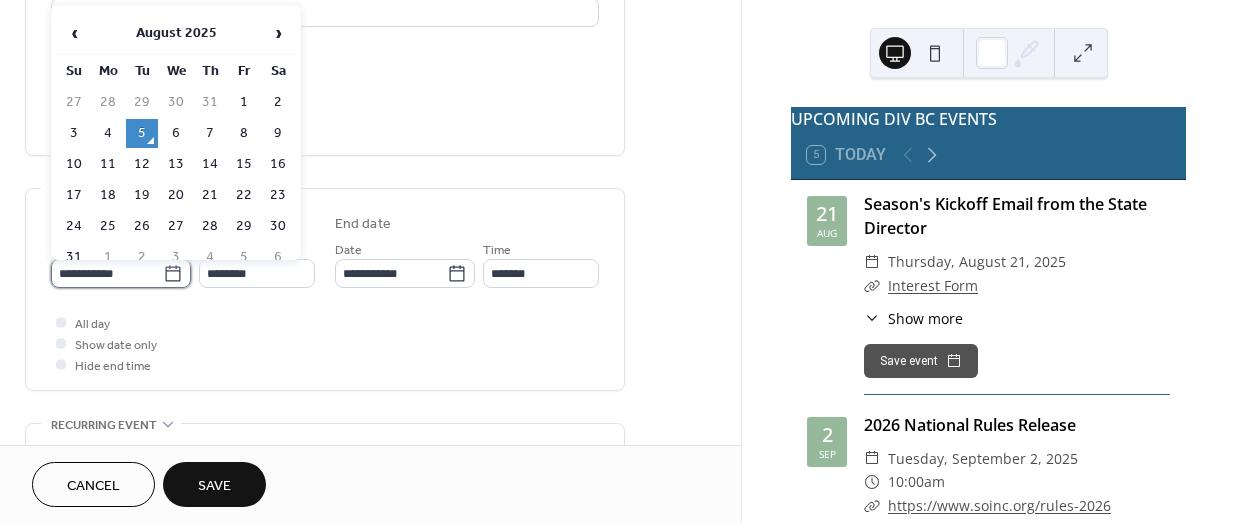 click on "**********" at bounding box center [107, 273] 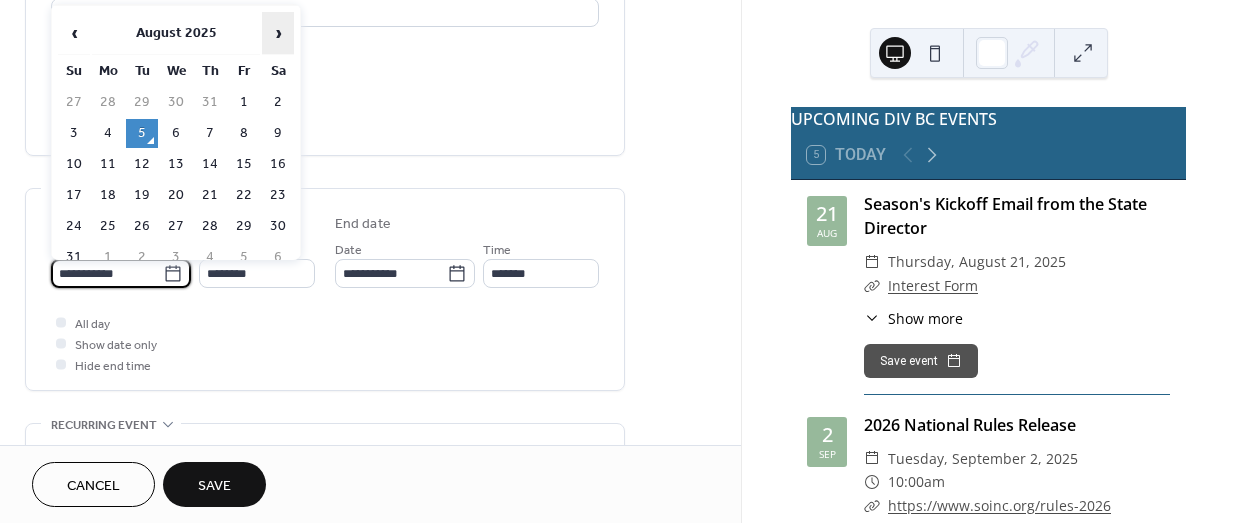 click on "›" at bounding box center (278, 33) 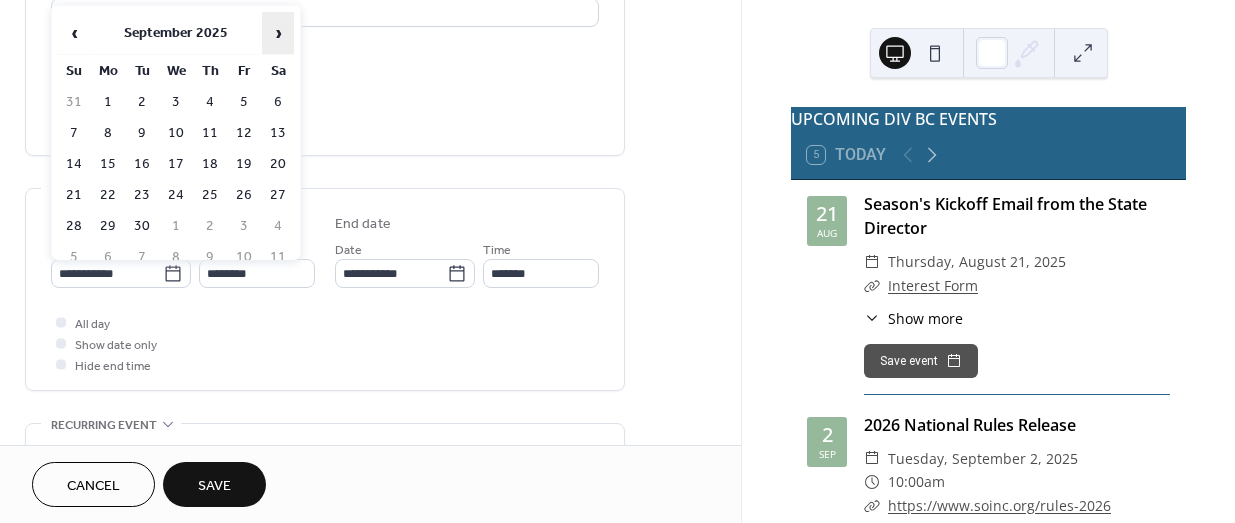 click on "›" at bounding box center [278, 33] 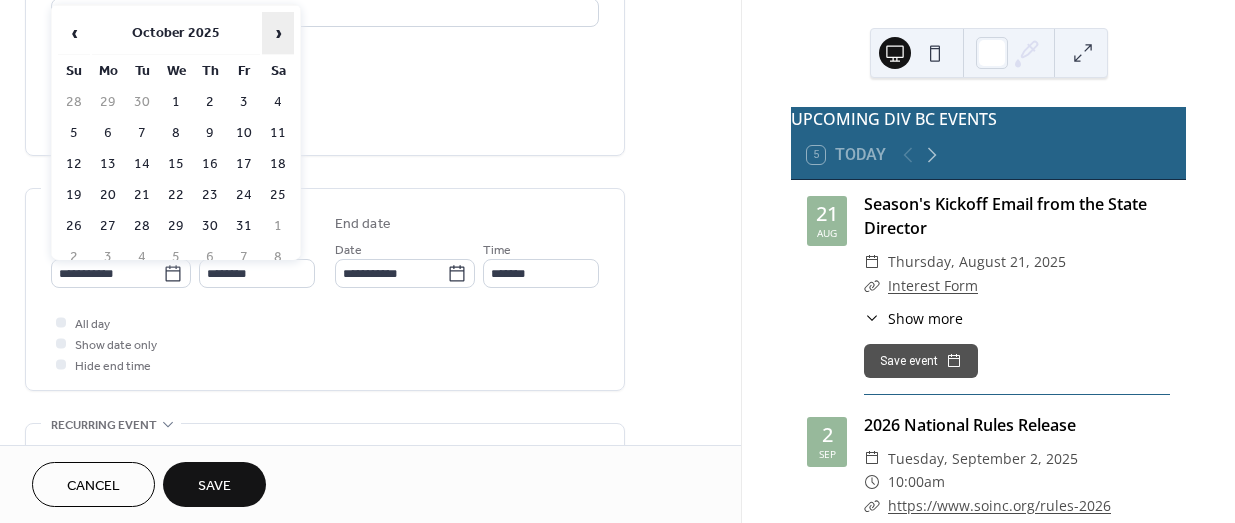 click on "›" at bounding box center [278, 33] 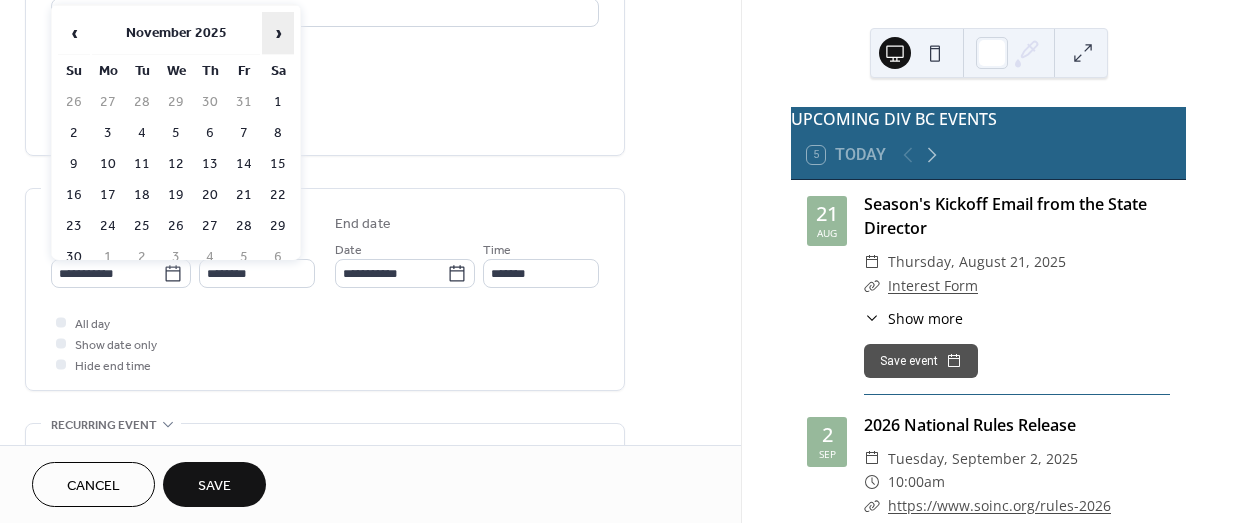 click on "›" at bounding box center (278, 33) 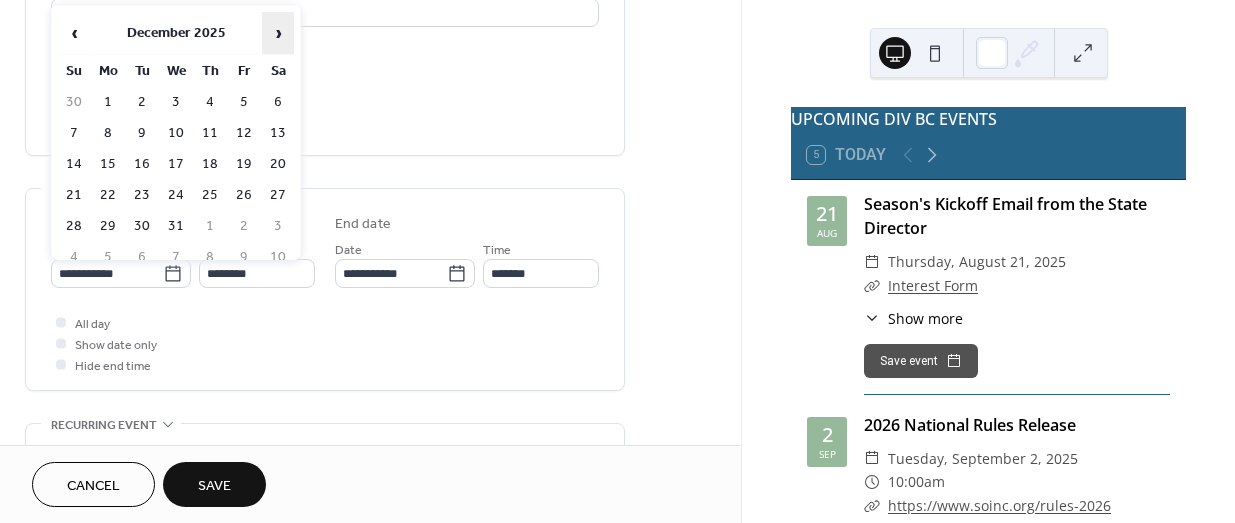 click on "›" at bounding box center (278, 33) 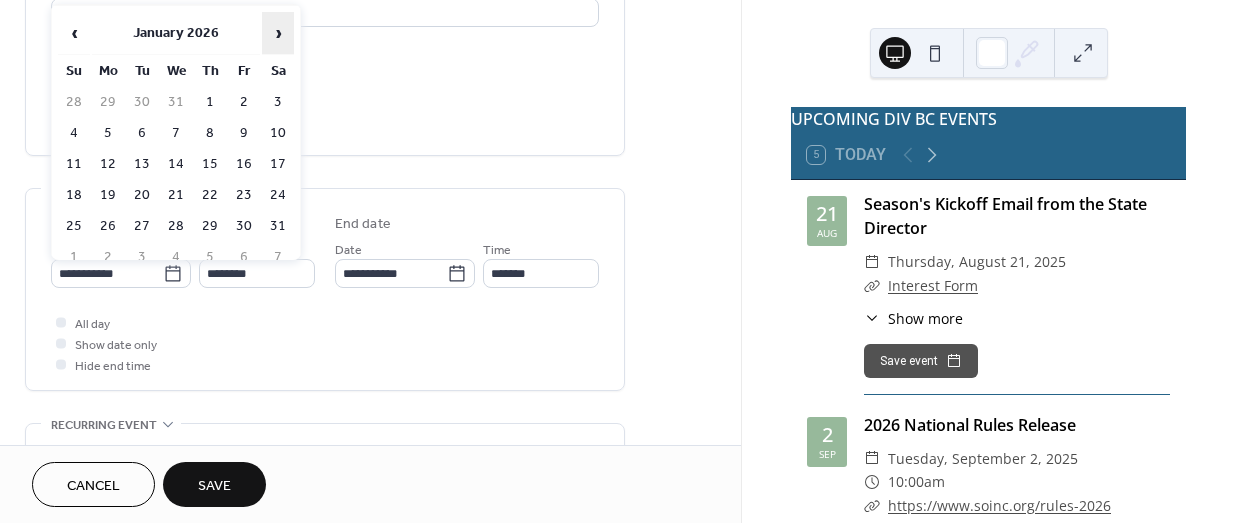 click on "›" at bounding box center [278, 33] 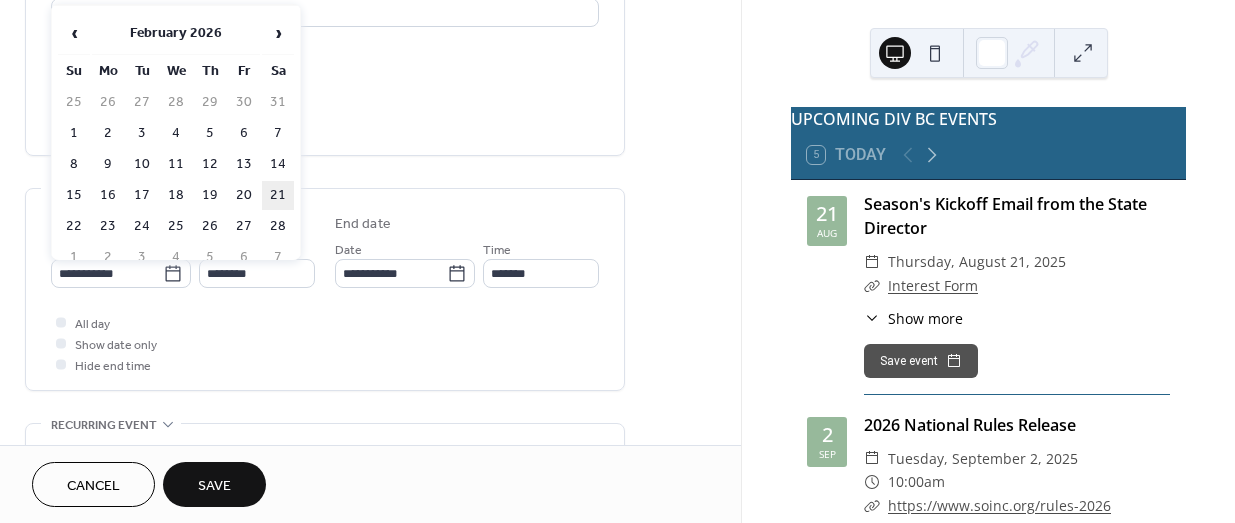 click on "21" at bounding box center [278, 195] 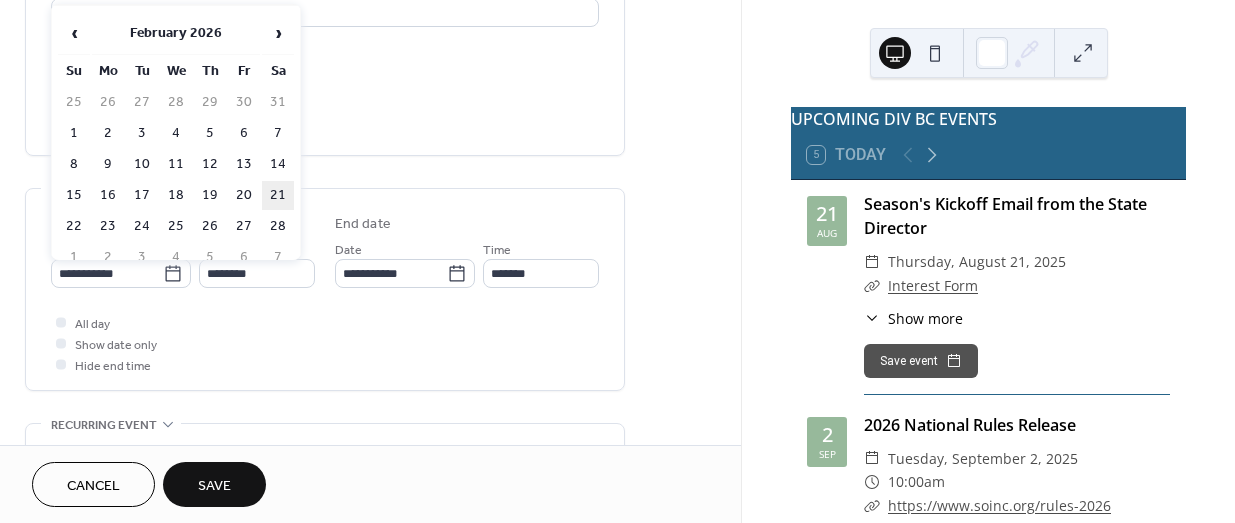 type on "**********" 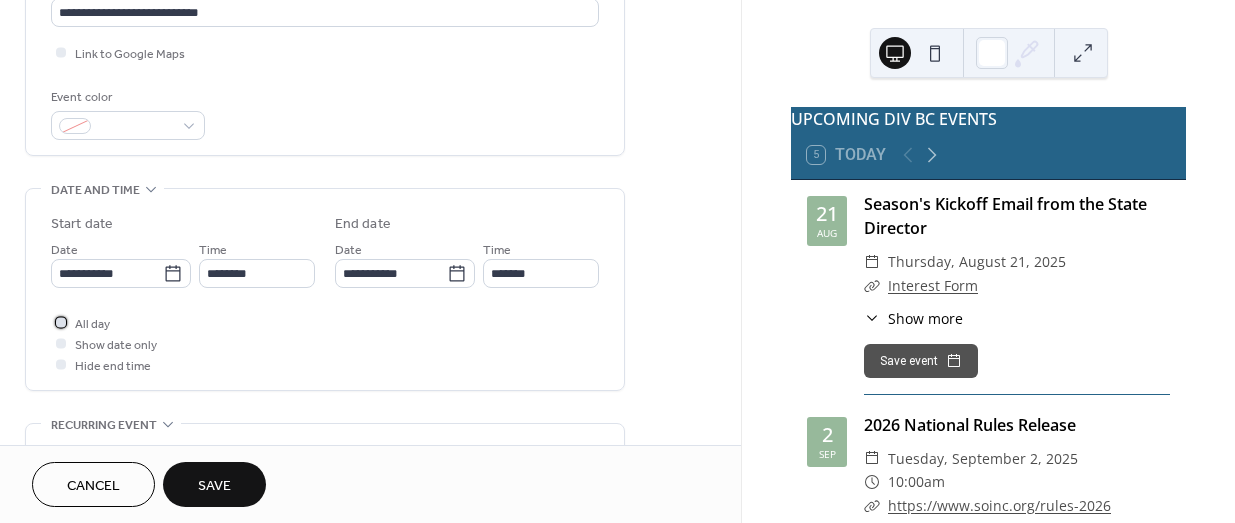 click on "All day" at bounding box center [92, 324] 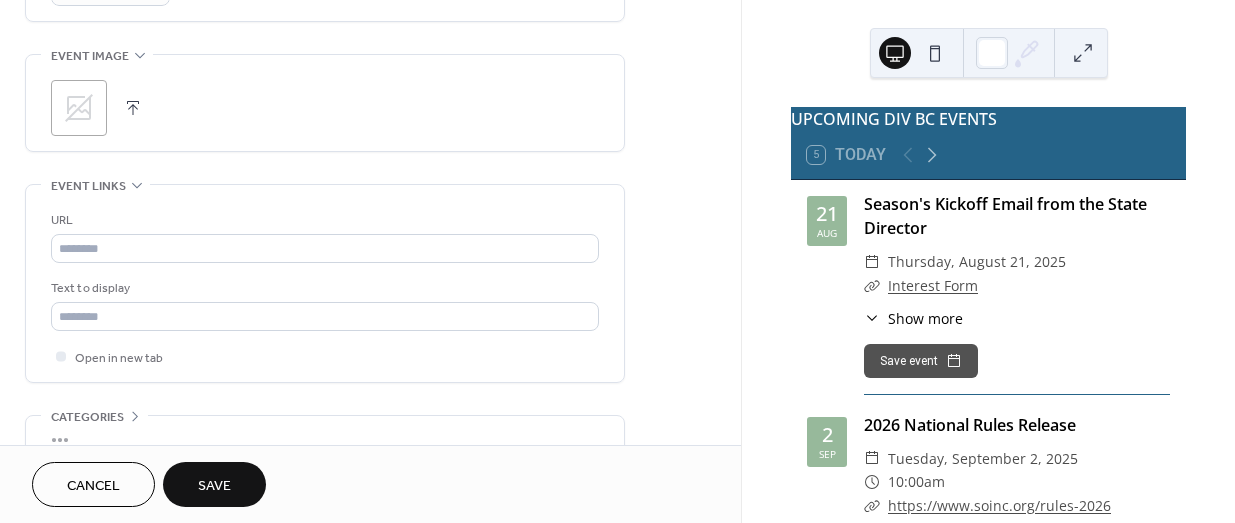 scroll, scrollTop: 954, scrollLeft: 0, axis: vertical 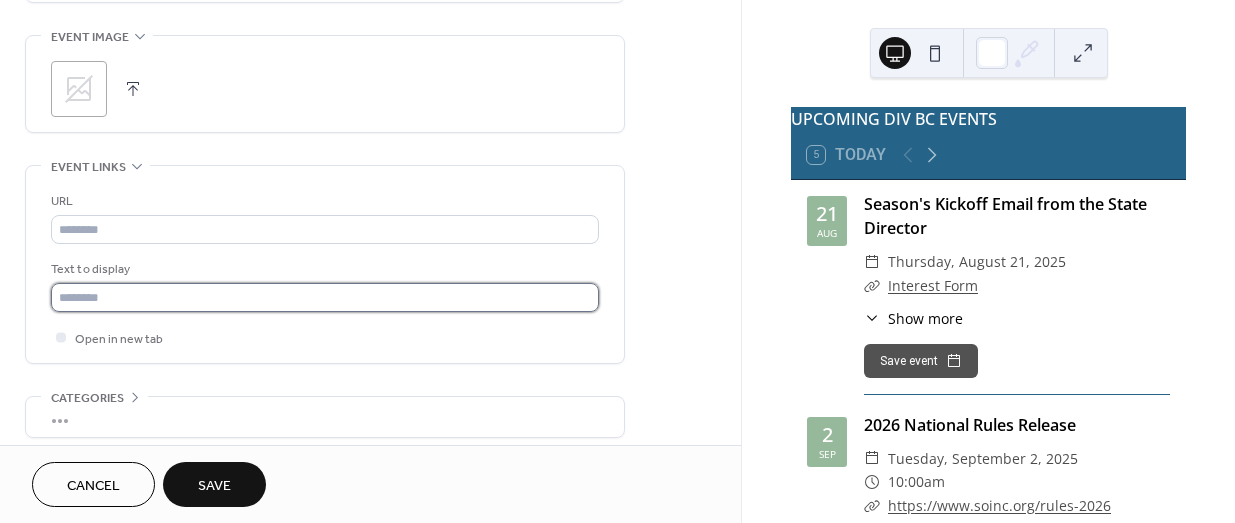 click at bounding box center [325, 297] 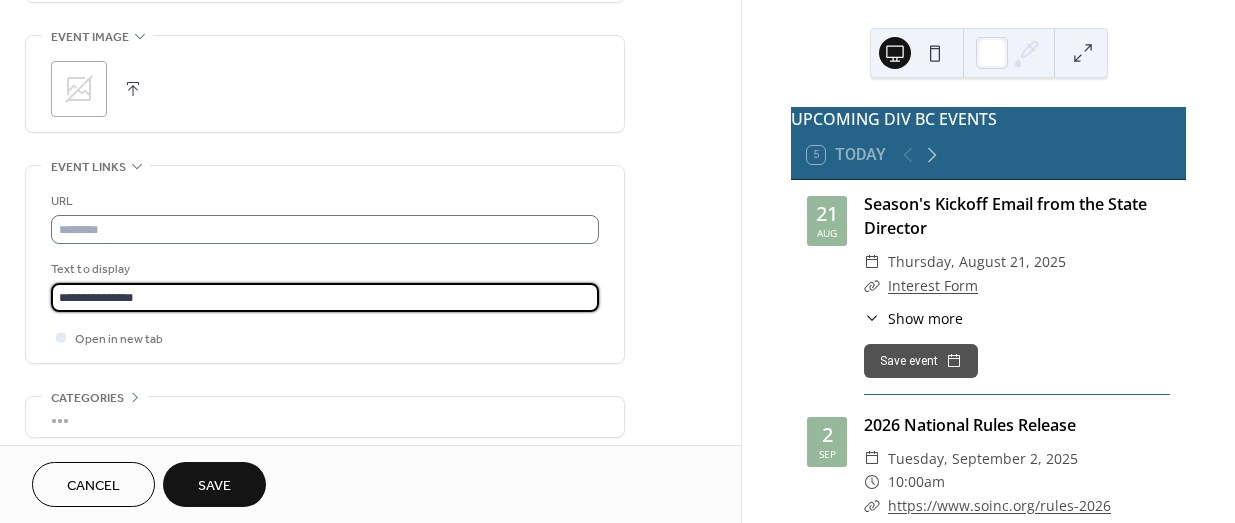 type on "**********" 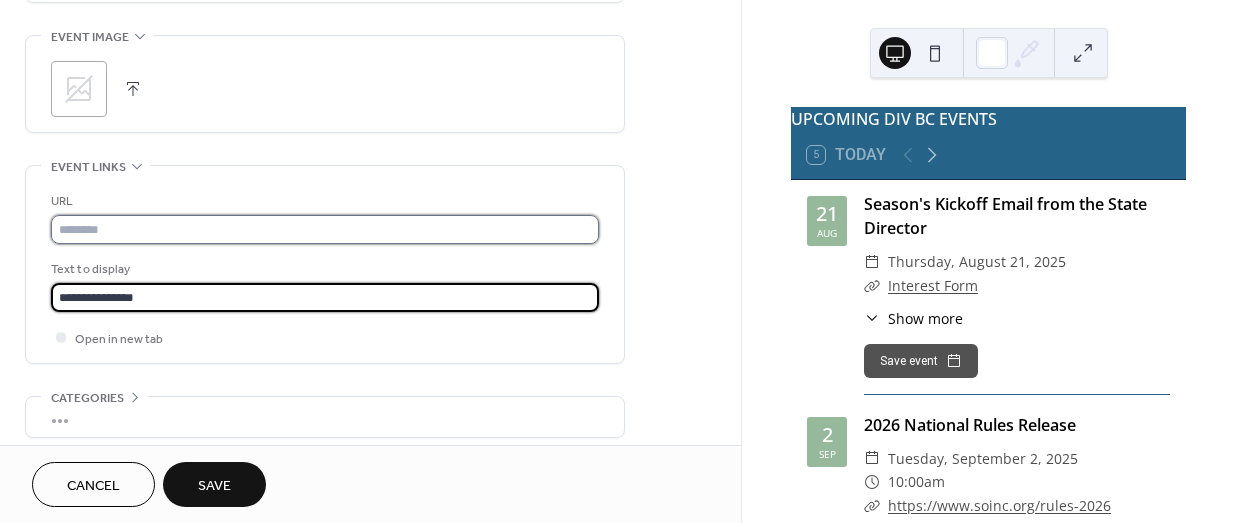click at bounding box center [325, 229] 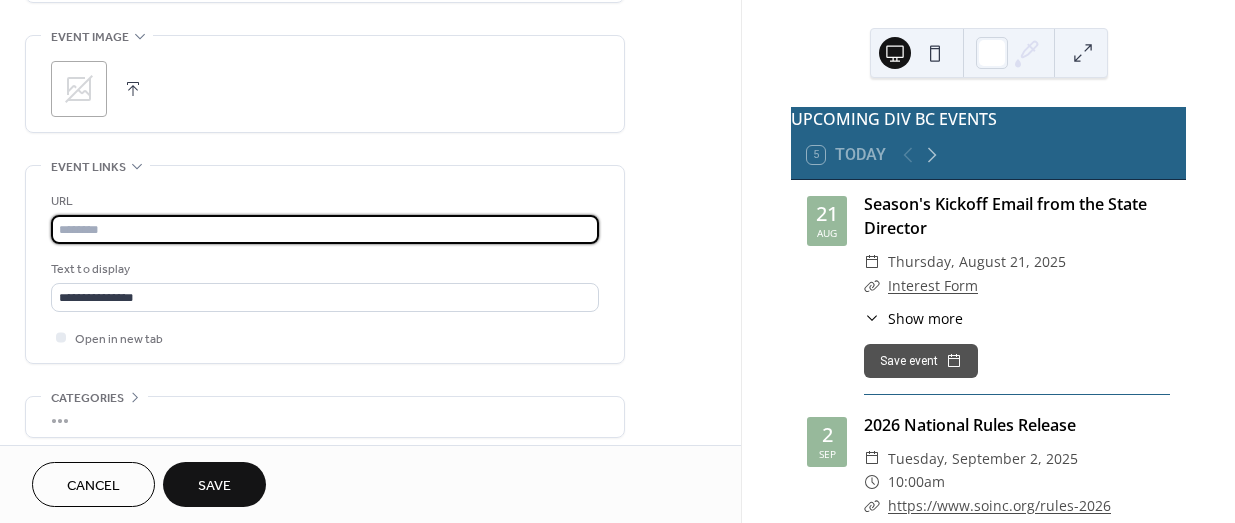 paste on "**********" 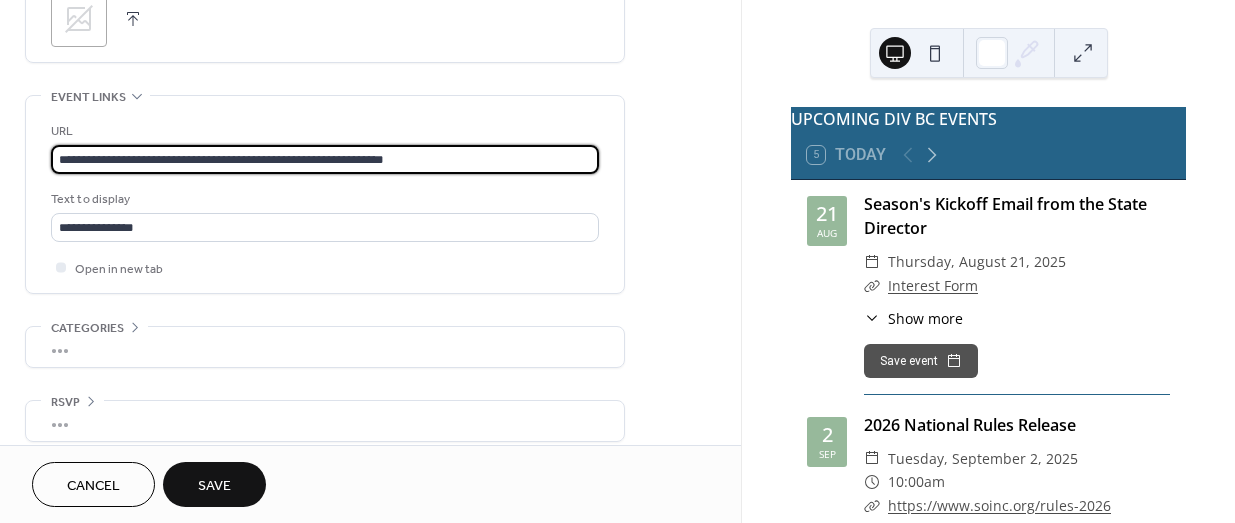 scroll, scrollTop: 1041, scrollLeft: 0, axis: vertical 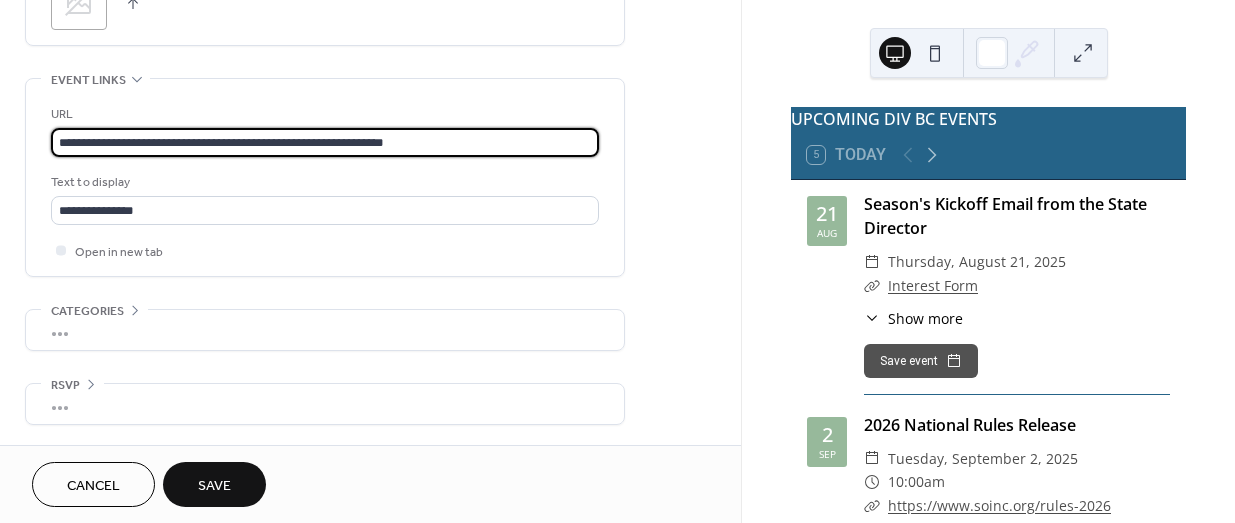type on "**********" 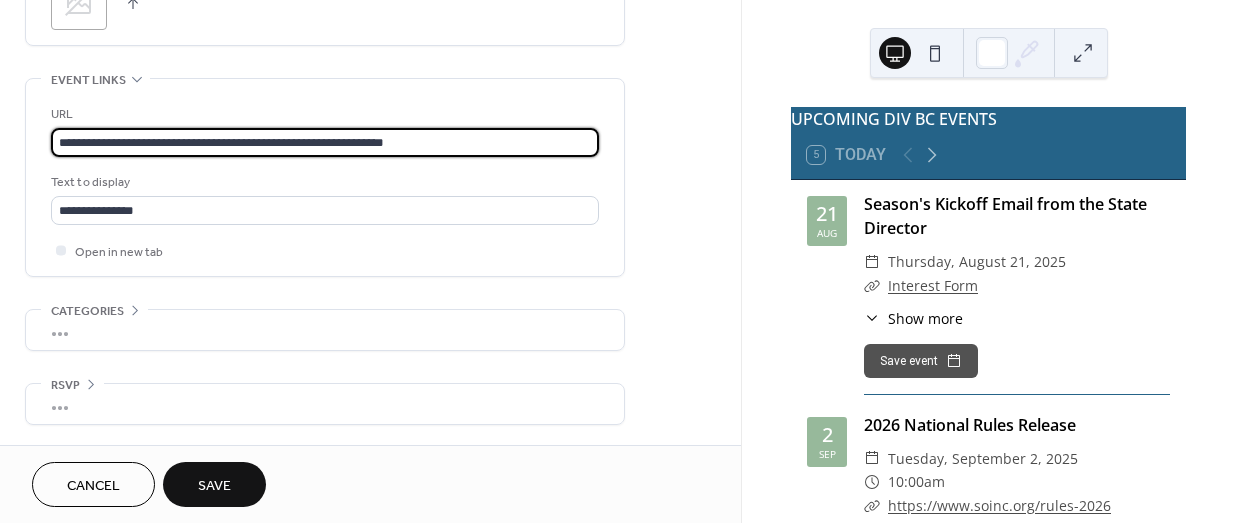 click on "Save" at bounding box center [214, 484] 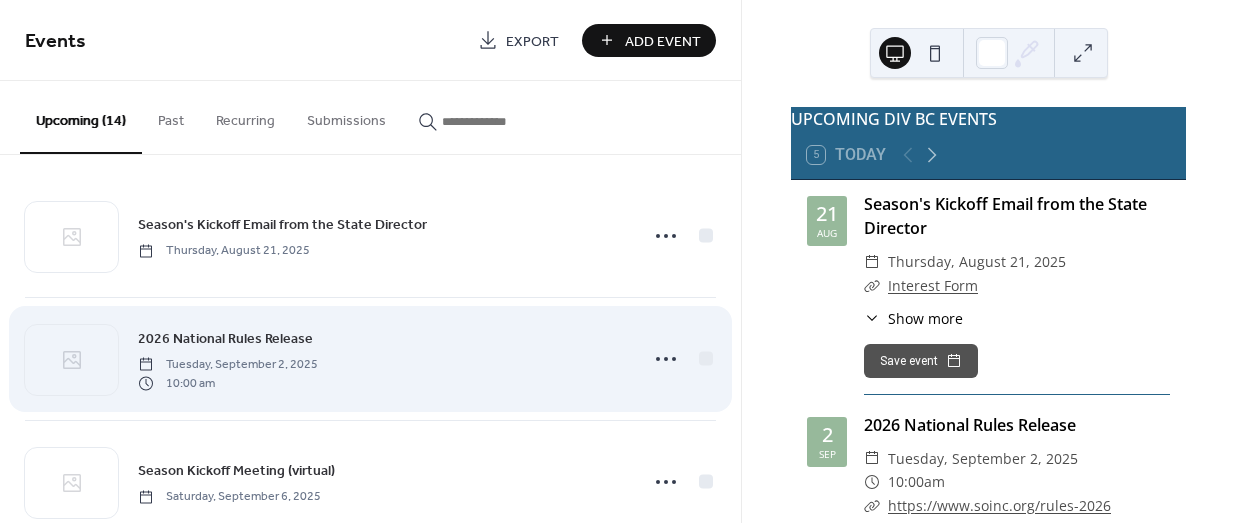 scroll, scrollTop: 35, scrollLeft: 0, axis: vertical 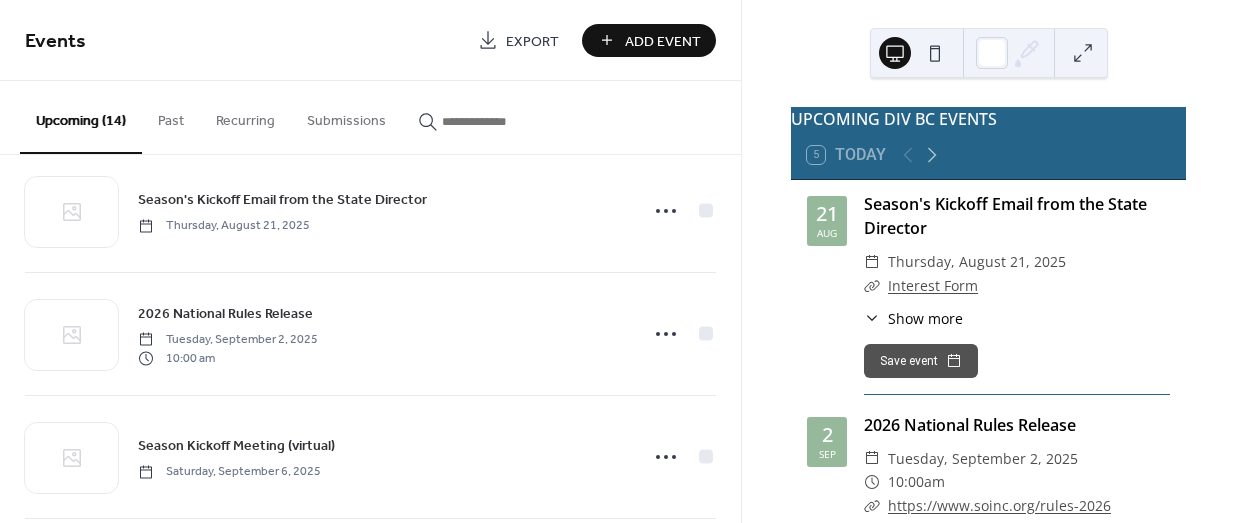 click on "Add Event" at bounding box center (649, 40) 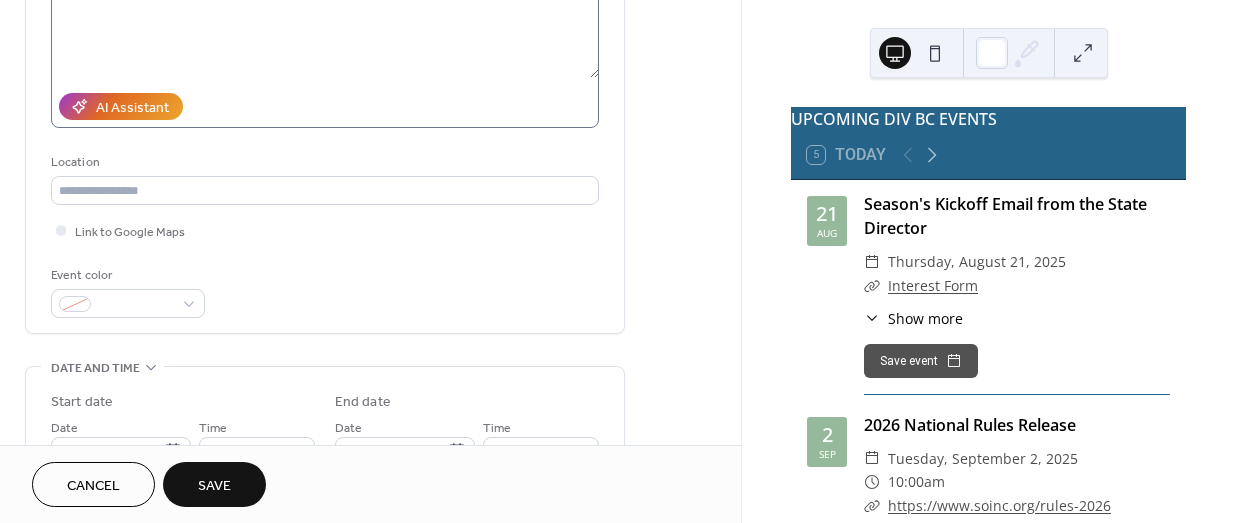 scroll, scrollTop: 292, scrollLeft: 0, axis: vertical 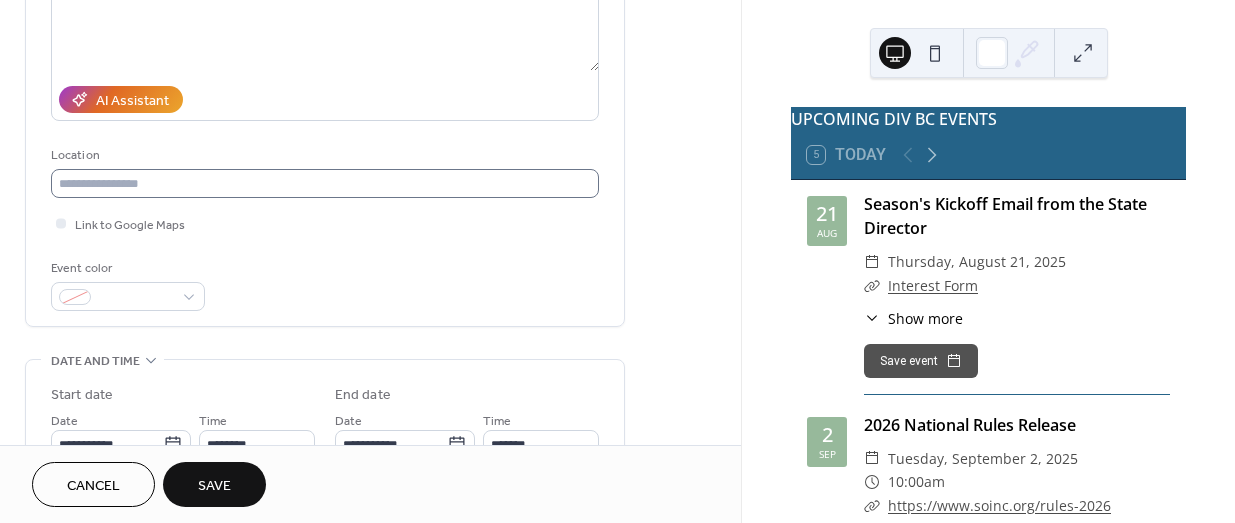 type on "**********" 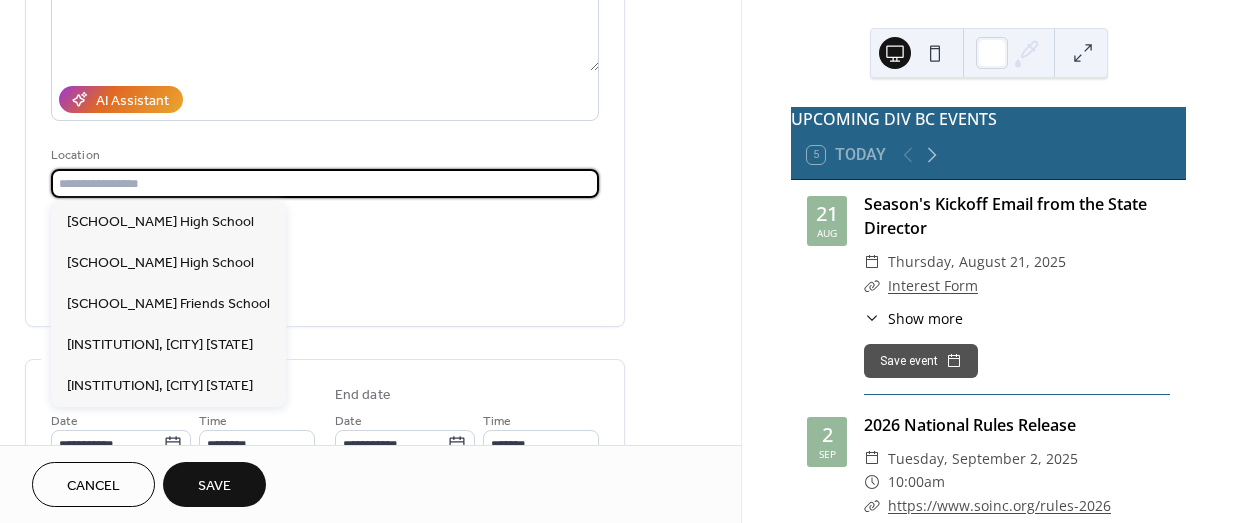 click at bounding box center (325, 183) 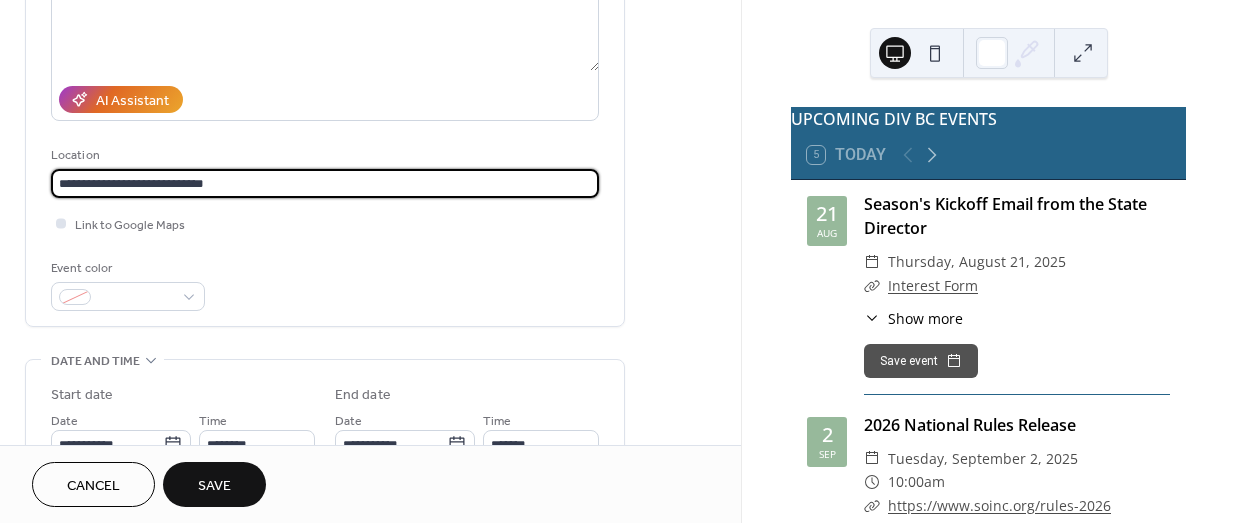 type on "**********" 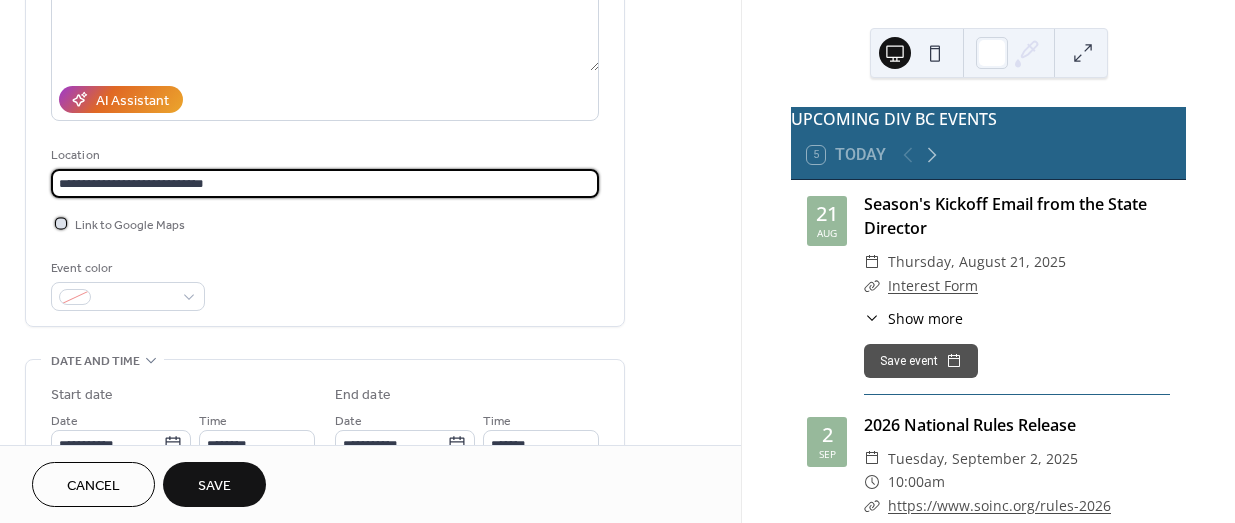 click at bounding box center (61, 223) 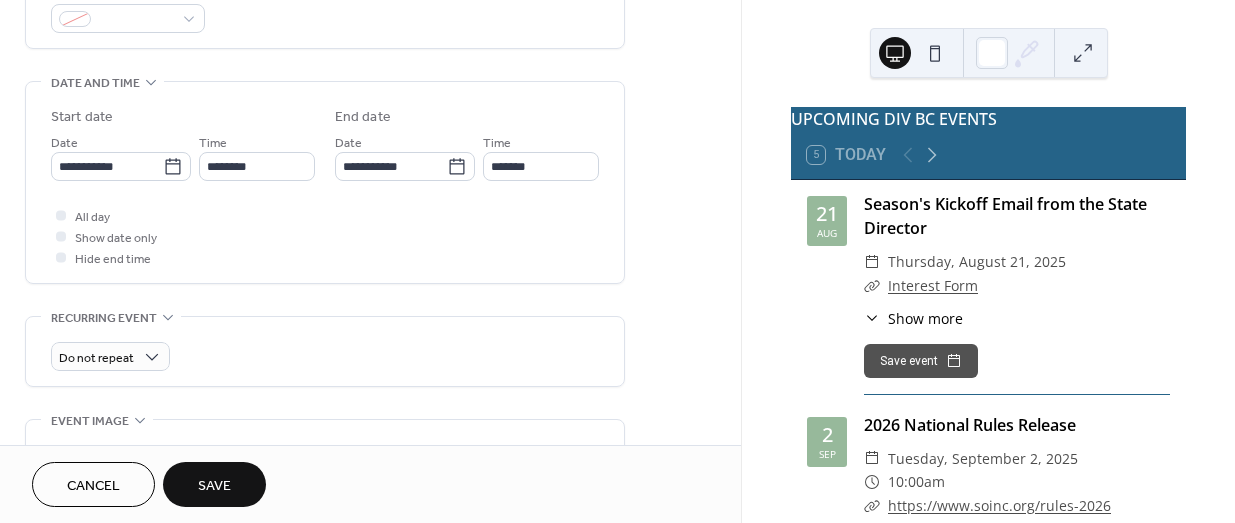 scroll, scrollTop: 573, scrollLeft: 0, axis: vertical 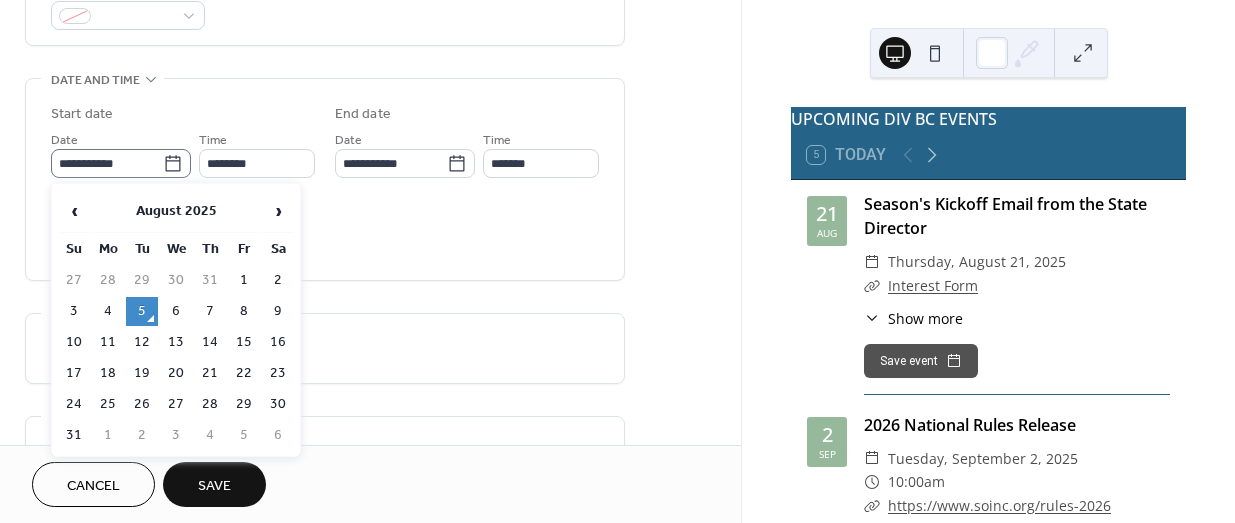 click 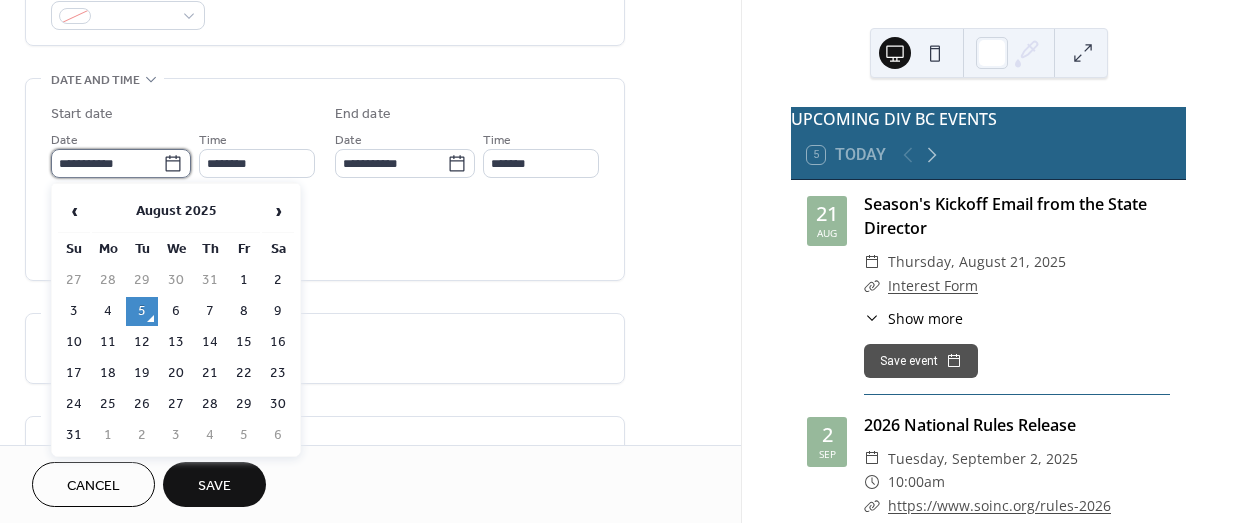click on "**********" at bounding box center (107, 163) 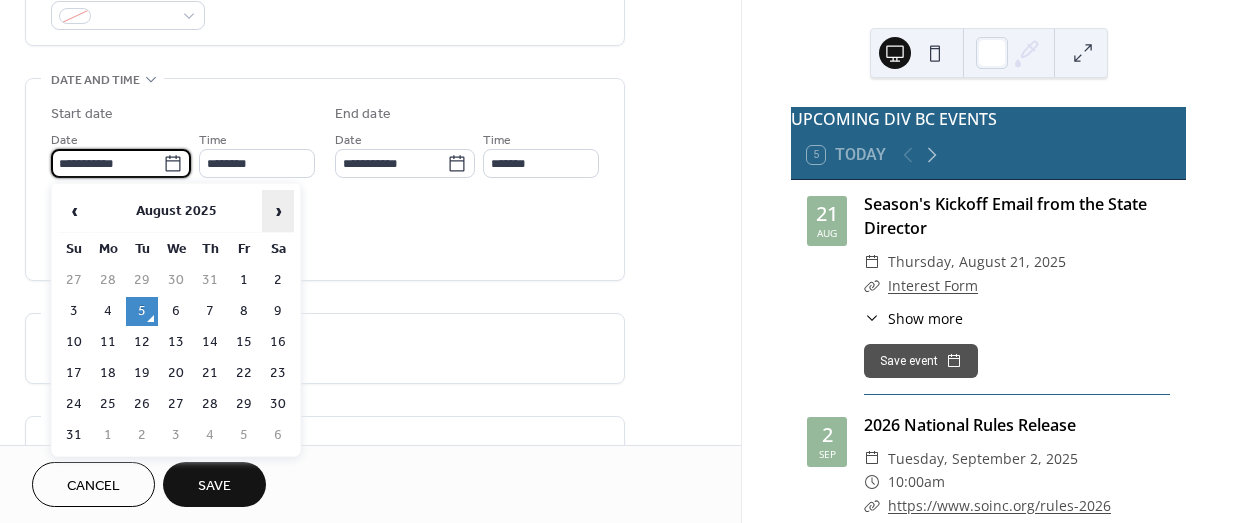 click on "›" at bounding box center (278, 211) 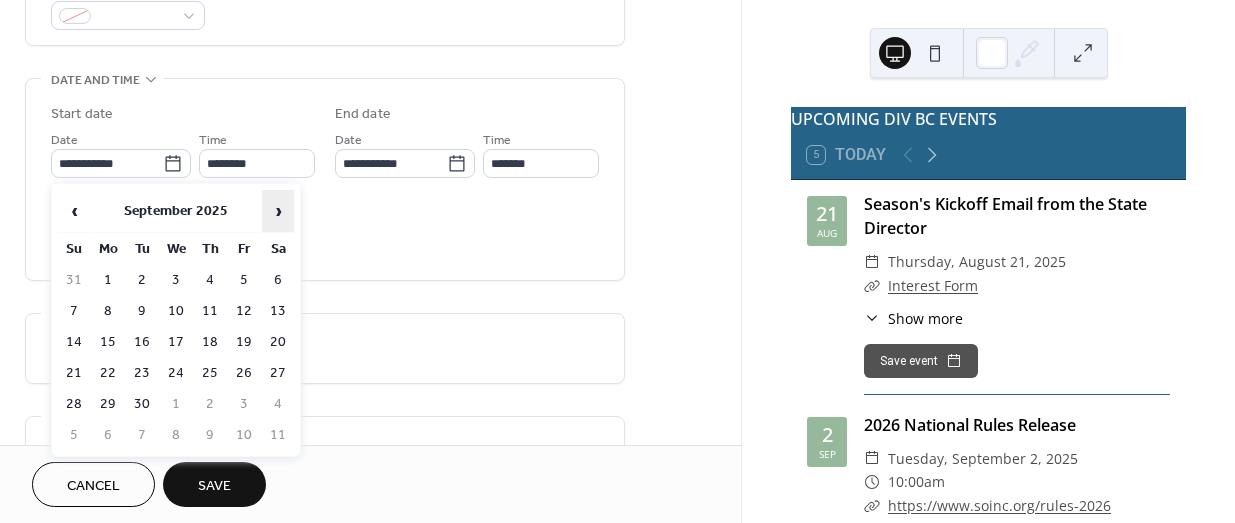 click on "›" at bounding box center (278, 211) 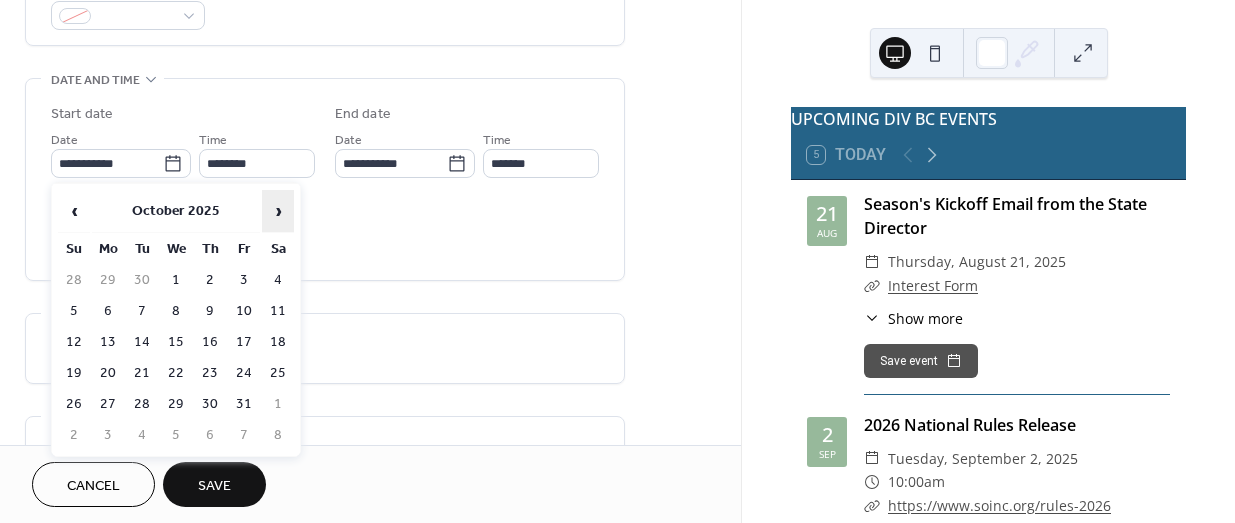 click on "›" at bounding box center [278, 211] 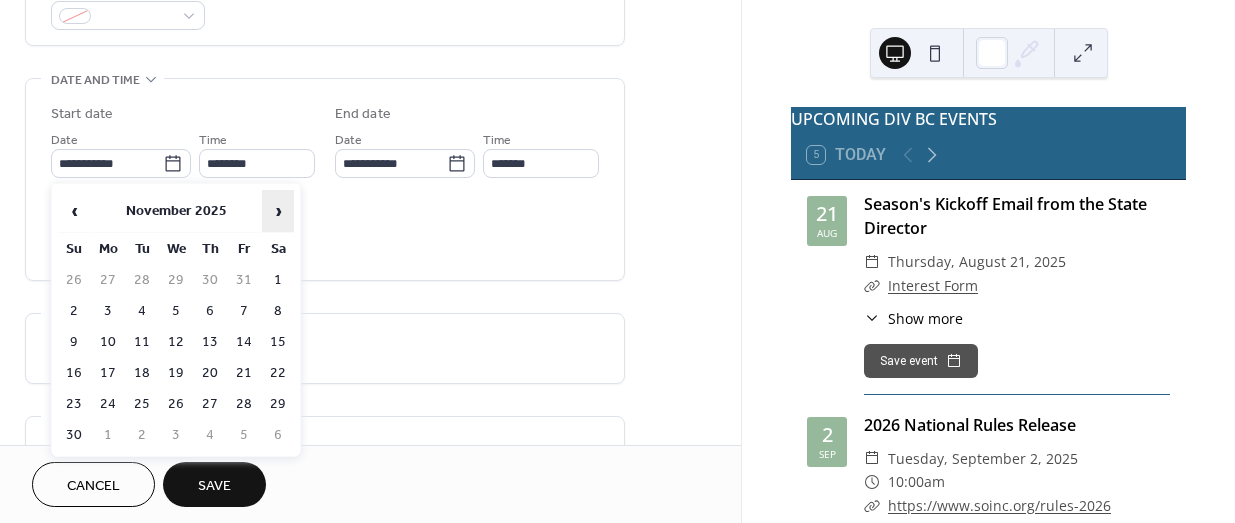 click on "›" at bounding box center [278, 211] 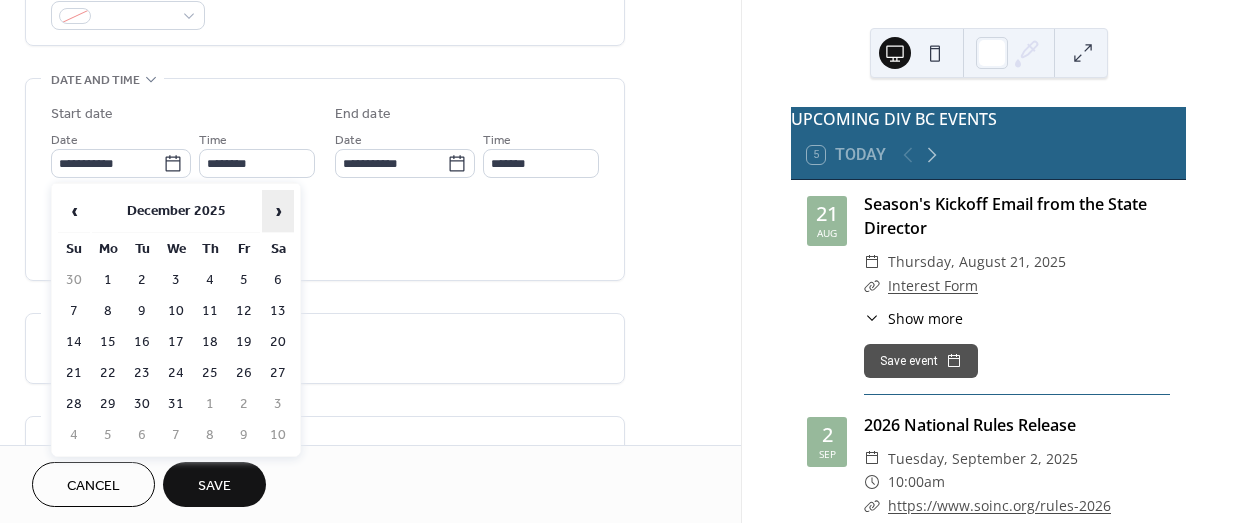 click on "›" at bounding box center (278, 211) 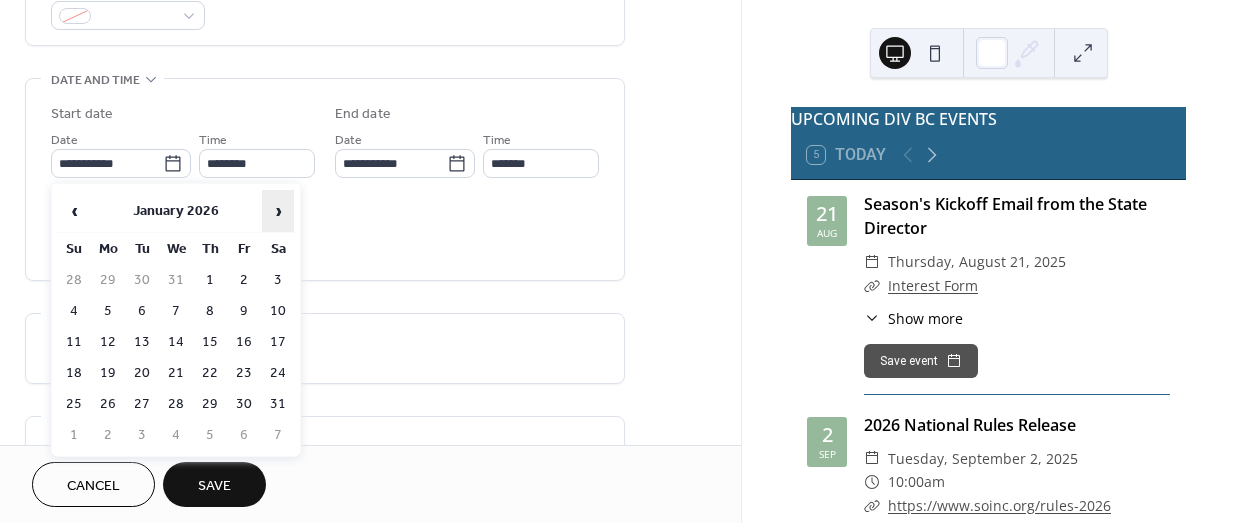 click on "›" at bounding box center [278, 211] 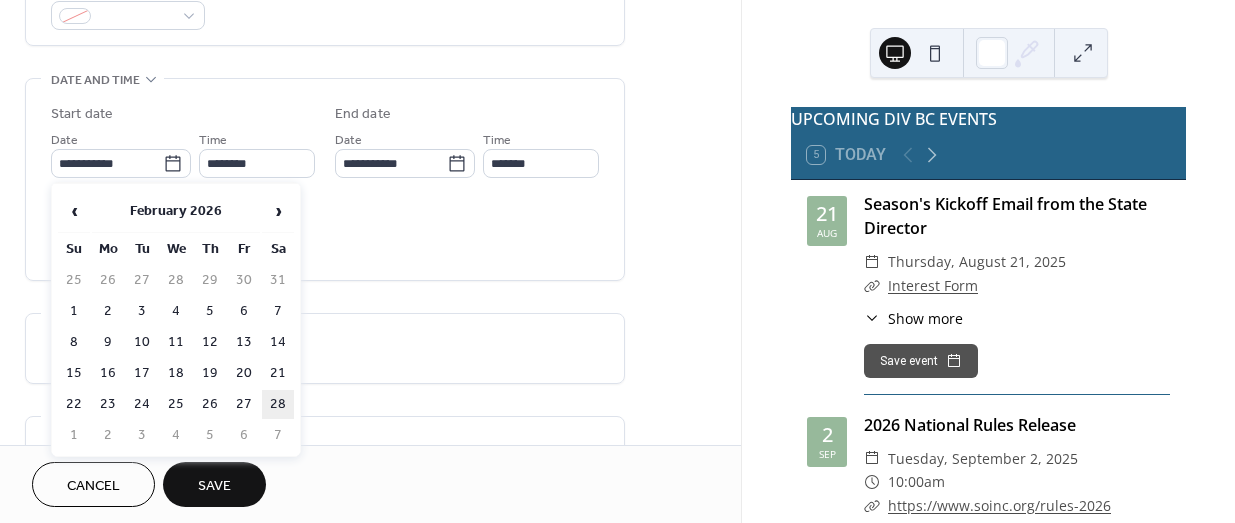 click on "28" at bounding box center [278, 404] 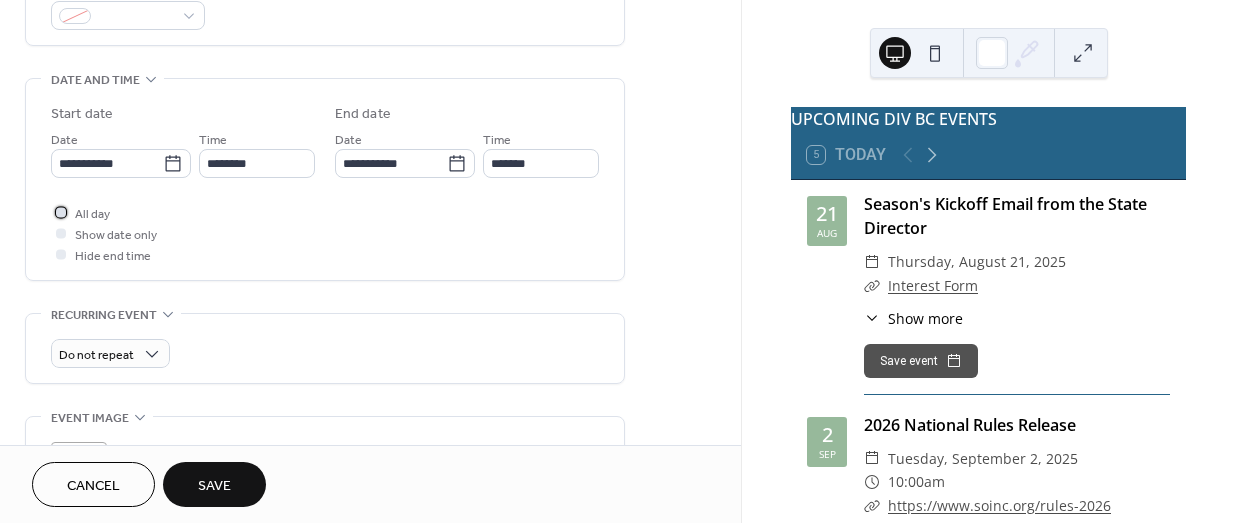 click on "All day" at bounding box center (92, 214) 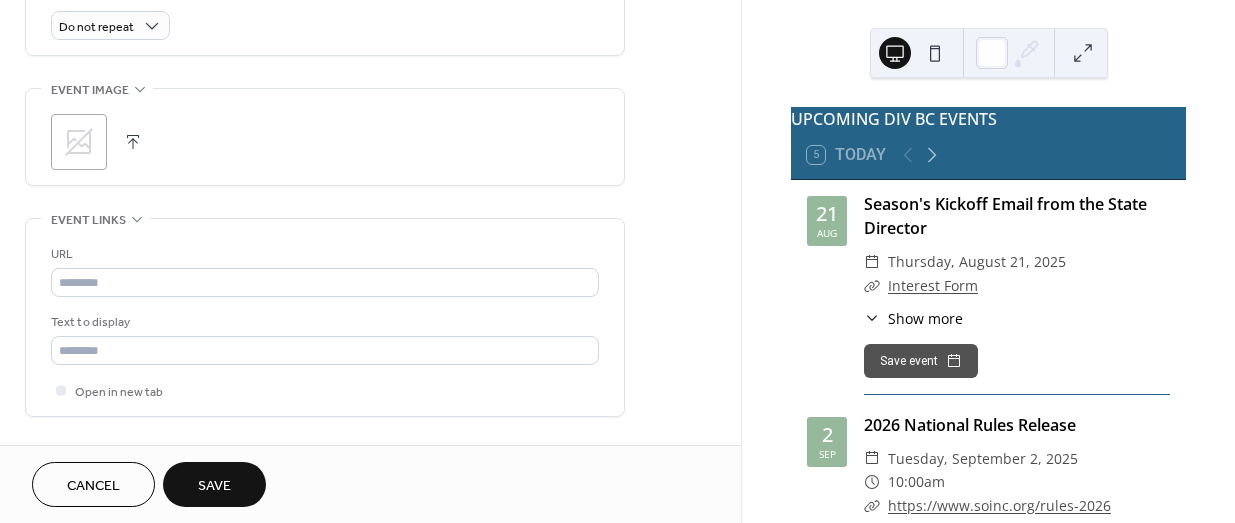 scroll, scrollTop: 914, scrollLeft: 0, axis: vertical 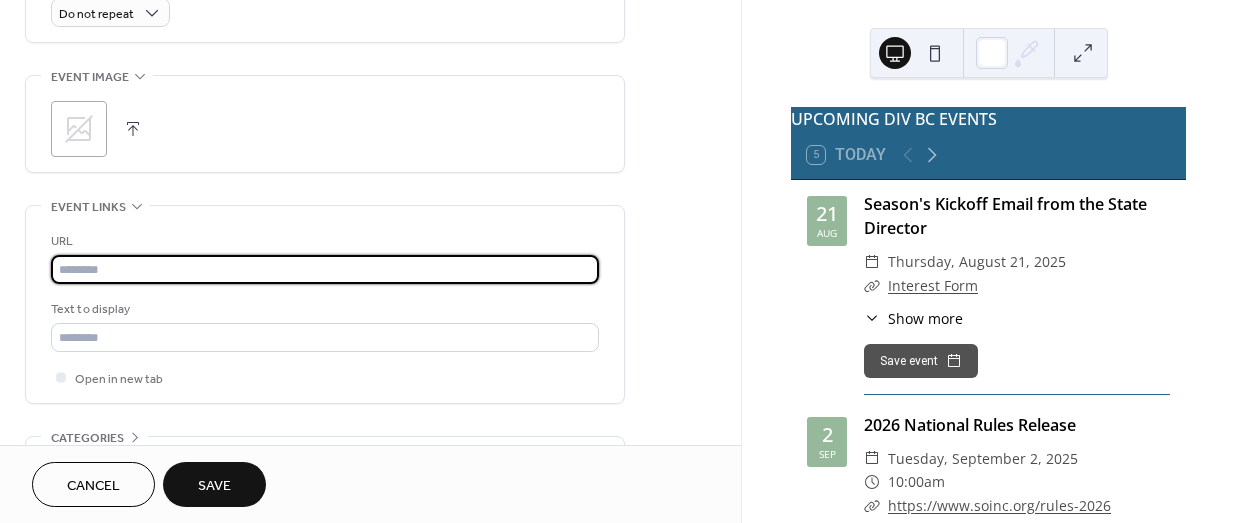 click at bounding box center [325, 269] 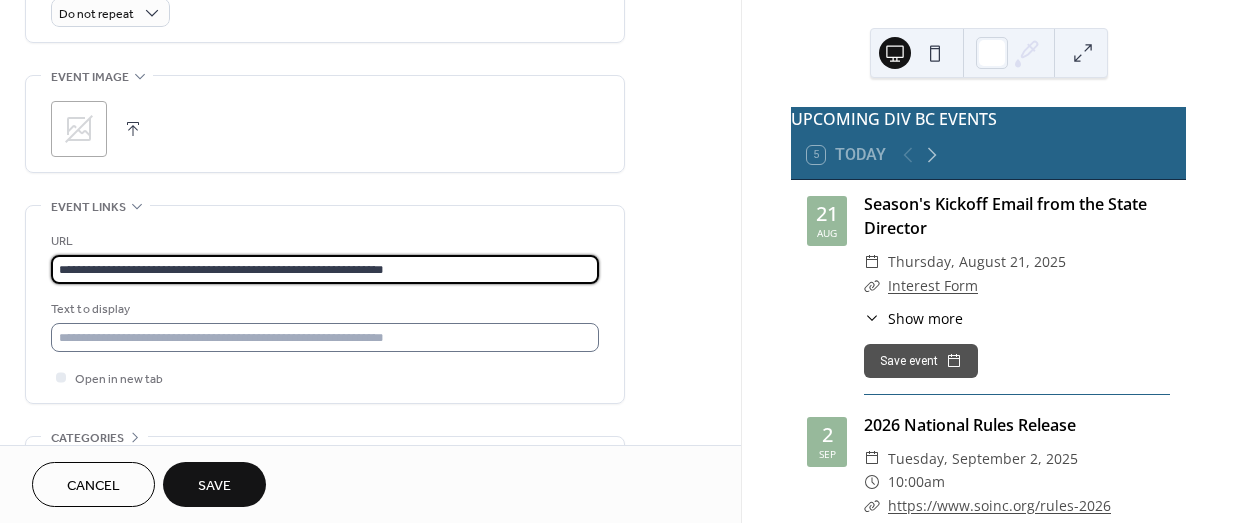 type on "**********" 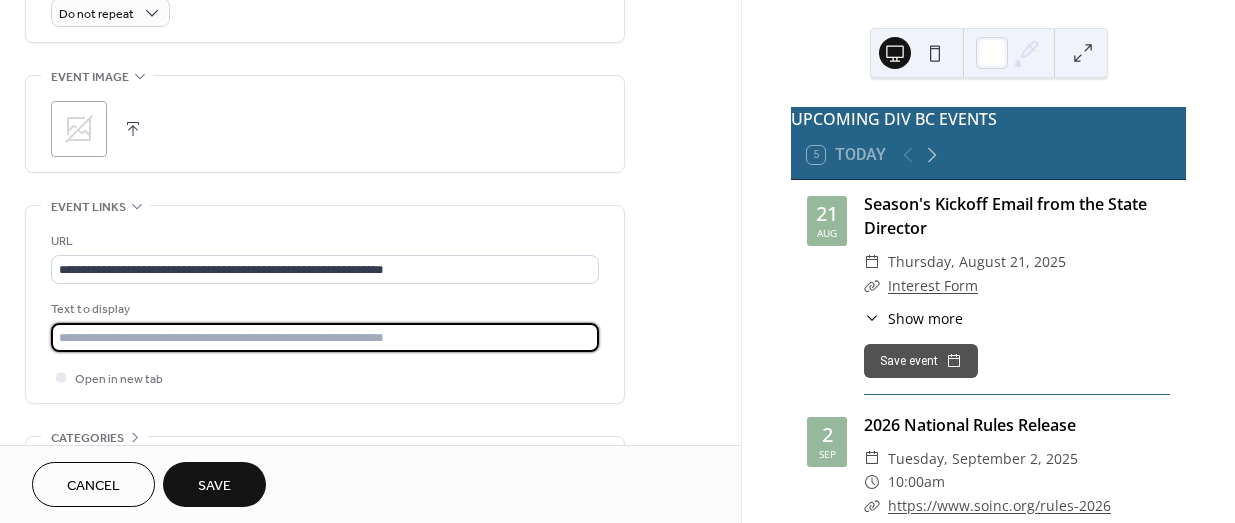 click at bounding box center [325, 337] 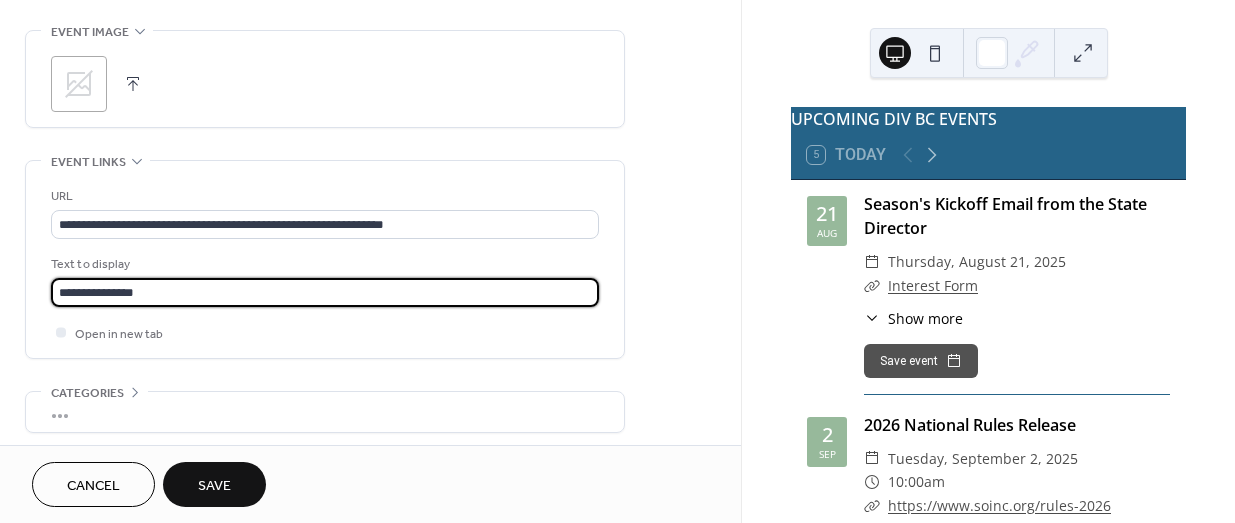 scroll, scrollTop: 1041, scrollLeft: 0, axis: vertical 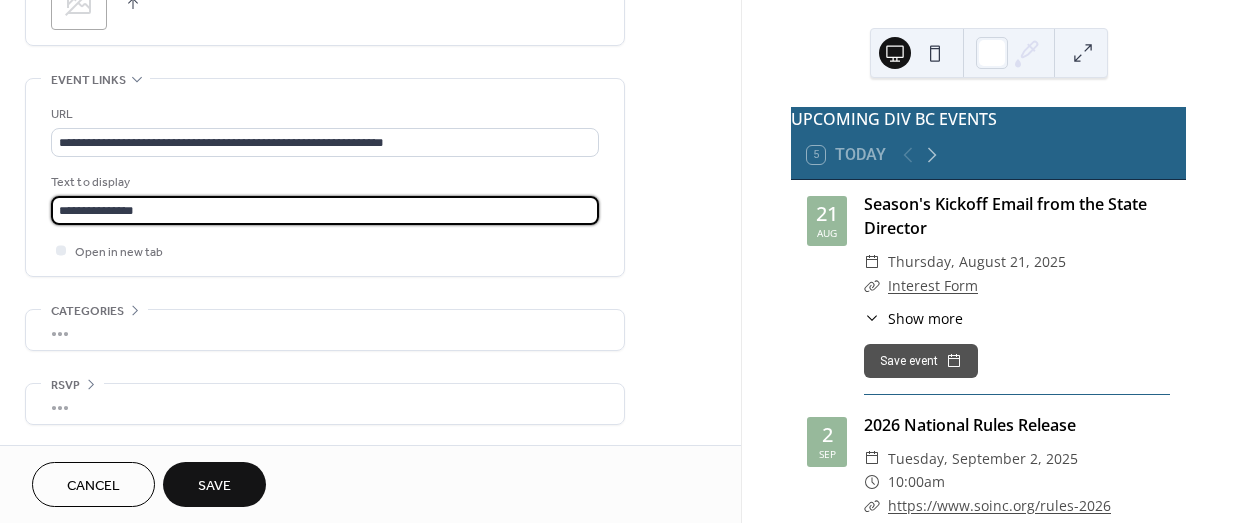 type on "**********" 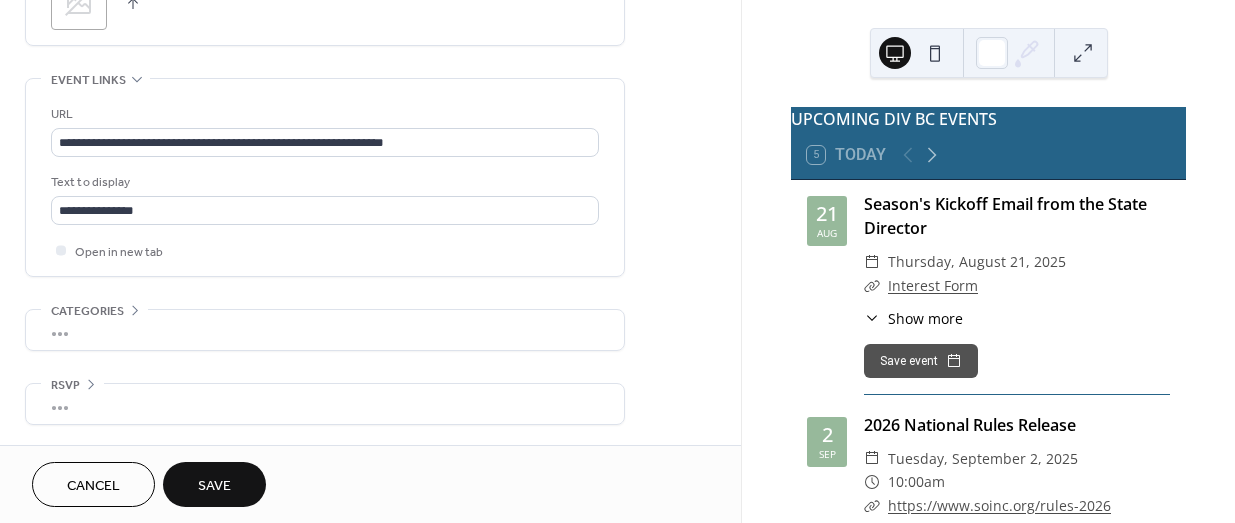click on "Save" at bounding box center (214, 486) 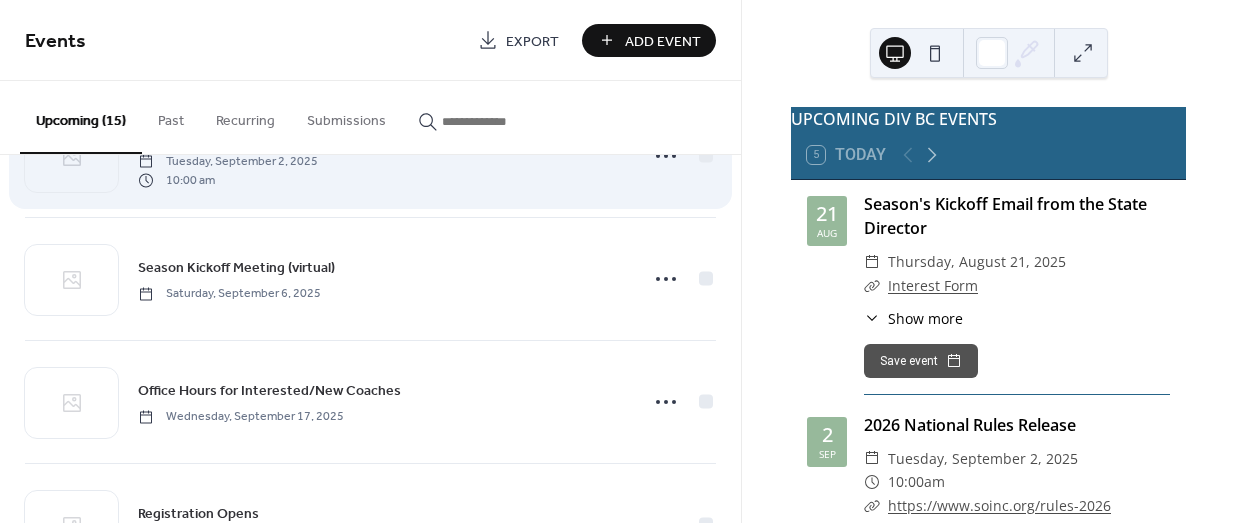 scroll, scrollTop: 229, scrollLeft: 0, axis: vertical 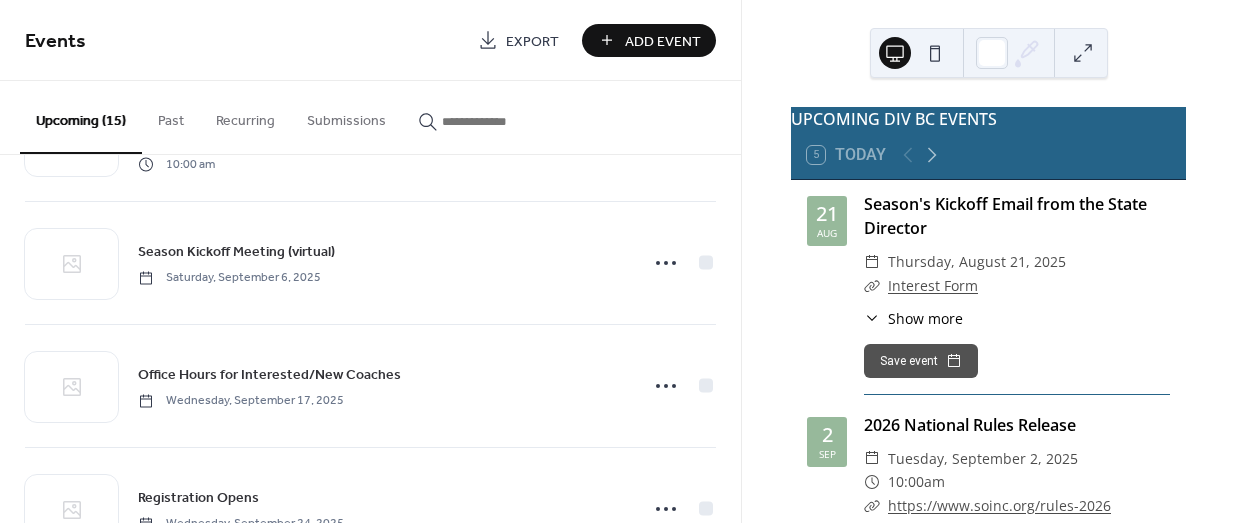 click on "Add Event" at bounding box center [663, 41] 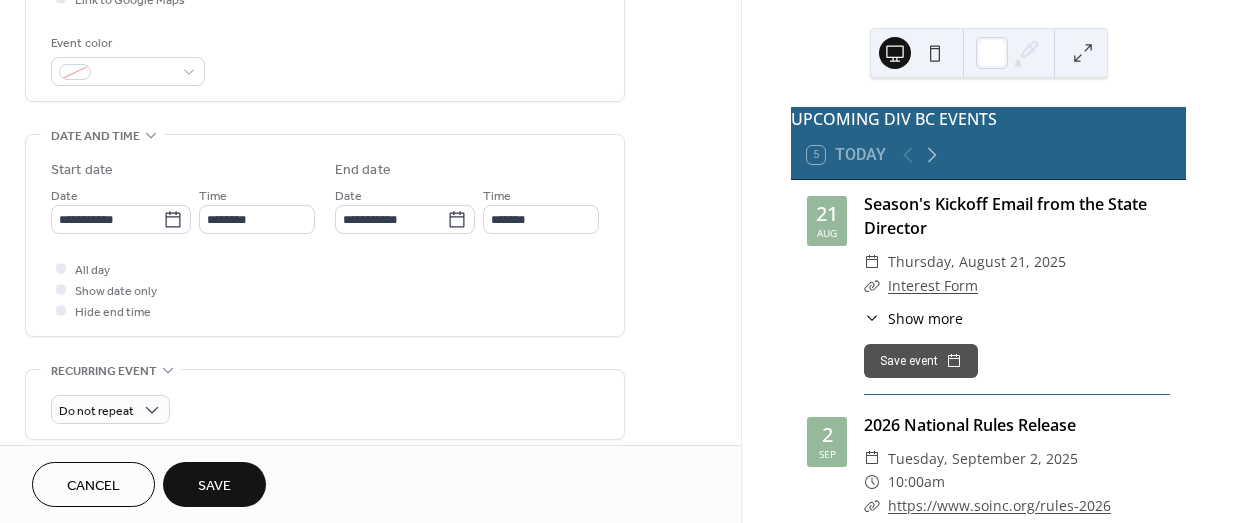 scroll, scrollTop: 574, scrollLeft: 0, axis: vertical 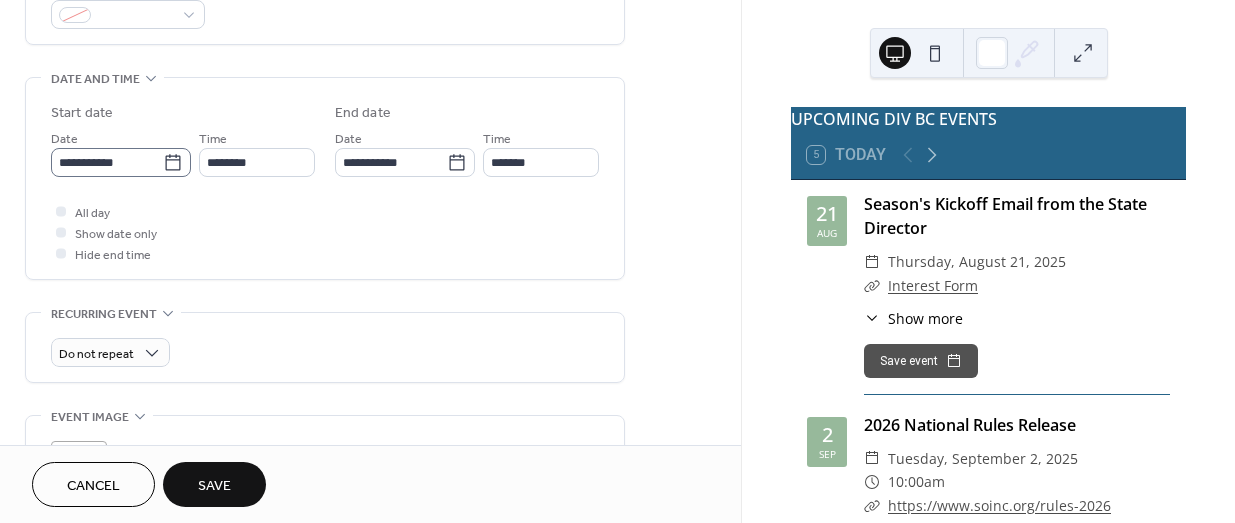 type on "**********" 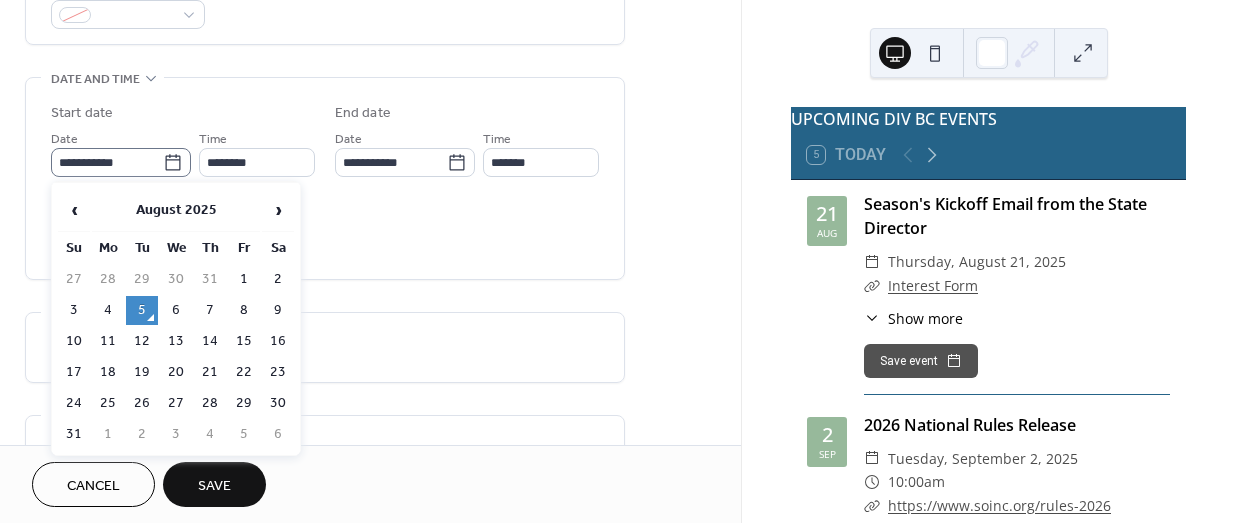 click 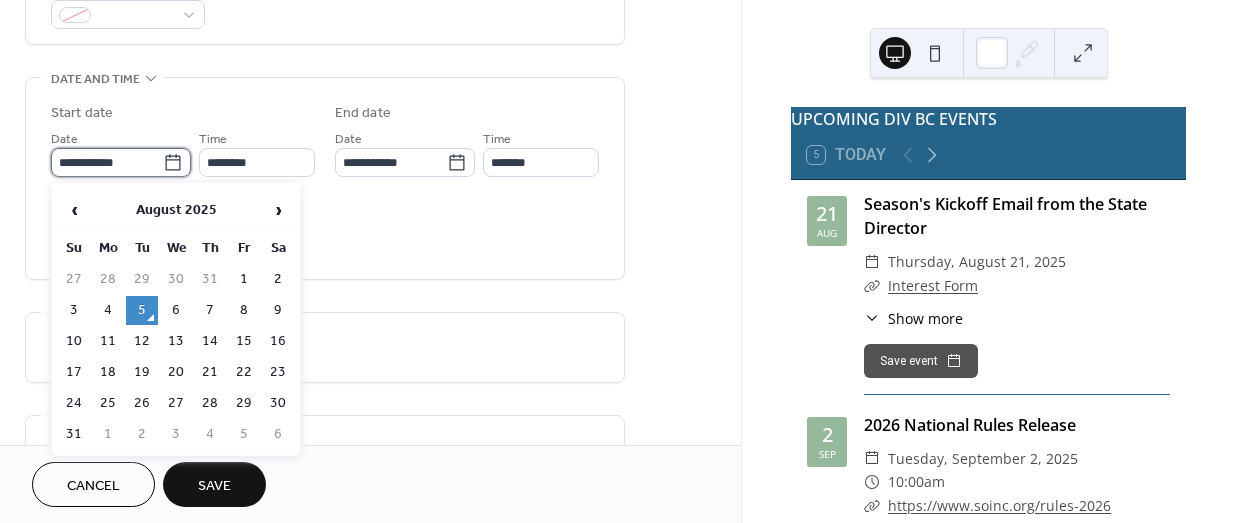 click on "**********" at bounding box center (107, 162) 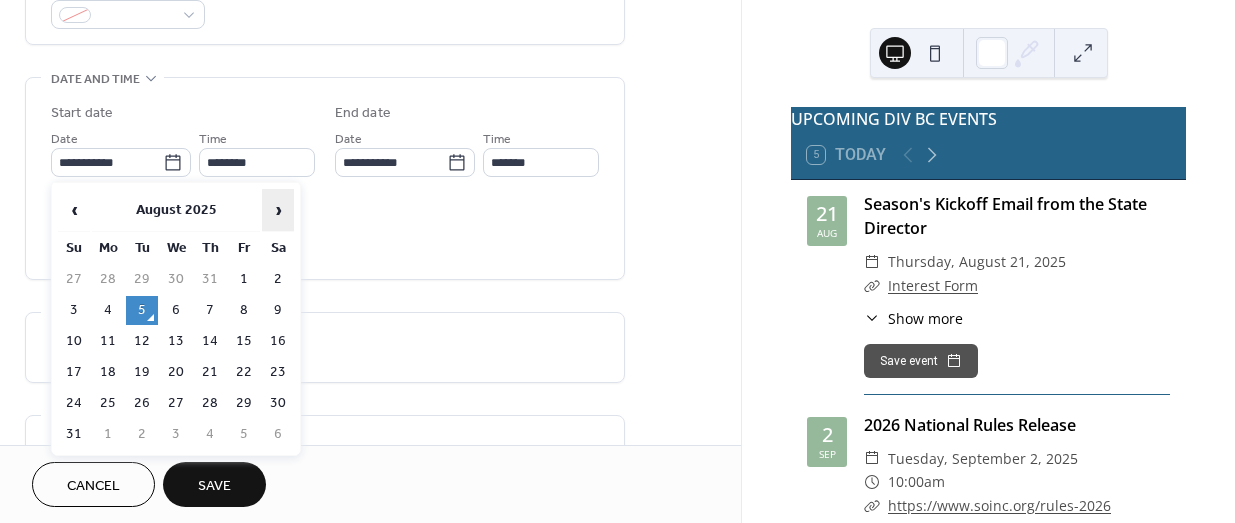 click on "›" at bounding box center [278, 210] 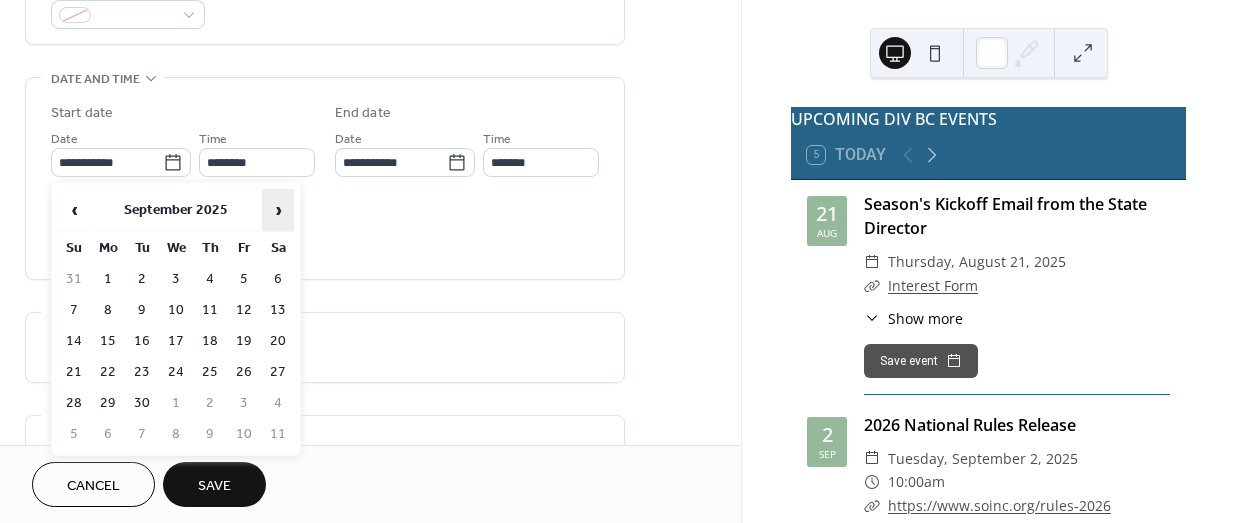 click on "›" at bounding box center [278, 210] 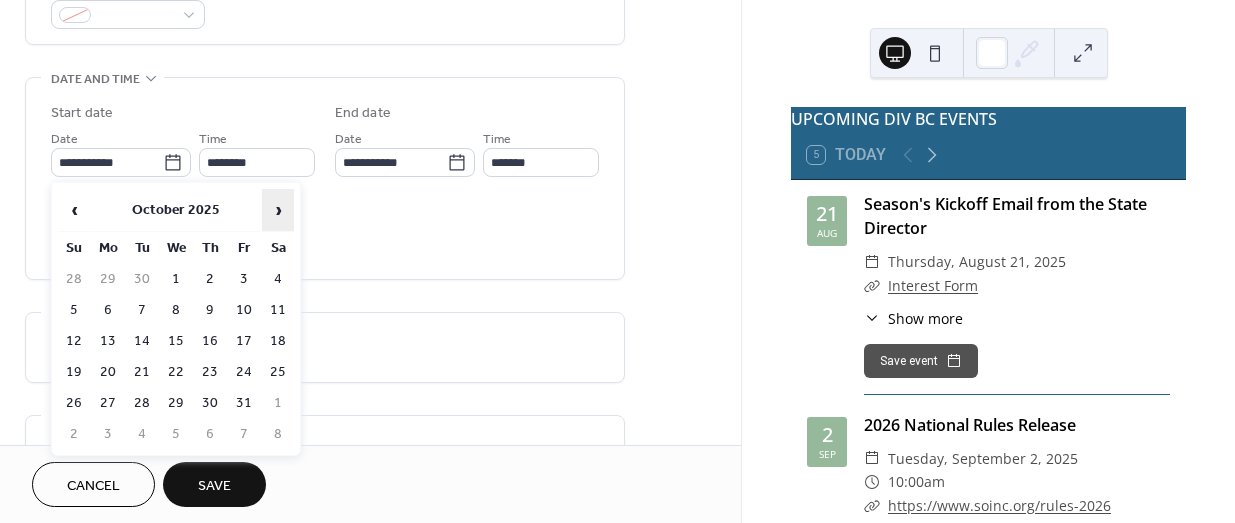 click on "›" at bounding box center (278, 210) 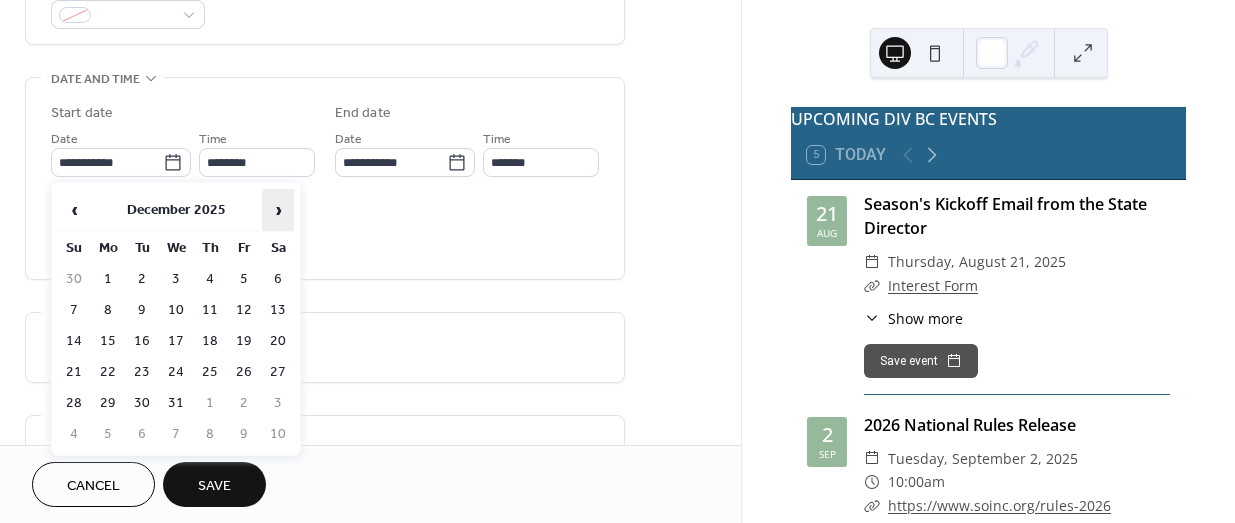click on "›" at bounding box center (278, 210) 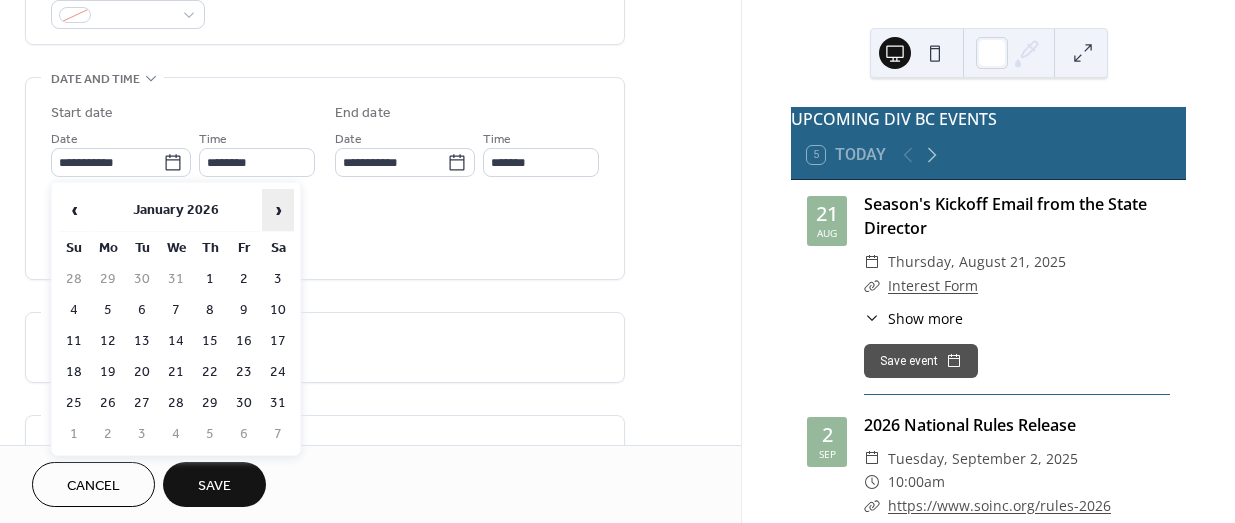 click on "›" at bounding box center (278, 210) 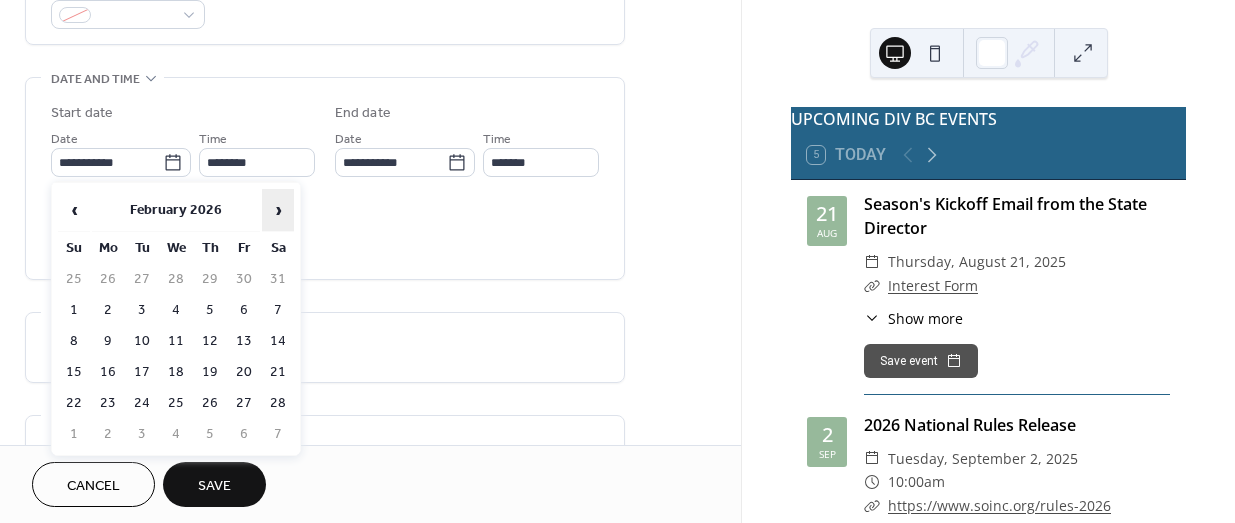 click on "›" at bounding box center [278, 210] 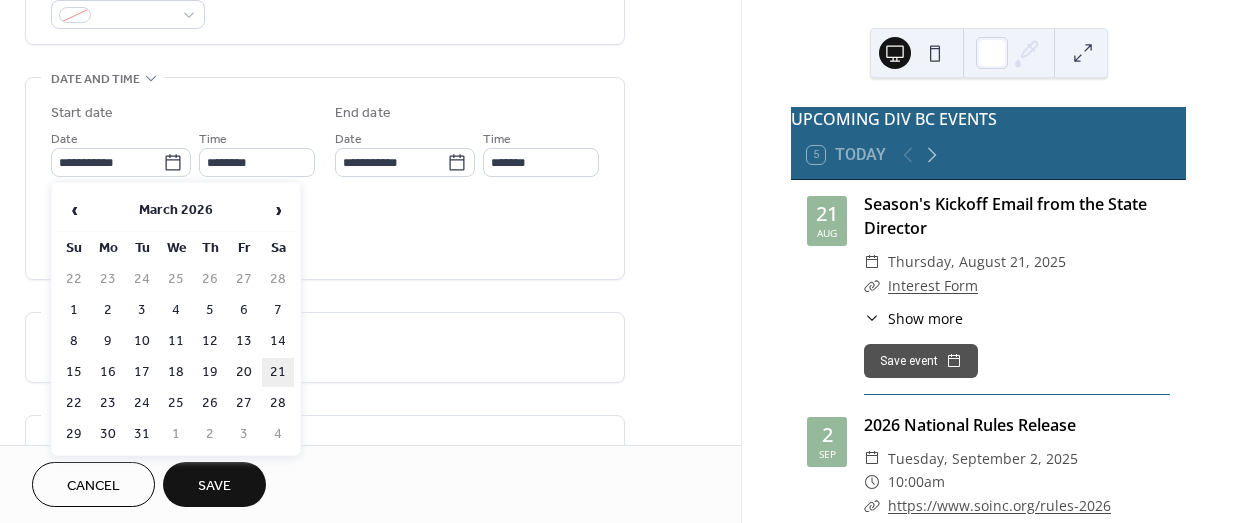 click on "21" at bounding box center (278, 372) 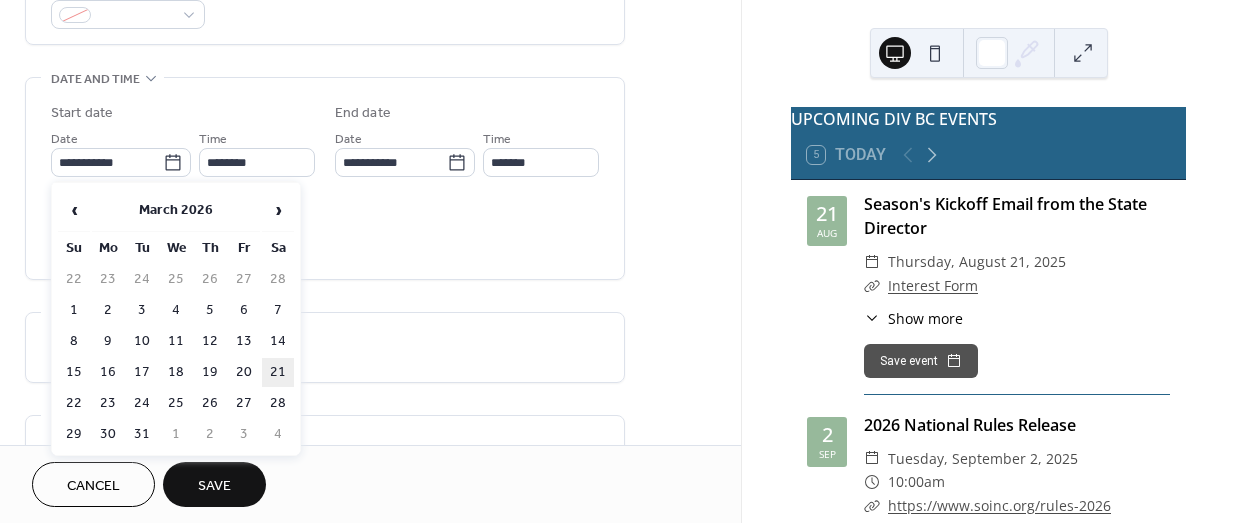 type on "**********" 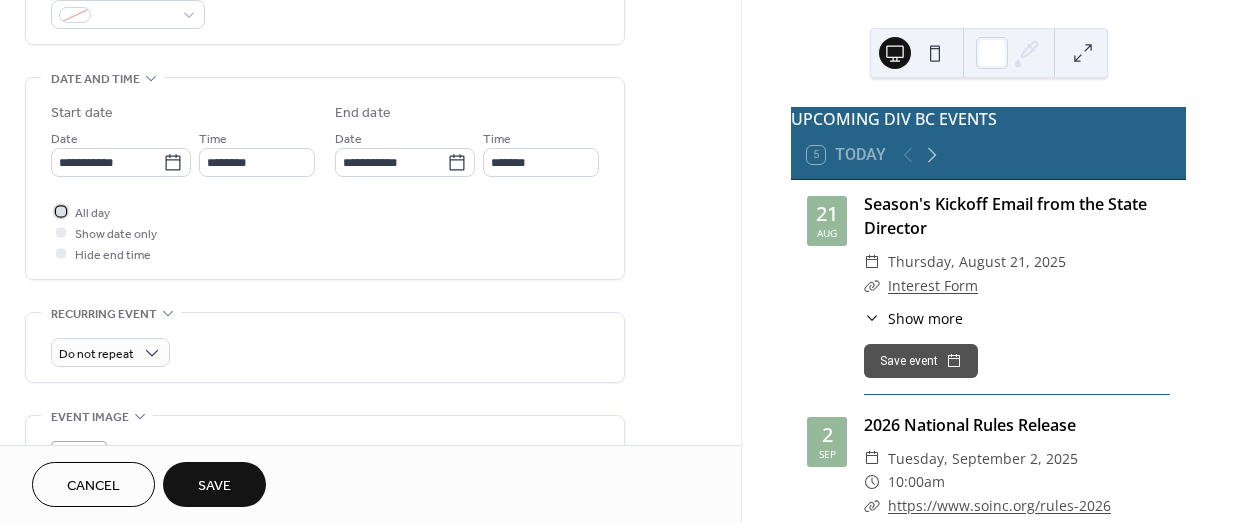 click on "All day" at bounding box center (92, 213) 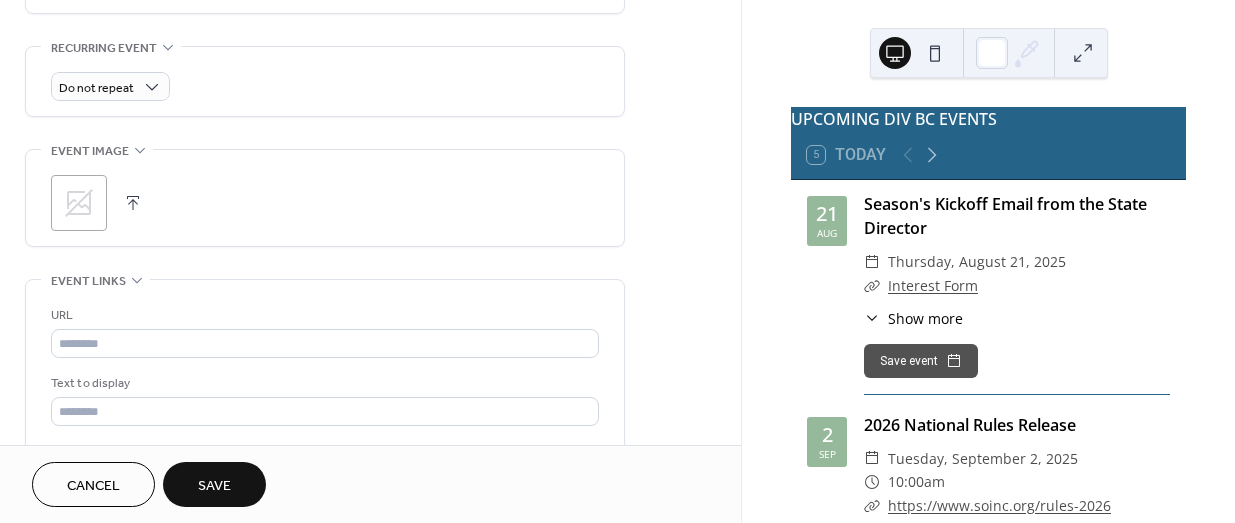 scroll, scrollTop: 842, scrollLeft: 0, axis: vertical 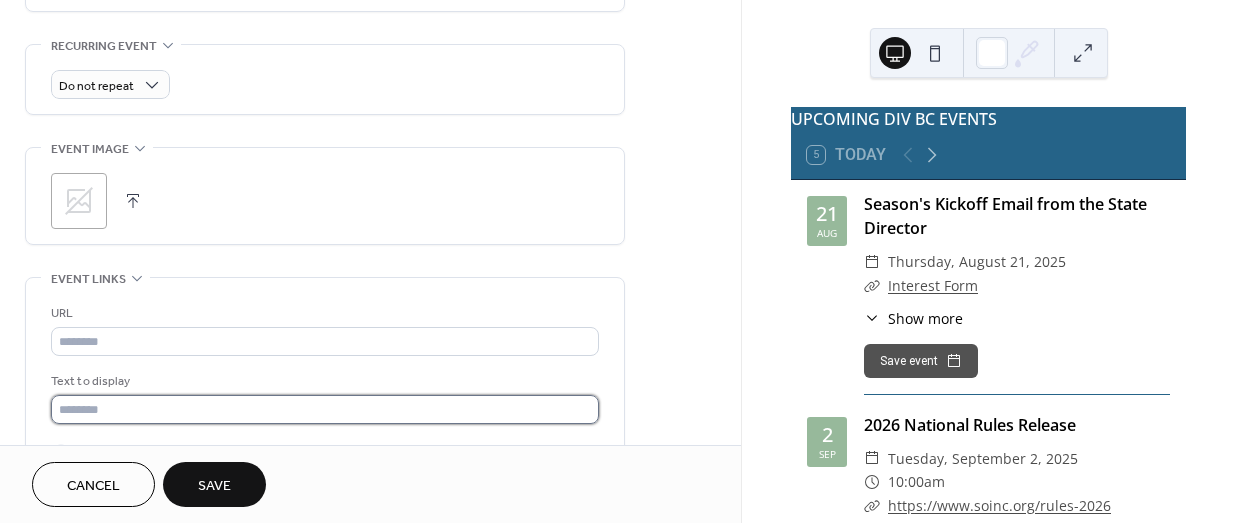 click at bounding box center [325, 409] 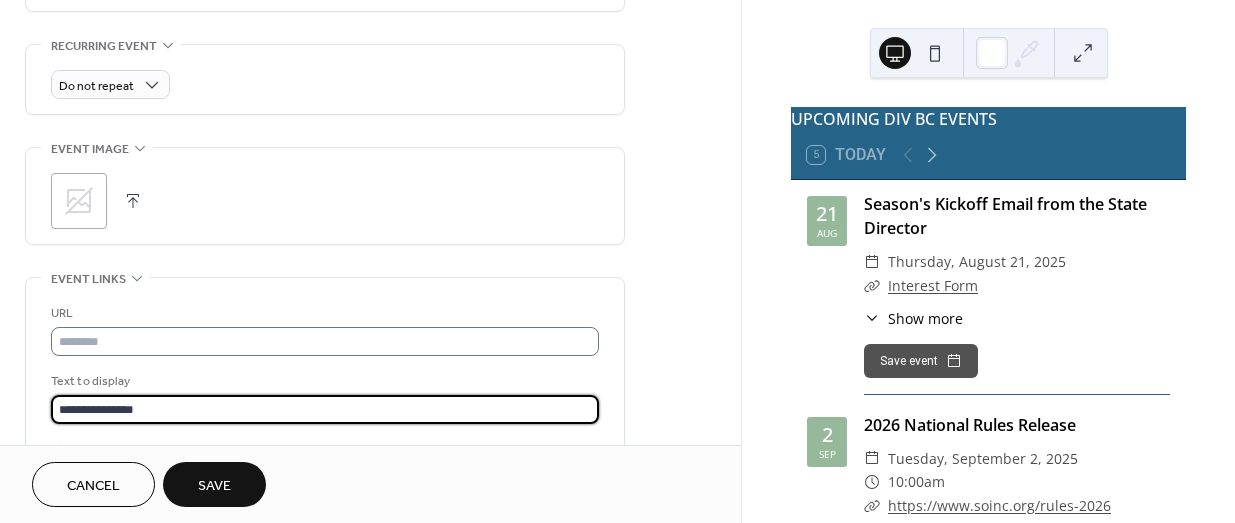 type on "**********" 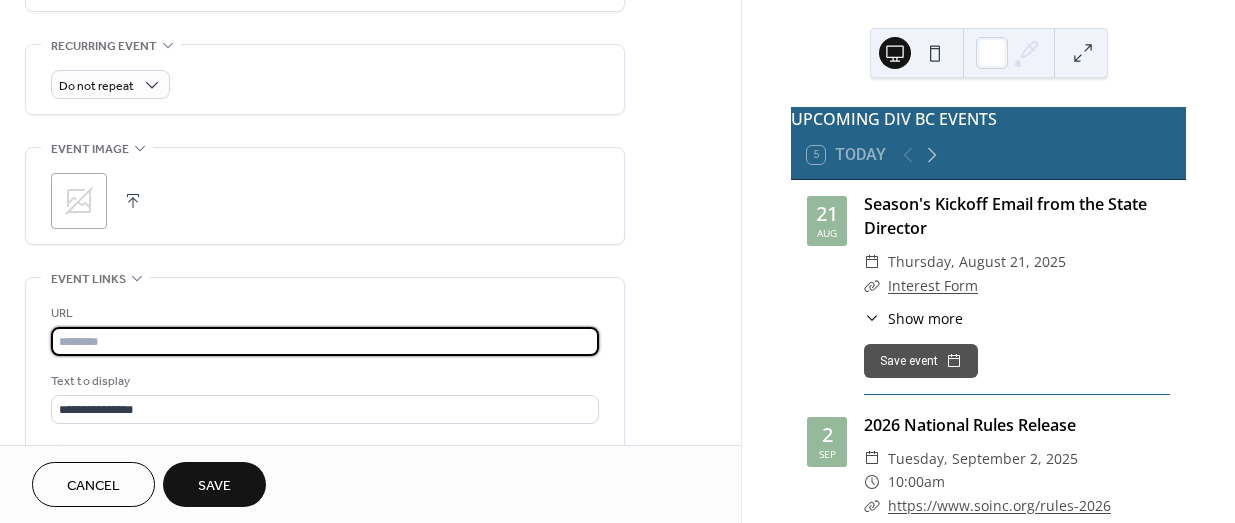click at bounding box center (325, 341) 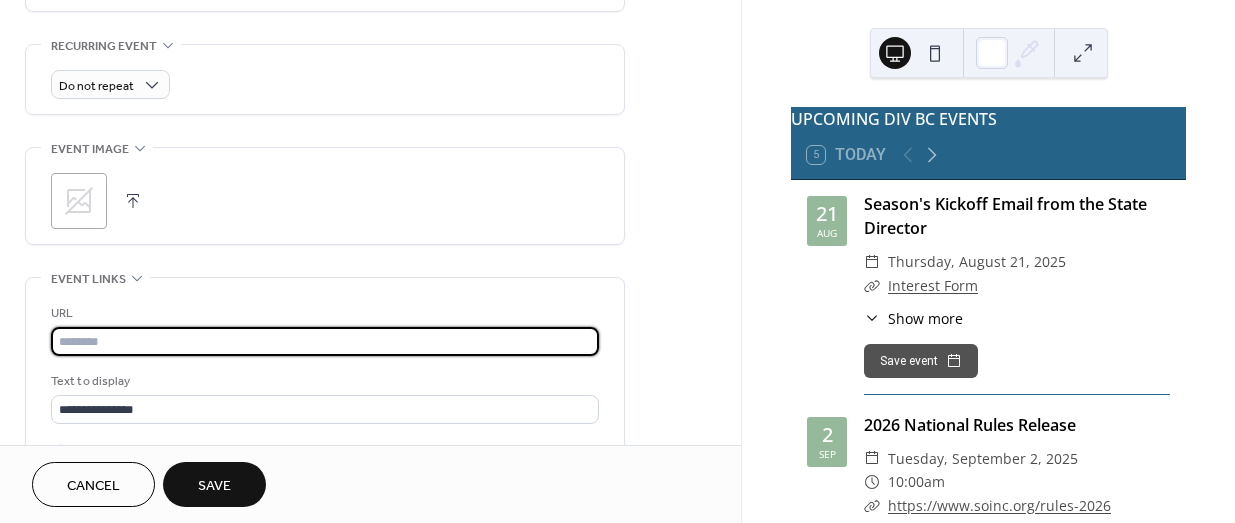 paste on "**********" 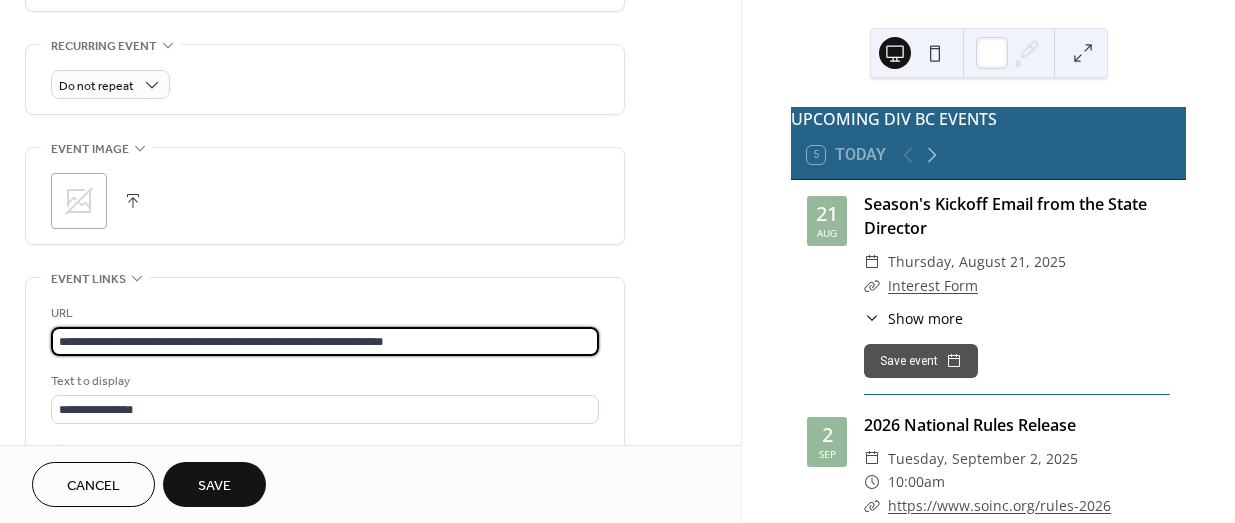 type on "**********" 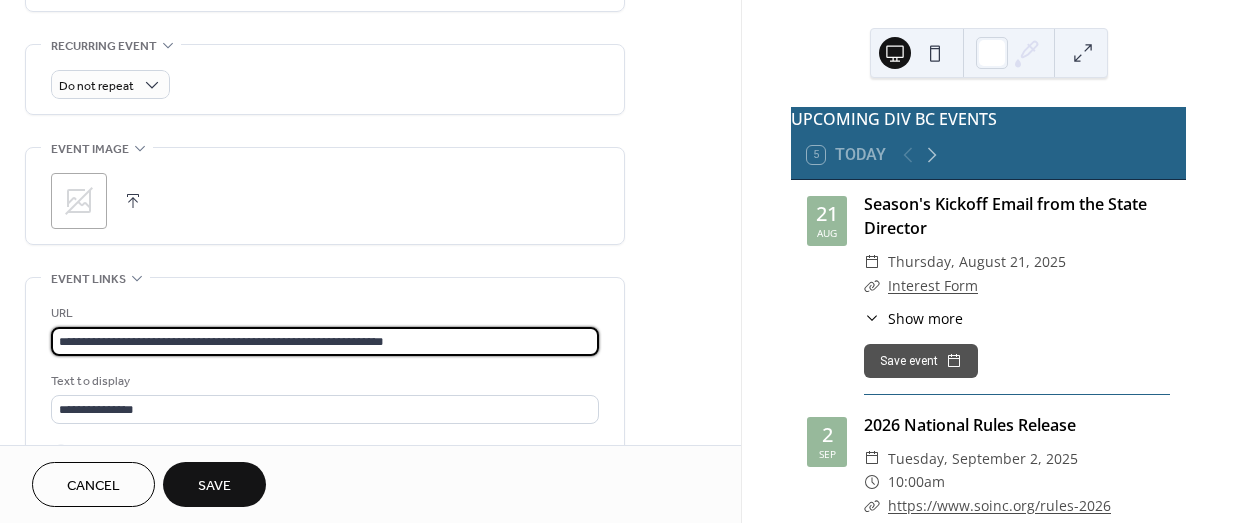 click on "Save" at bounding box center (214, 486) 